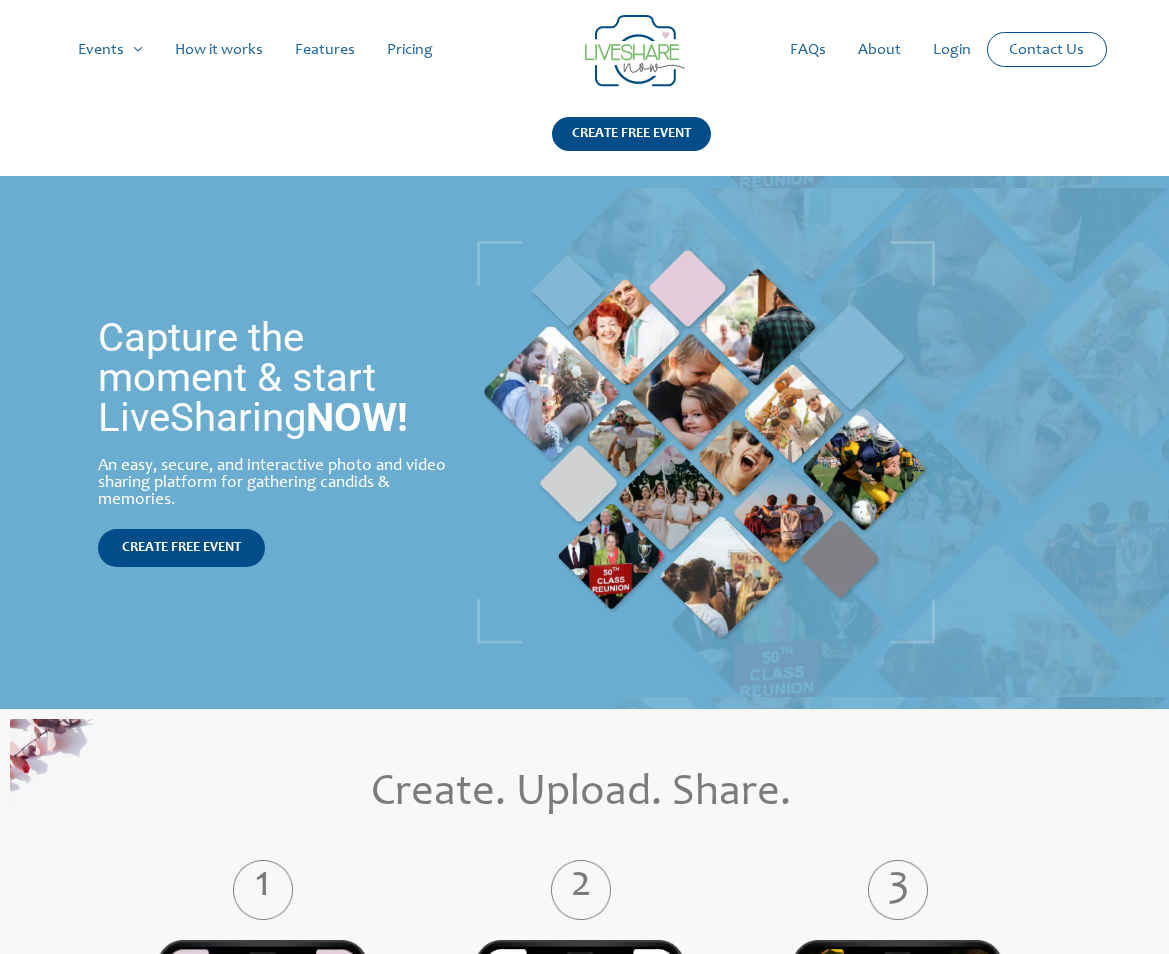 scroll, scrollTop: 0, scrollLeft: 0, axis: both 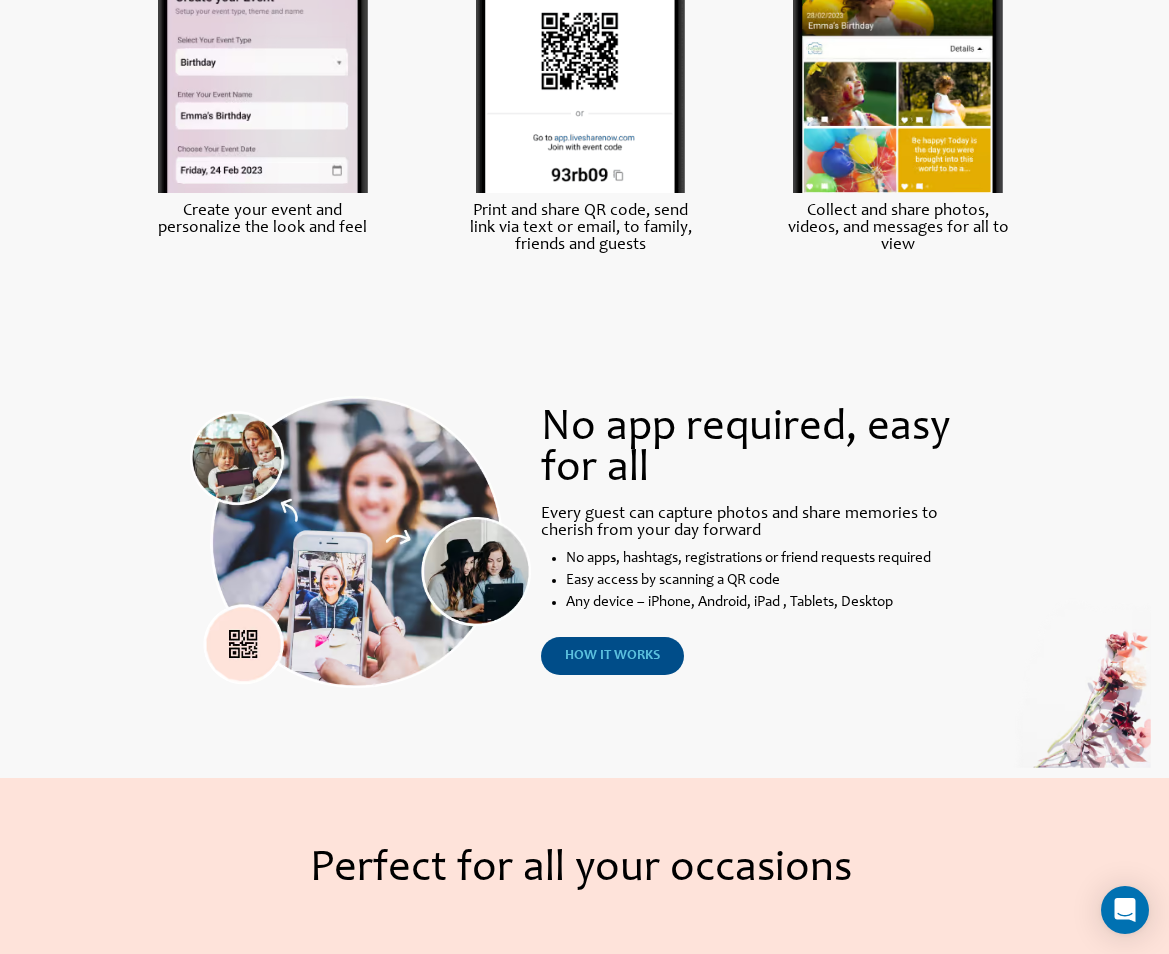 click on "how it works" at bounding box center (612, 656) 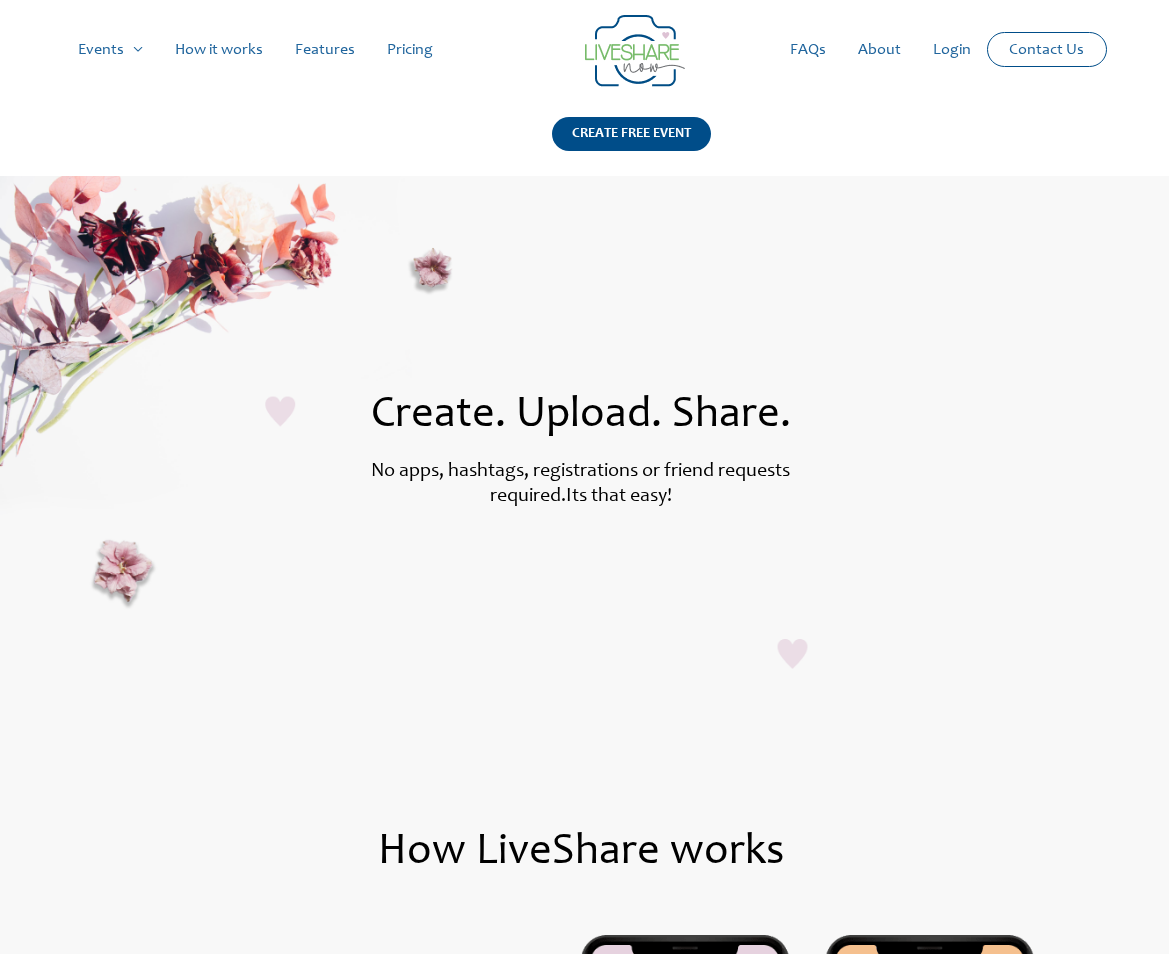 scroll, scrollTop: 0, scrollLeft: 0, axis: both 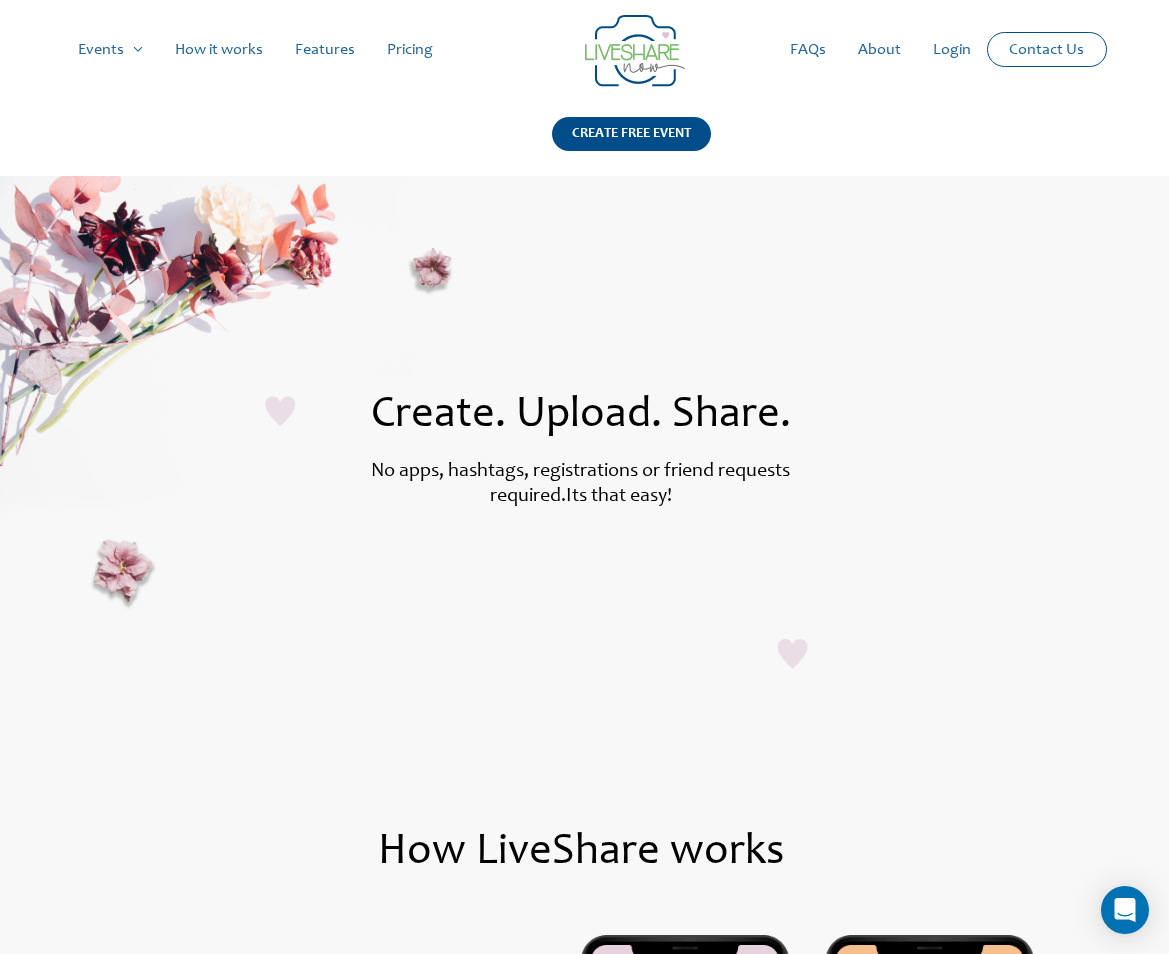 click on "Pricing" at bounding box center (410, 50) 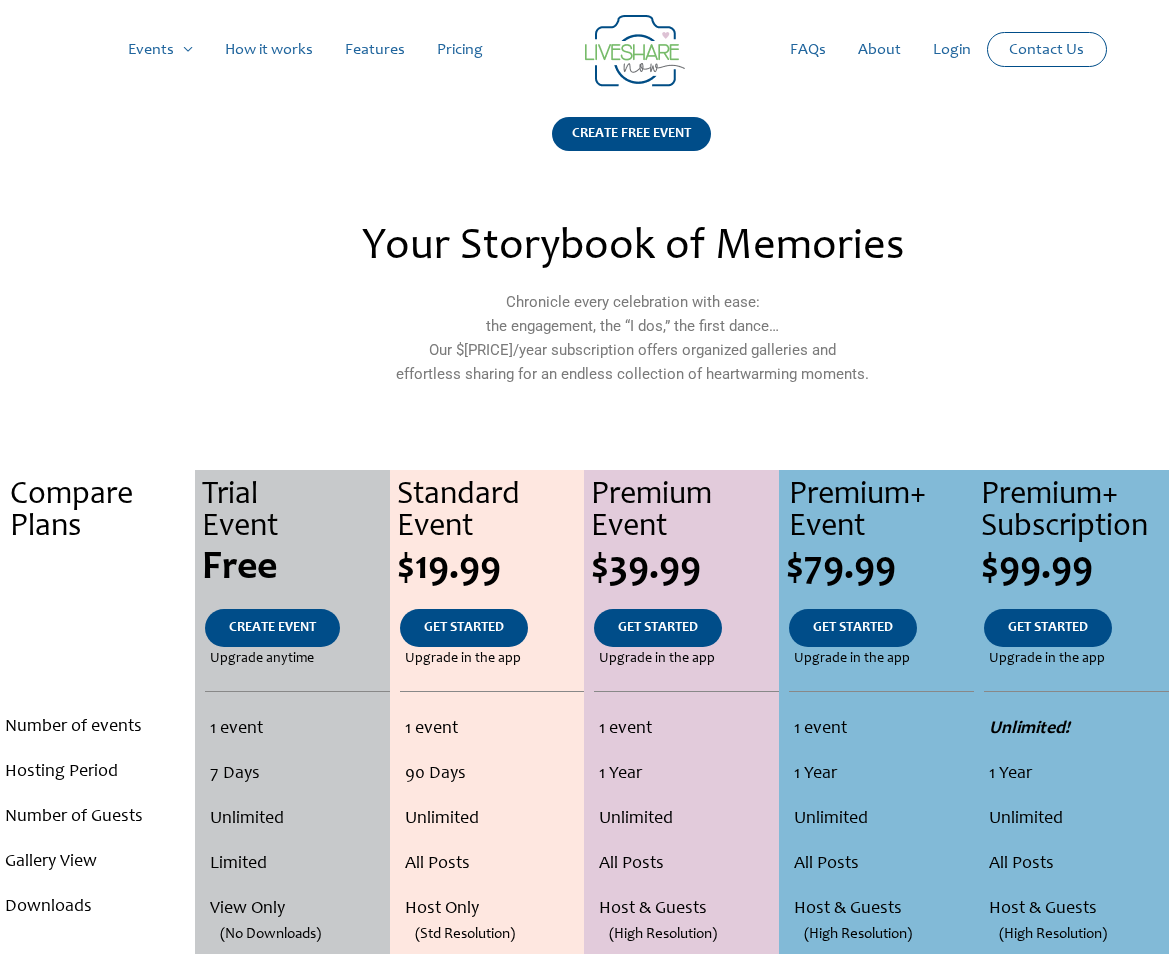 scroll, scrollTop: 0, scrollLeft: 0, axis: both 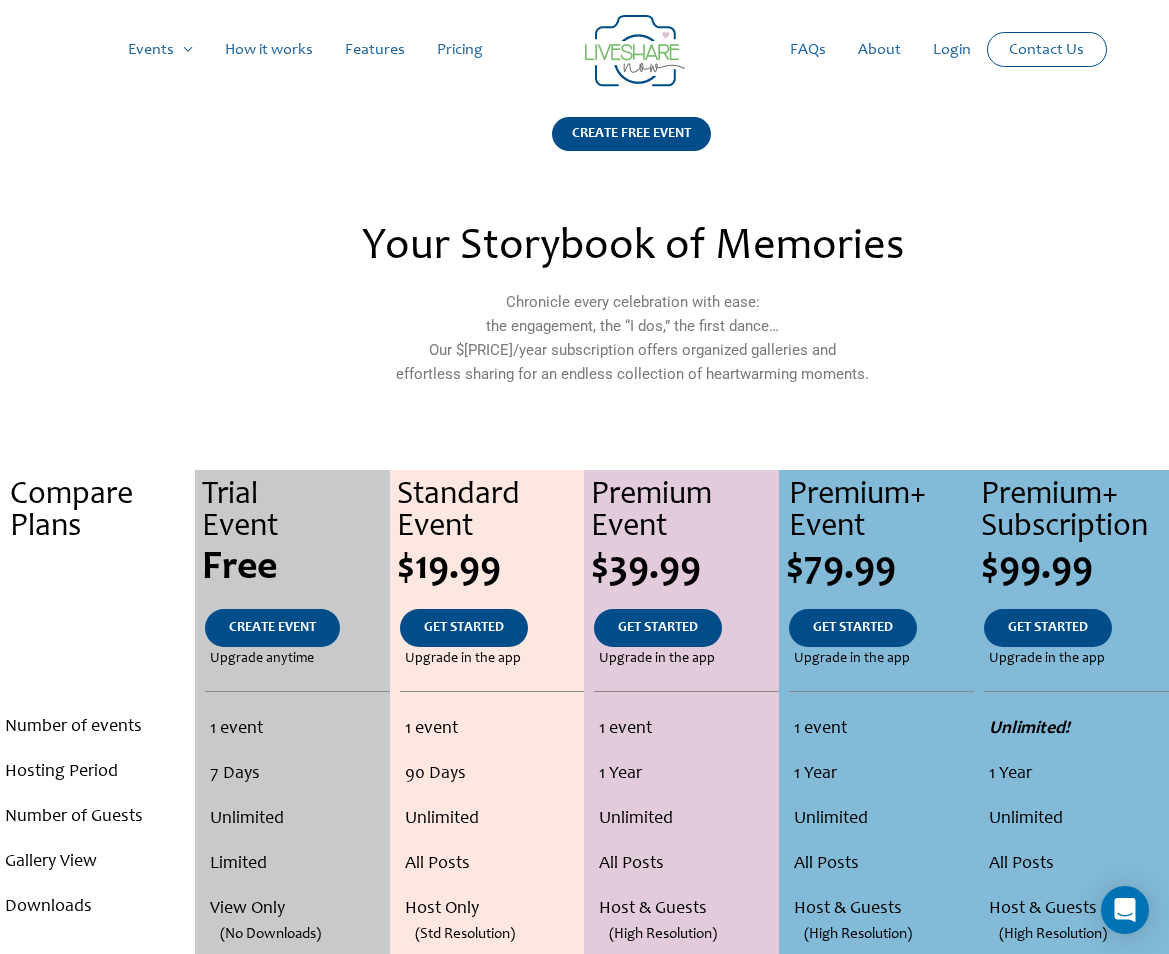 click on "How it works" at bounding box center (269, 50) 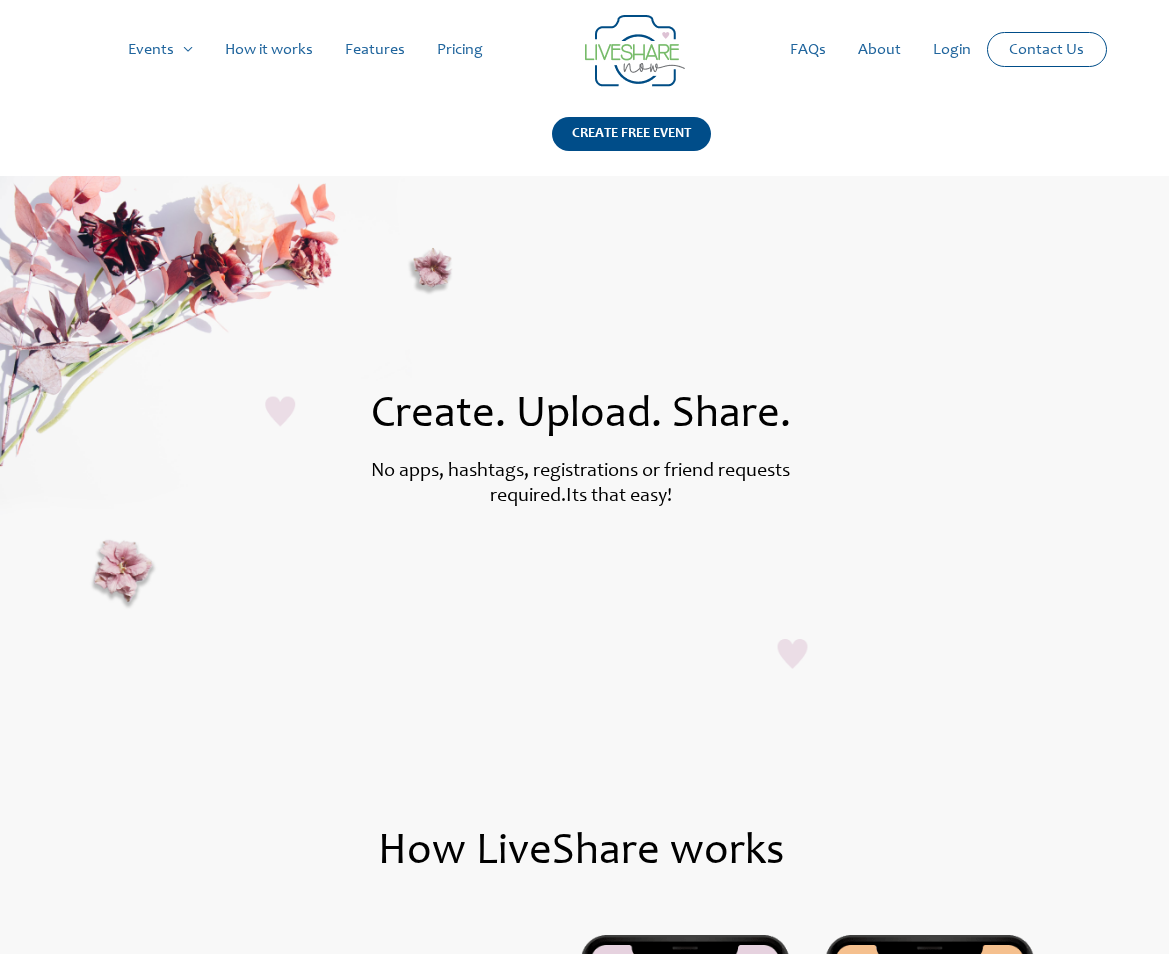 scroll, scrollTop: 0, scrollLeft: 0, axis: both 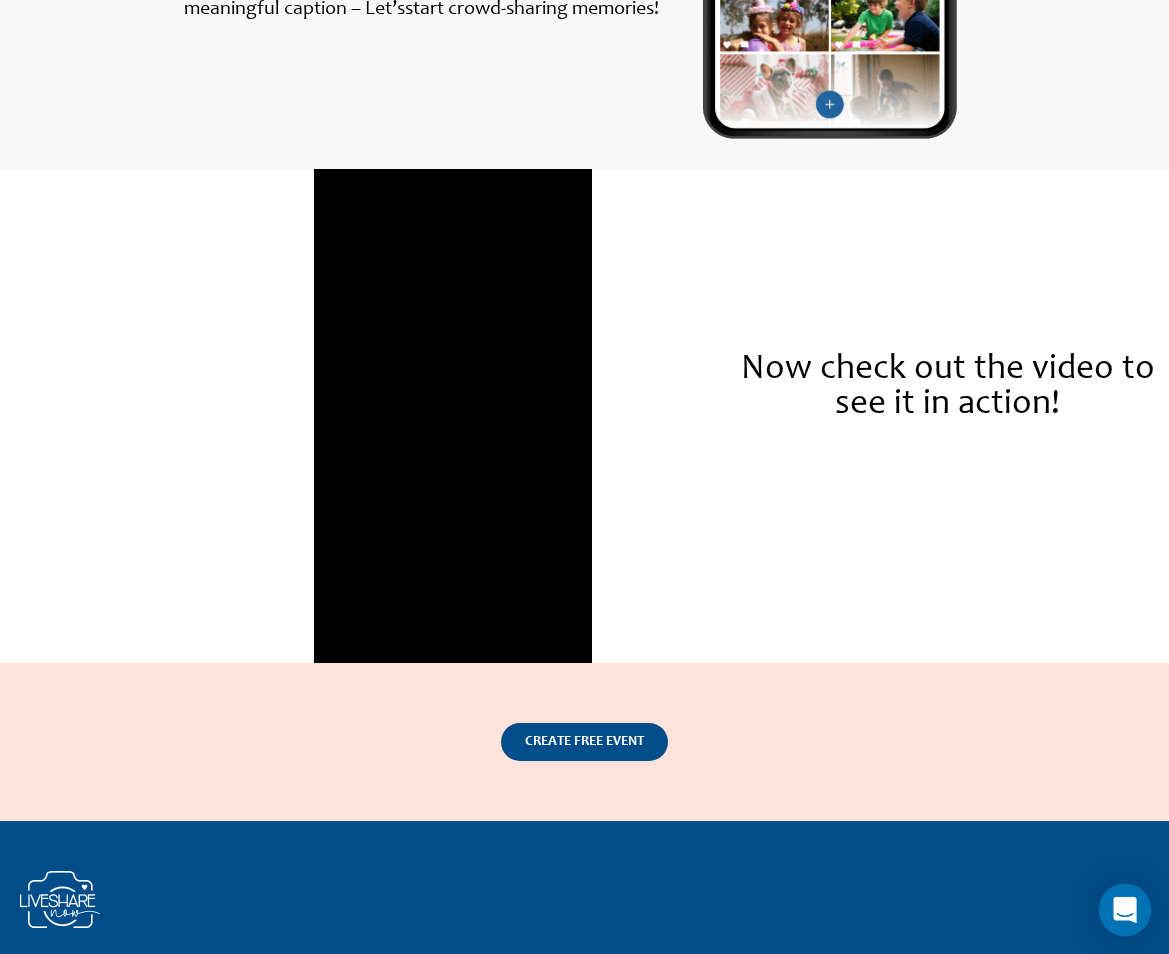 click 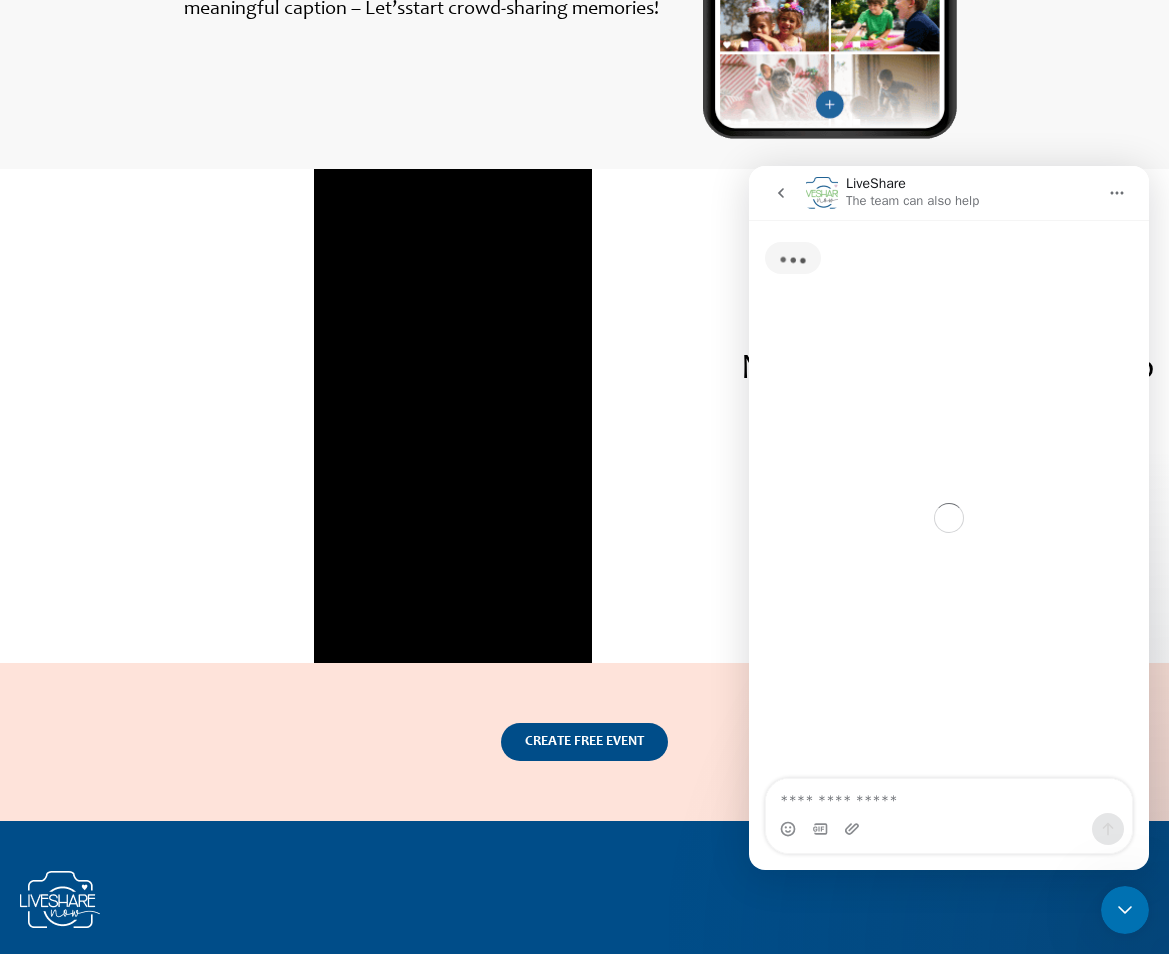 scroll, scrollTop: 0, scrollLeft: 0, axis: both 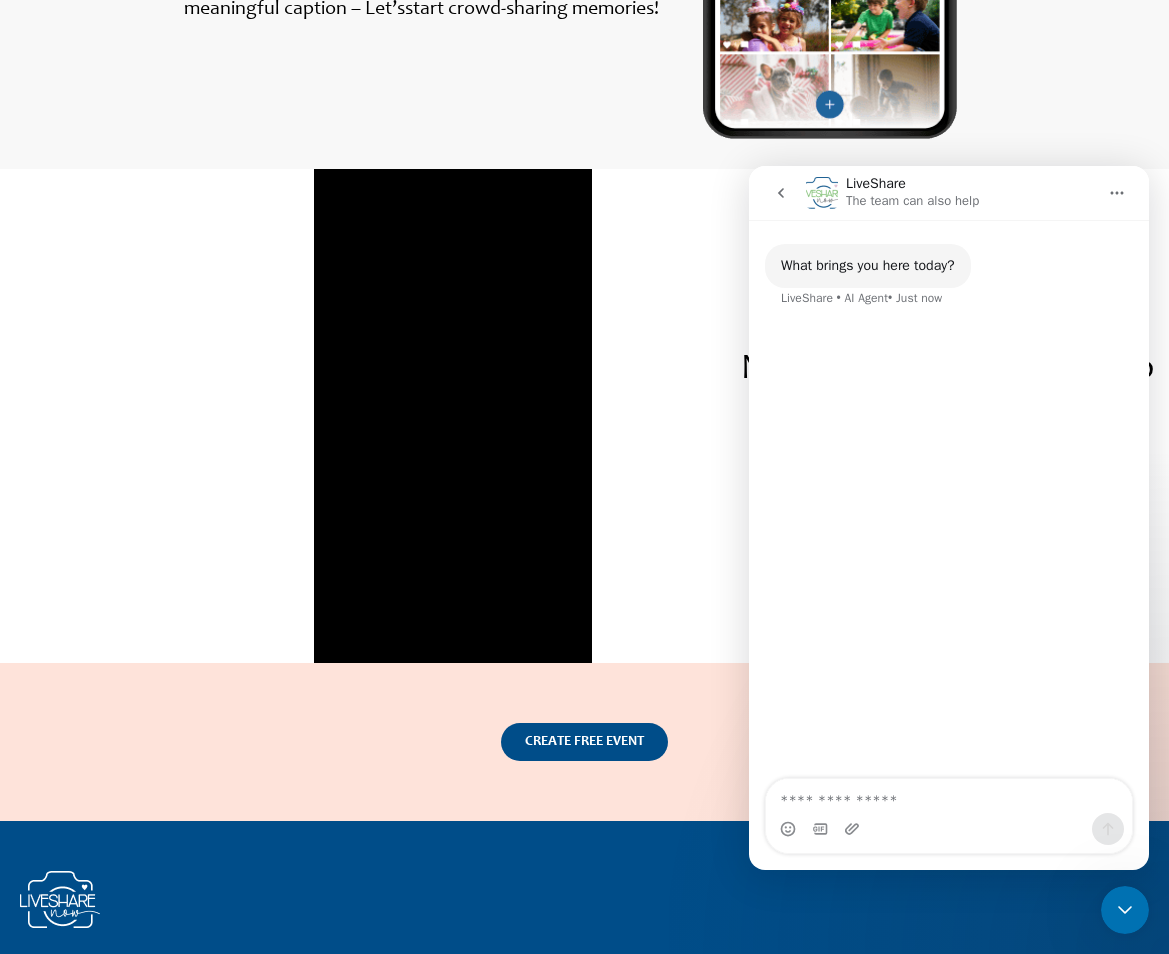 type on "*" 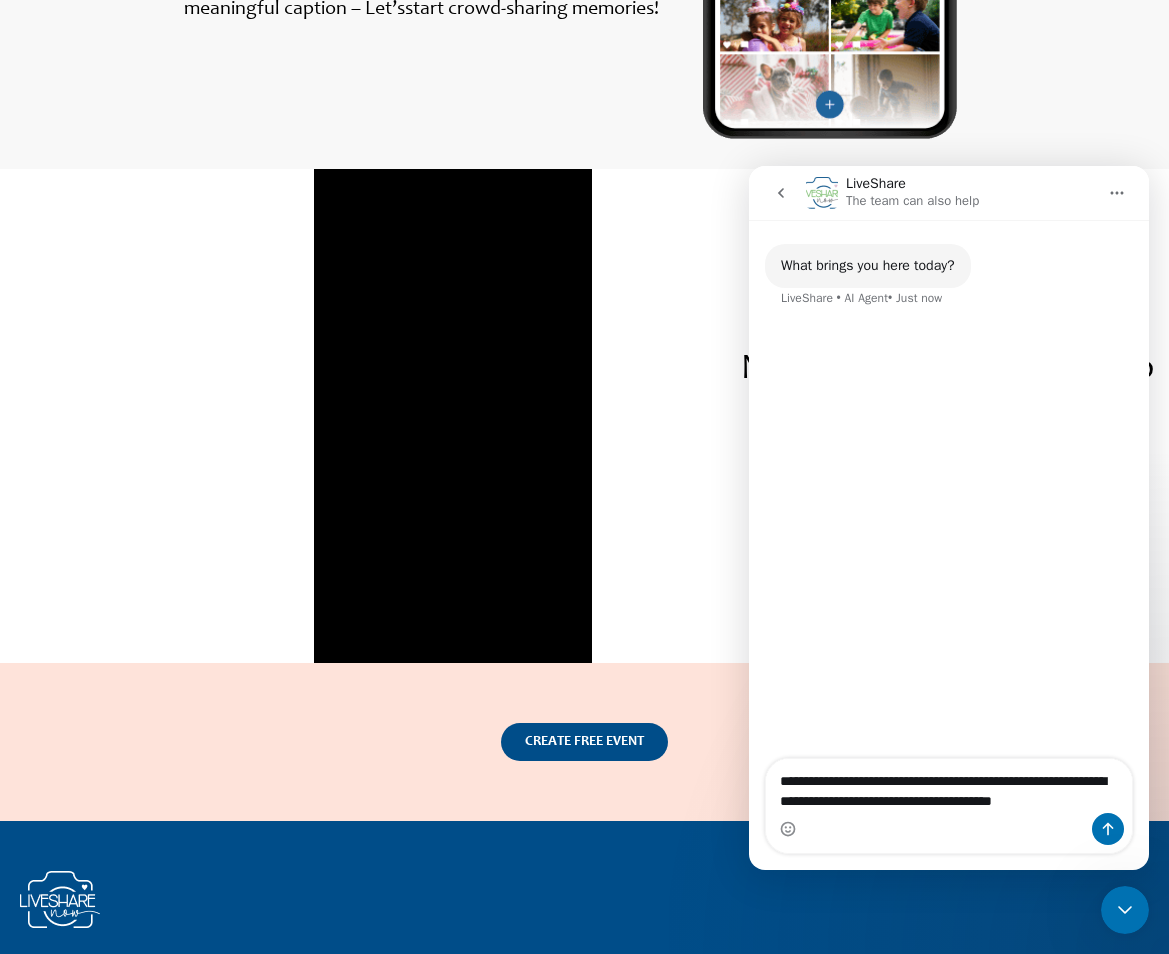 scroll, scrollTop: 0, scrollLeft: 0, axis: both 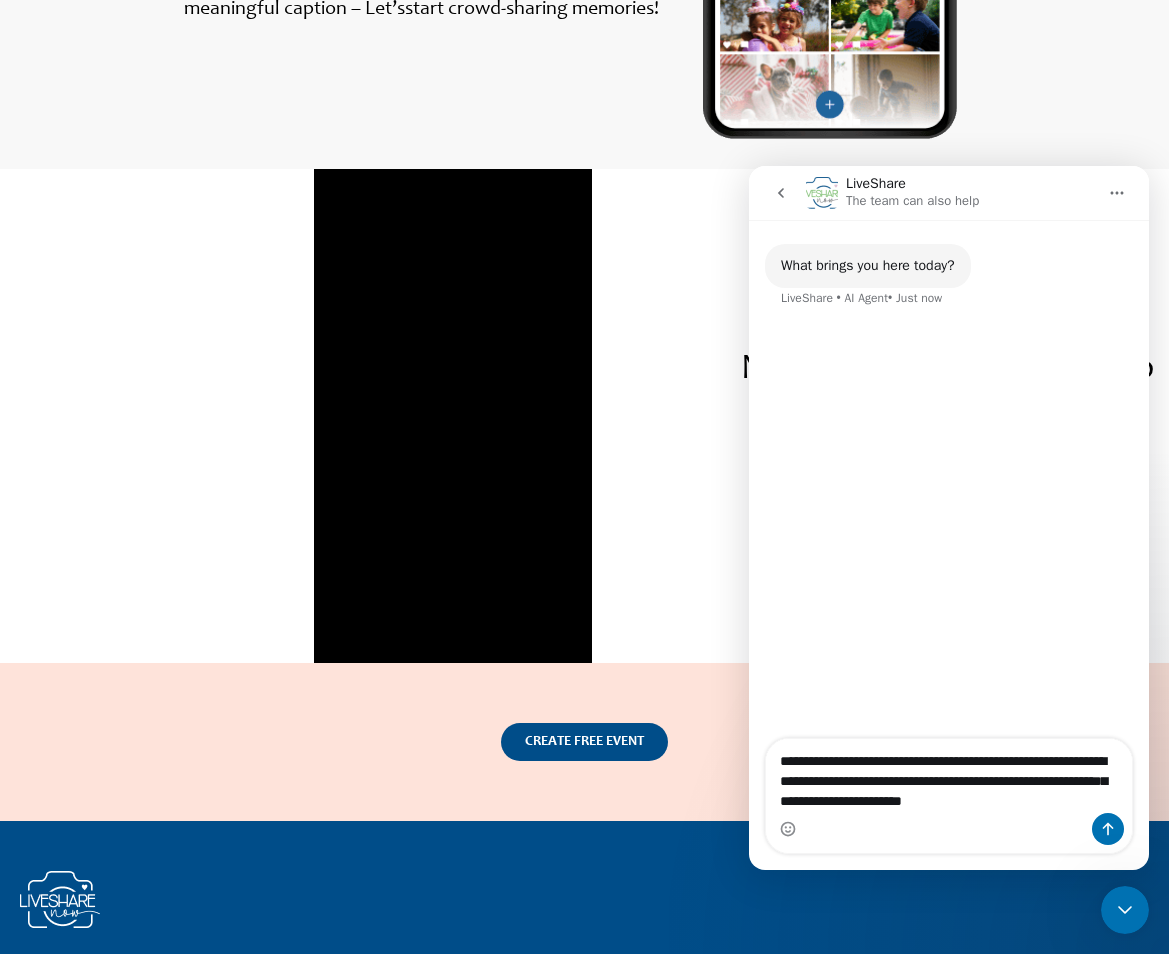 type on "**********" 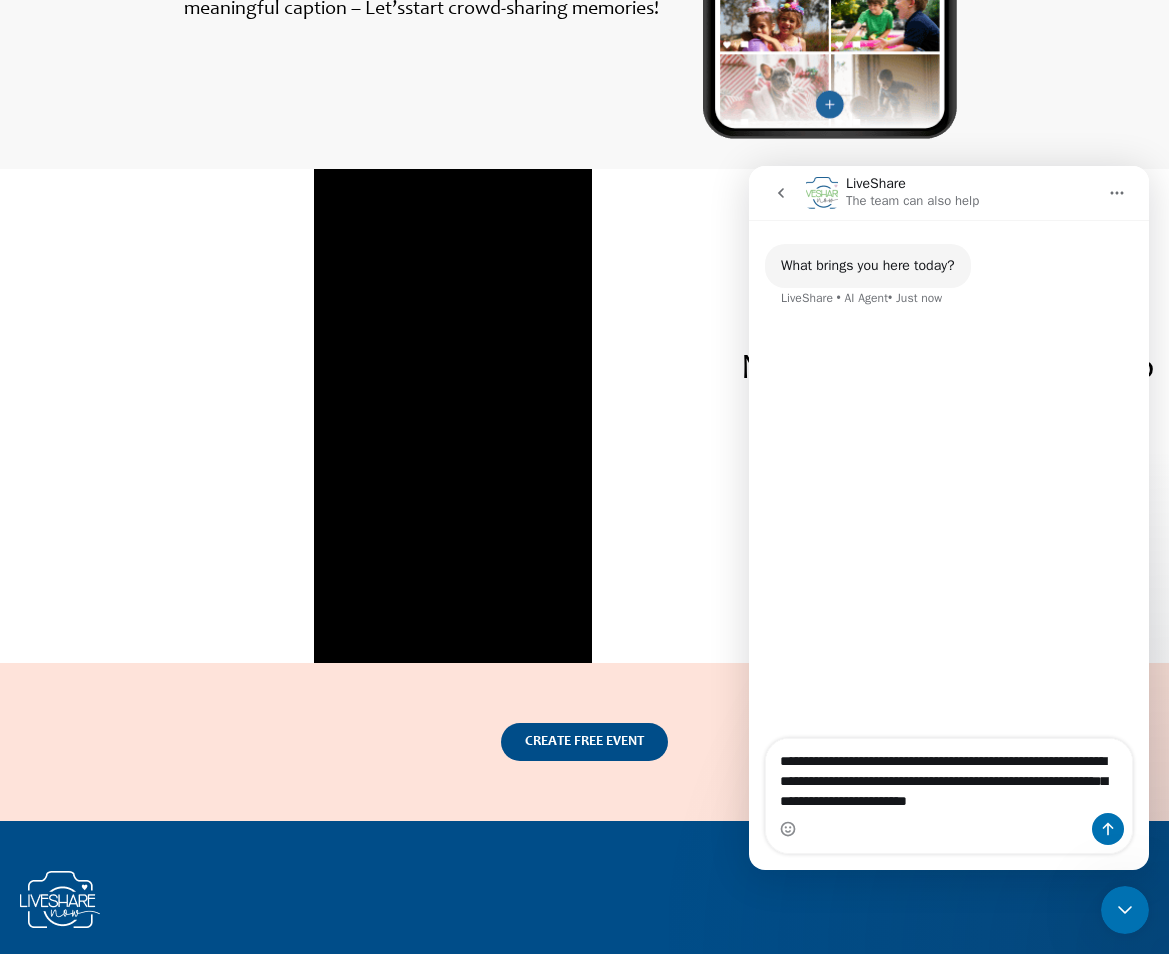 type 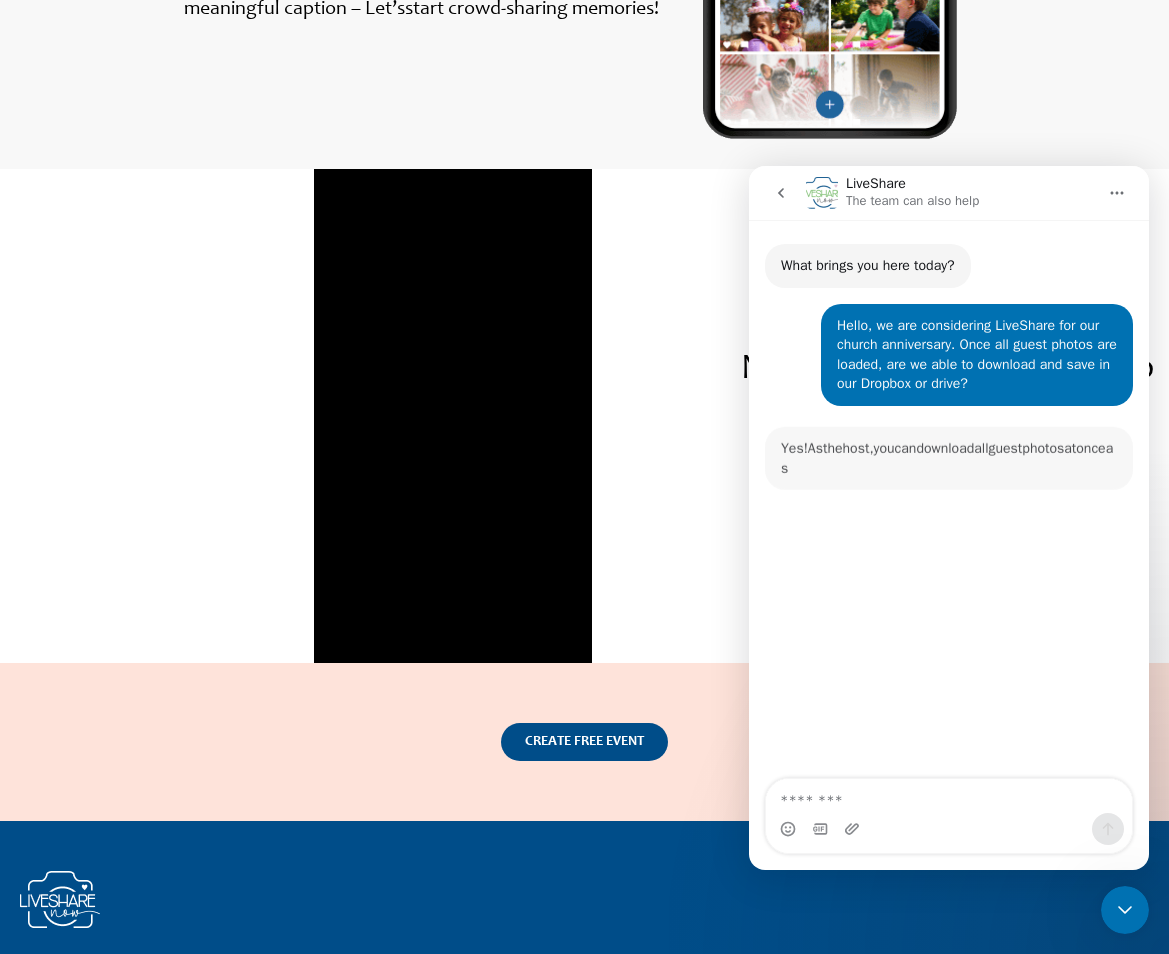 scroll, scrollTop: 3, scrollLeft: 0, axis: vertical 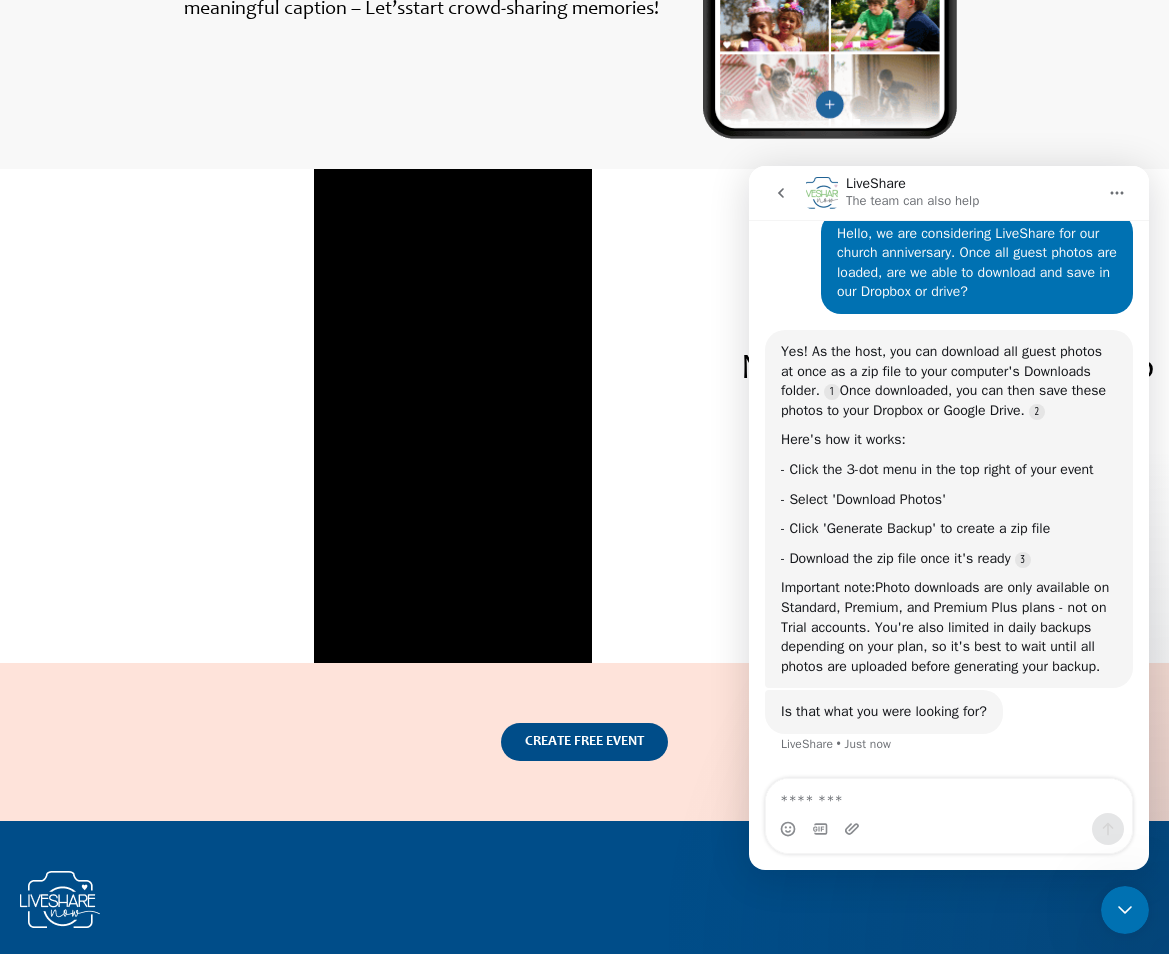 click at bounding box center (949, 796) 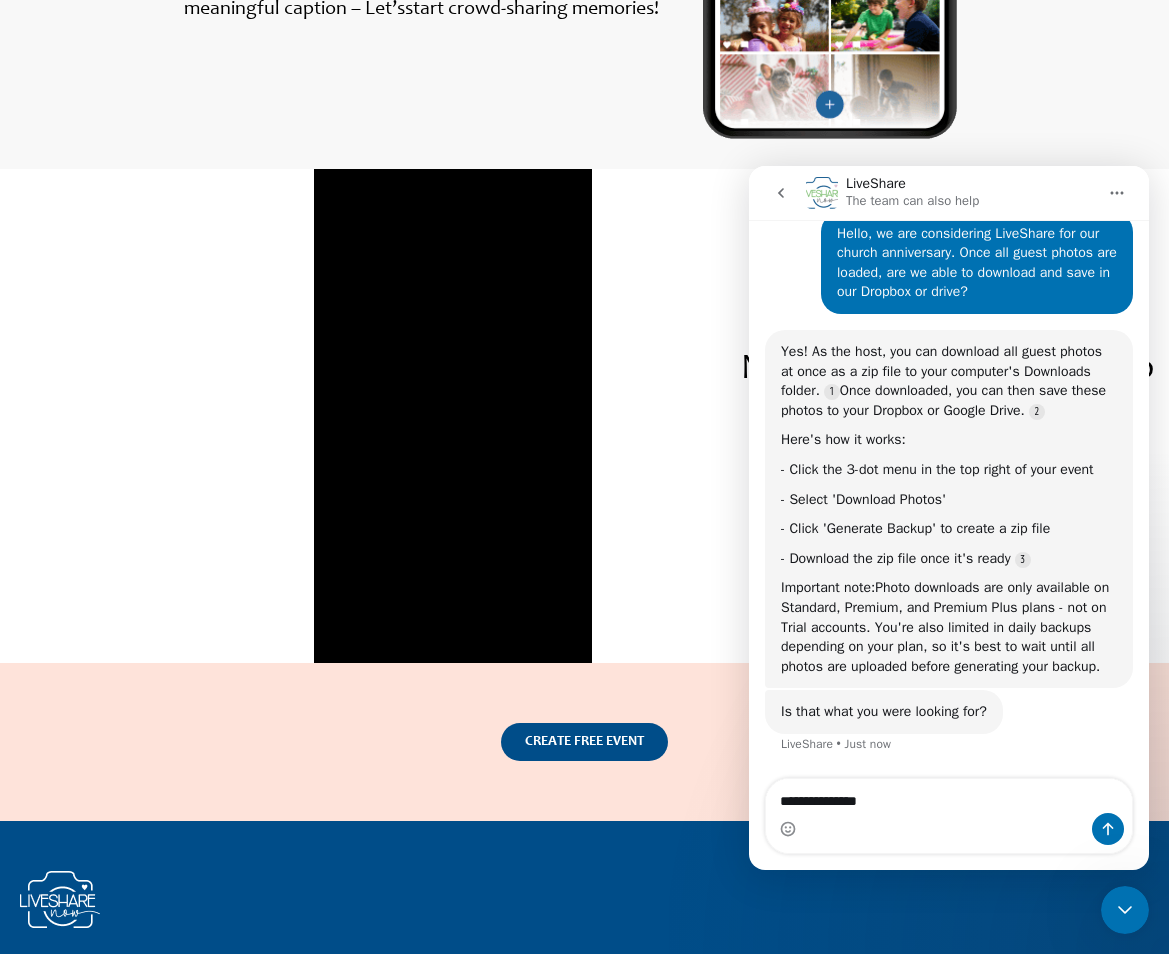 type on "**********" 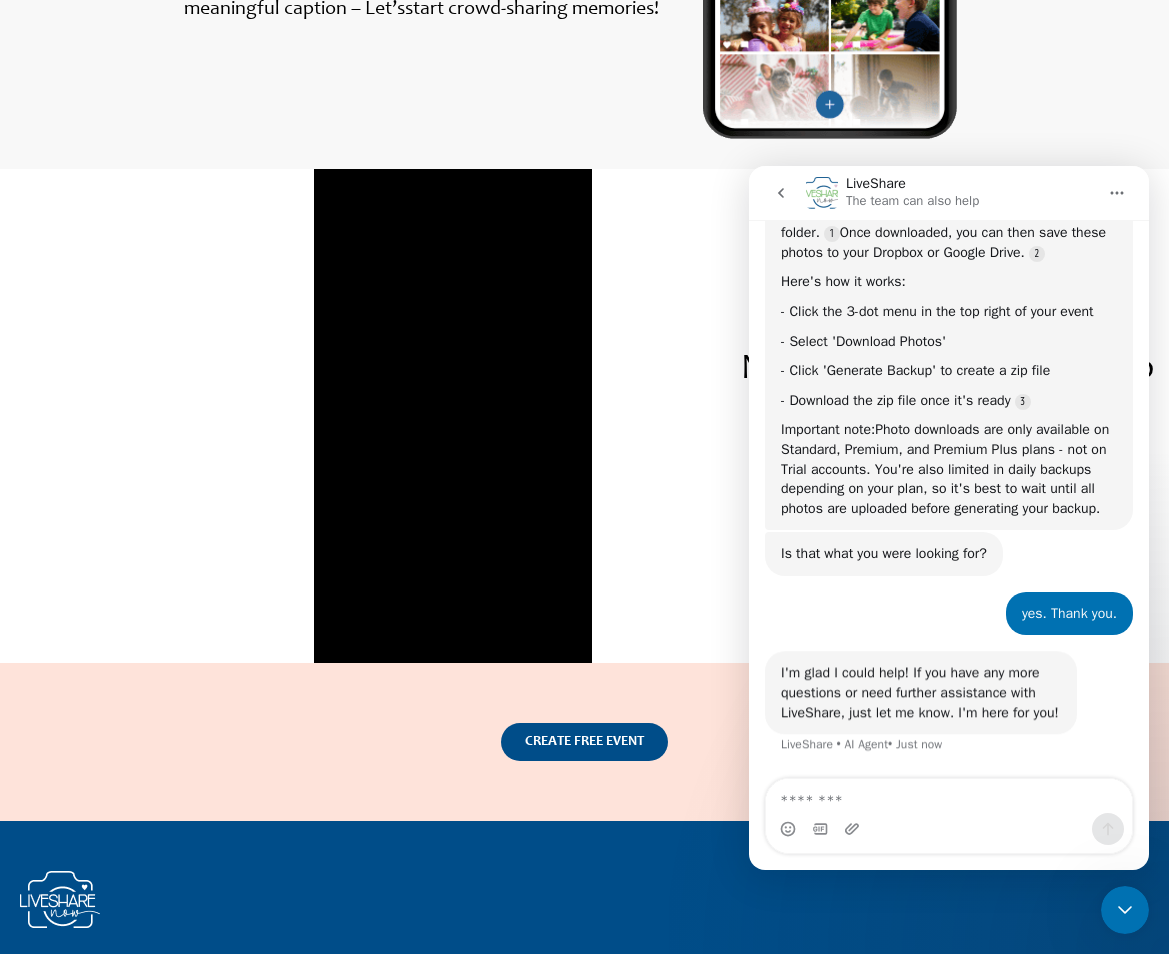 scroll, scrollTop: 247, scrollLeft: 0, axis: vertical 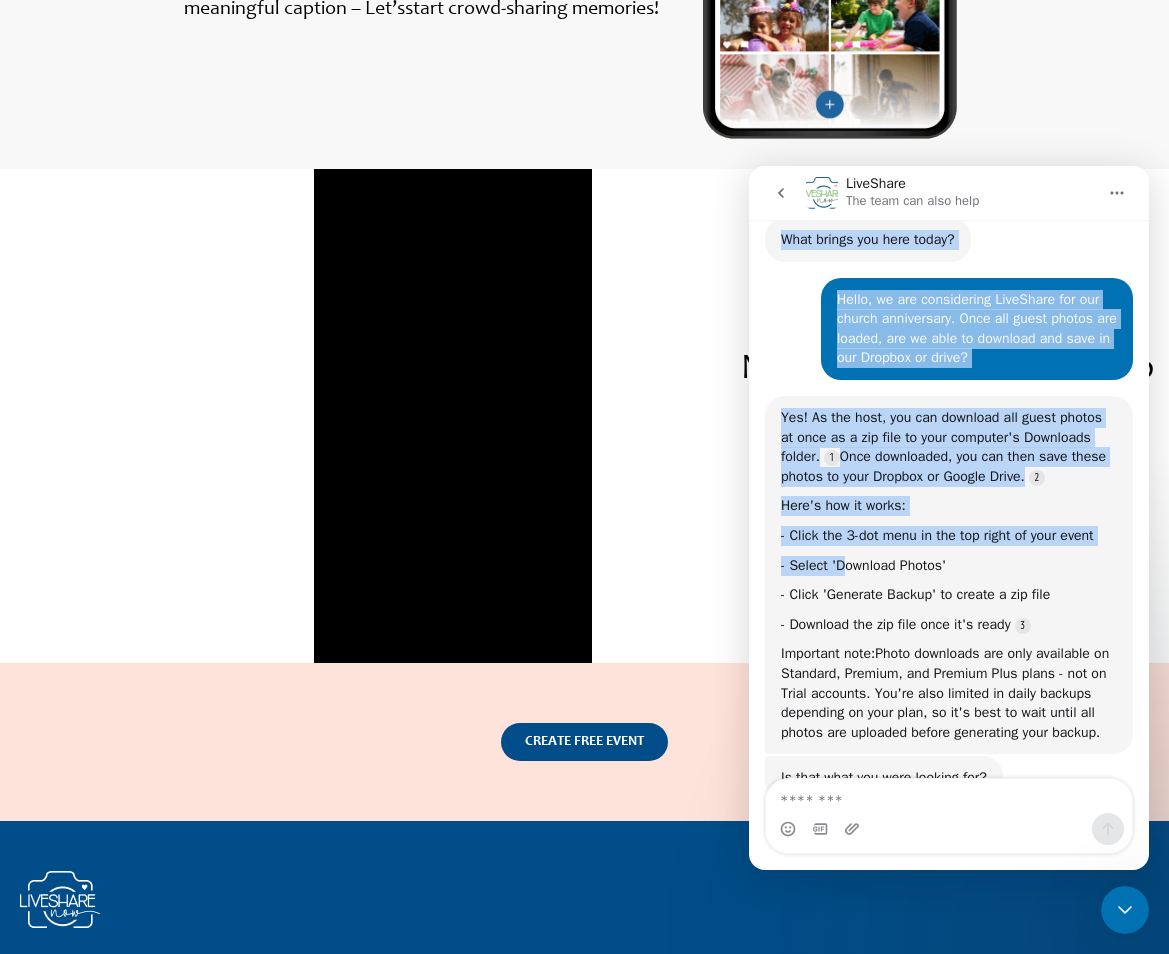 drag, startPoint x: 767, startPoint y: 236, endPoint x: 839, endPoint y: 571, distance: 342.64996 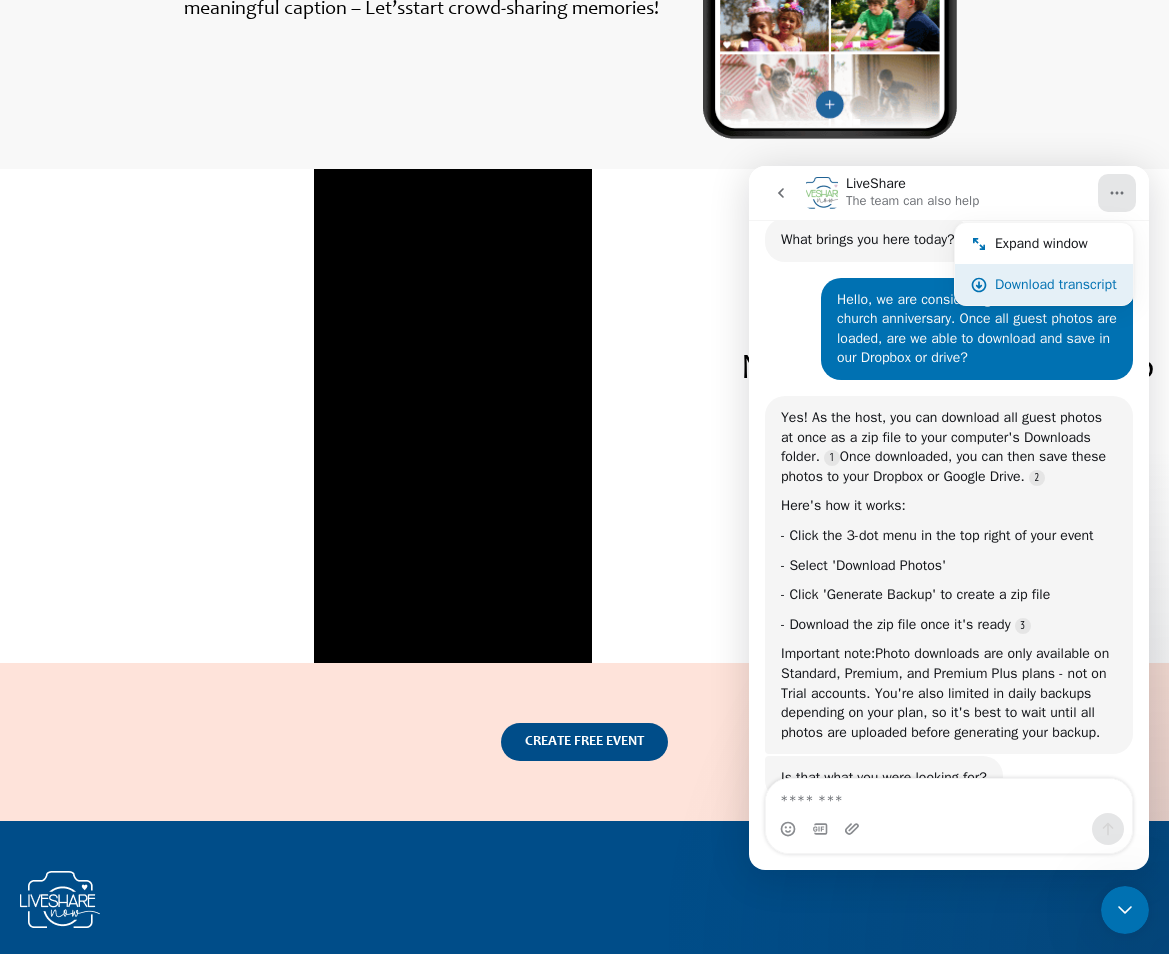 click on "Download transcript" at bounding box center [1056, 284] 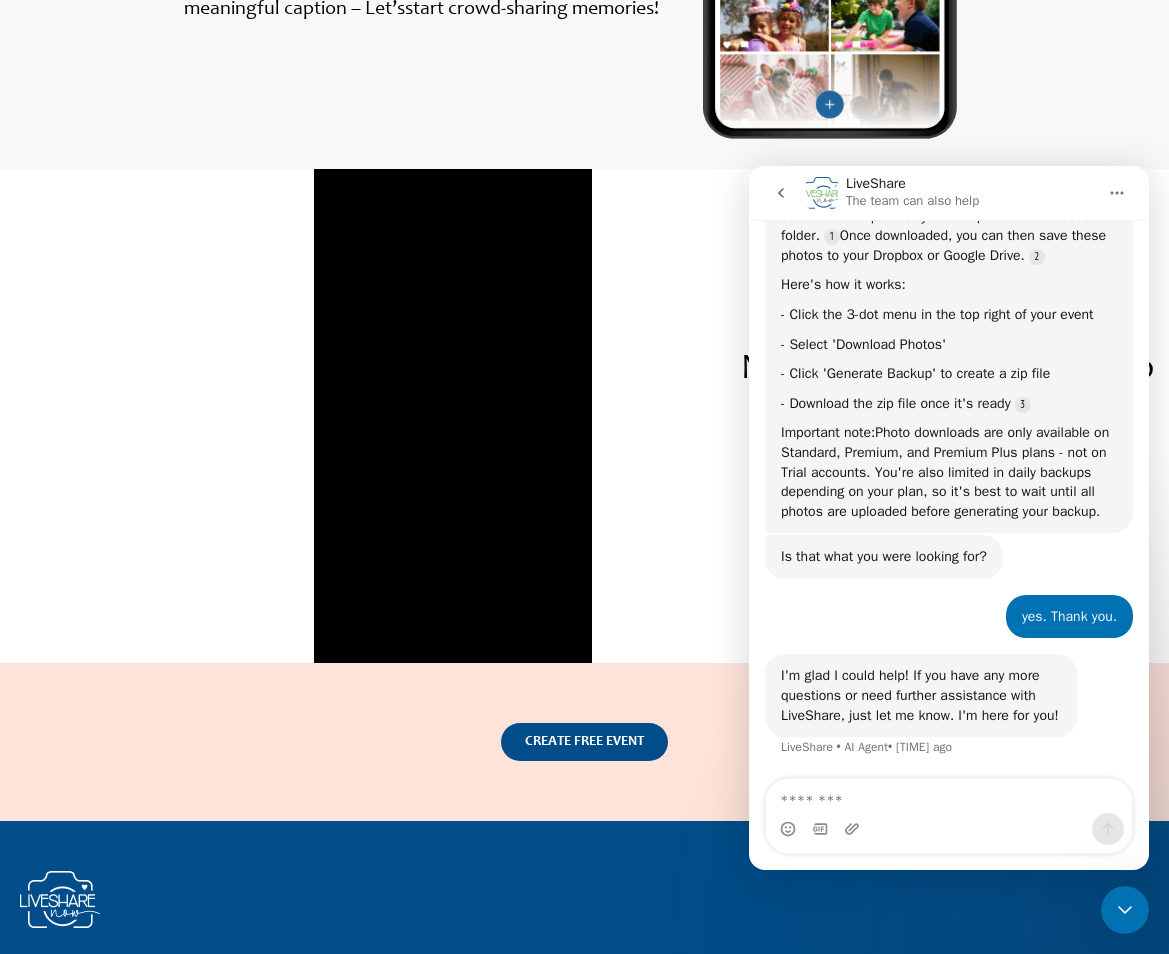 scroll, scrollTop: 247, scrollLeft: 0, axis: vertical 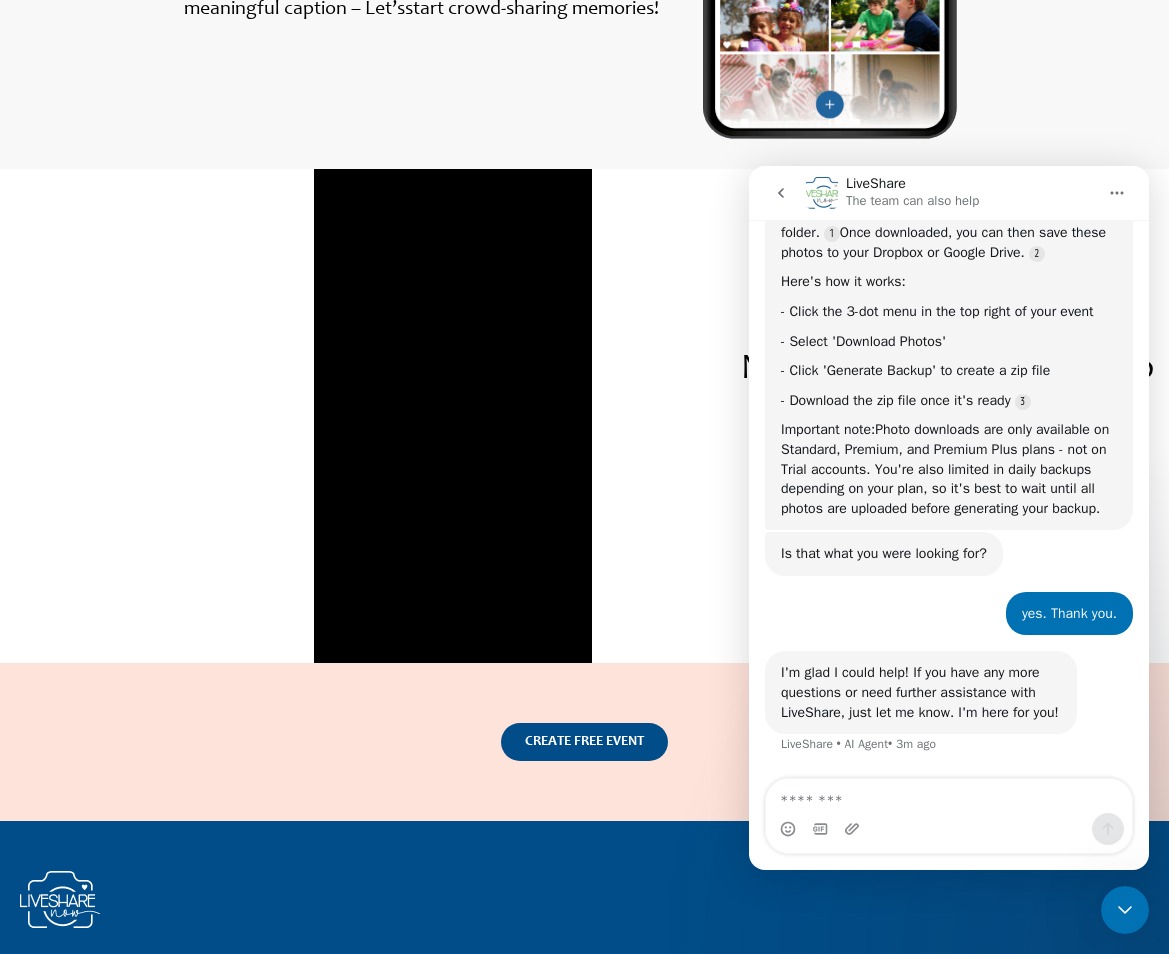 click at bounding box center (1117, 193) 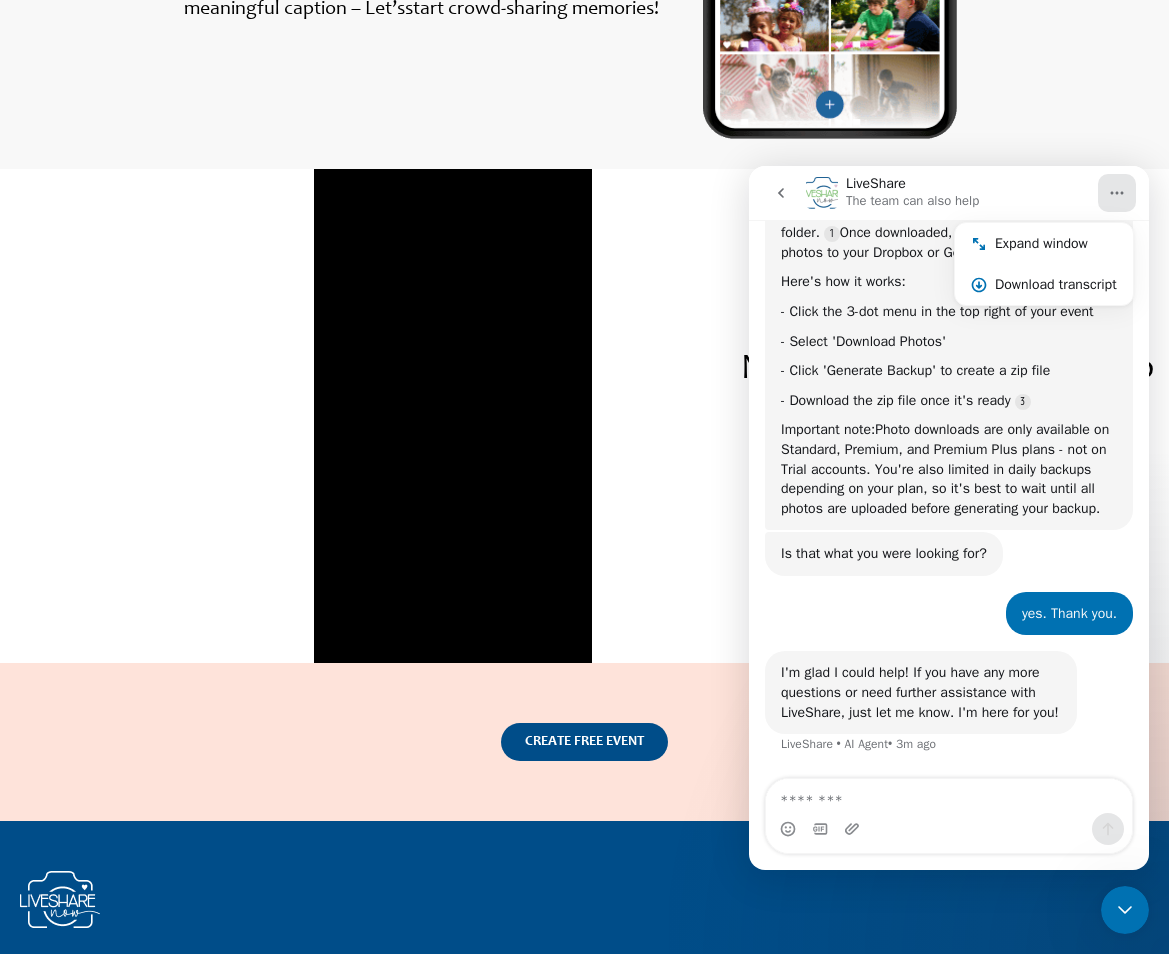 click 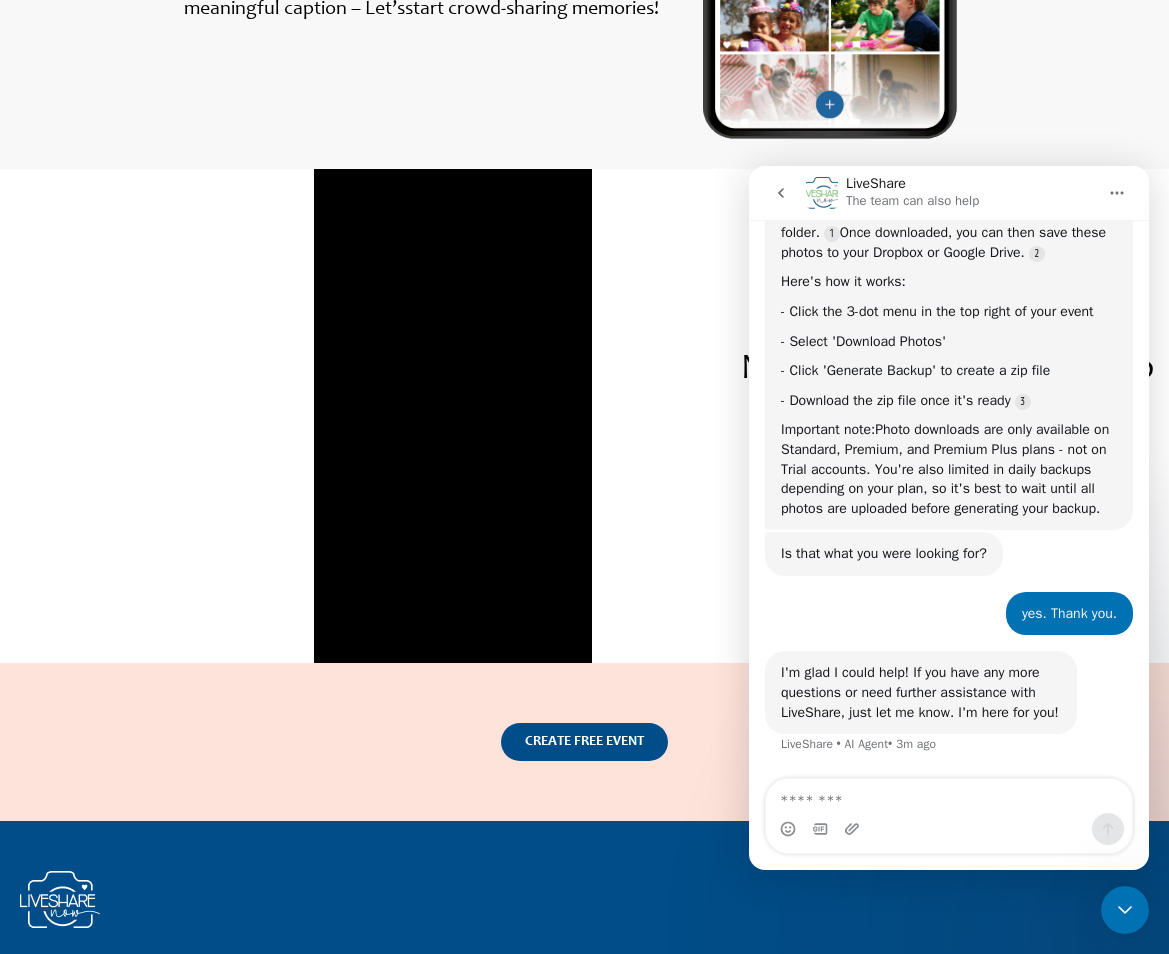 click 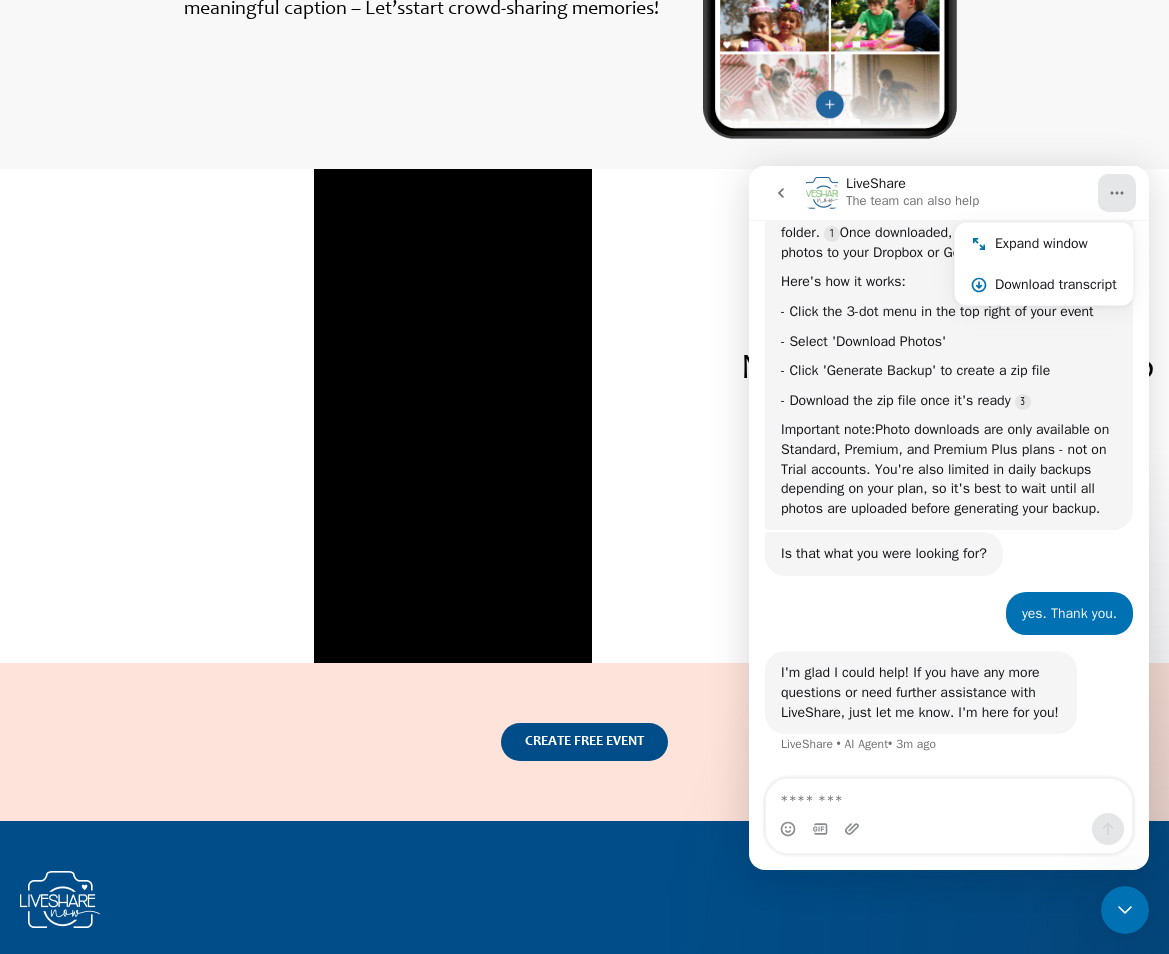 click 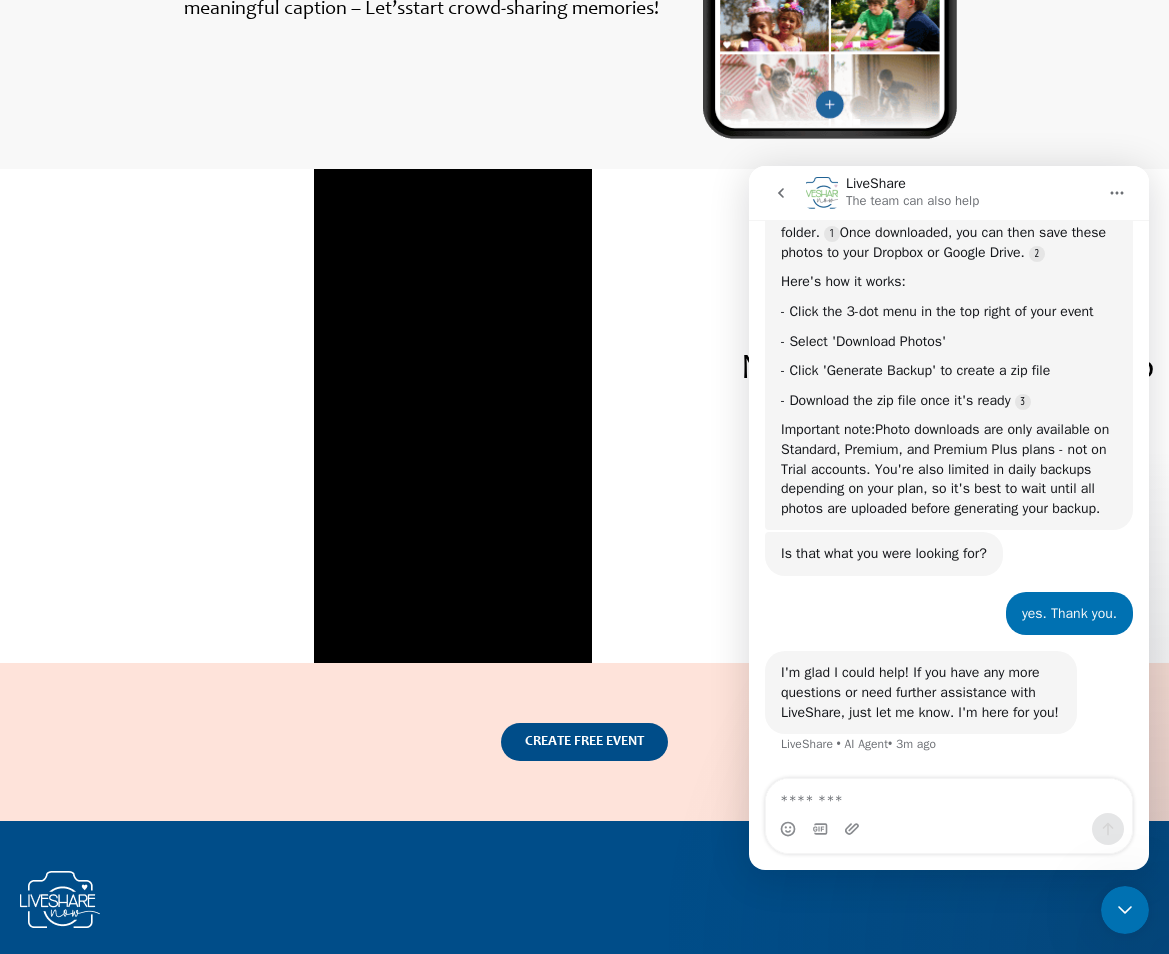 click 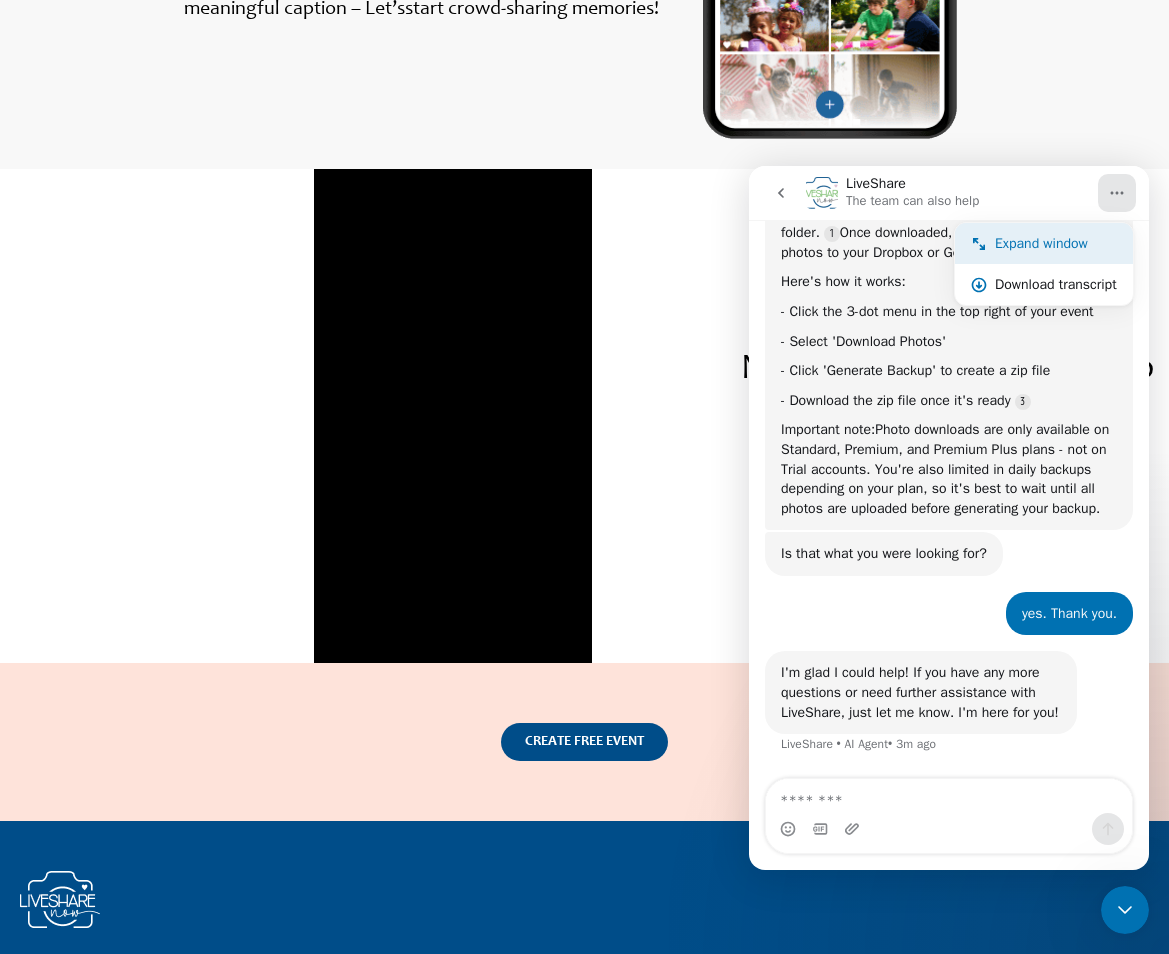 click on "Expand window" at bounding box center [1056, 243] 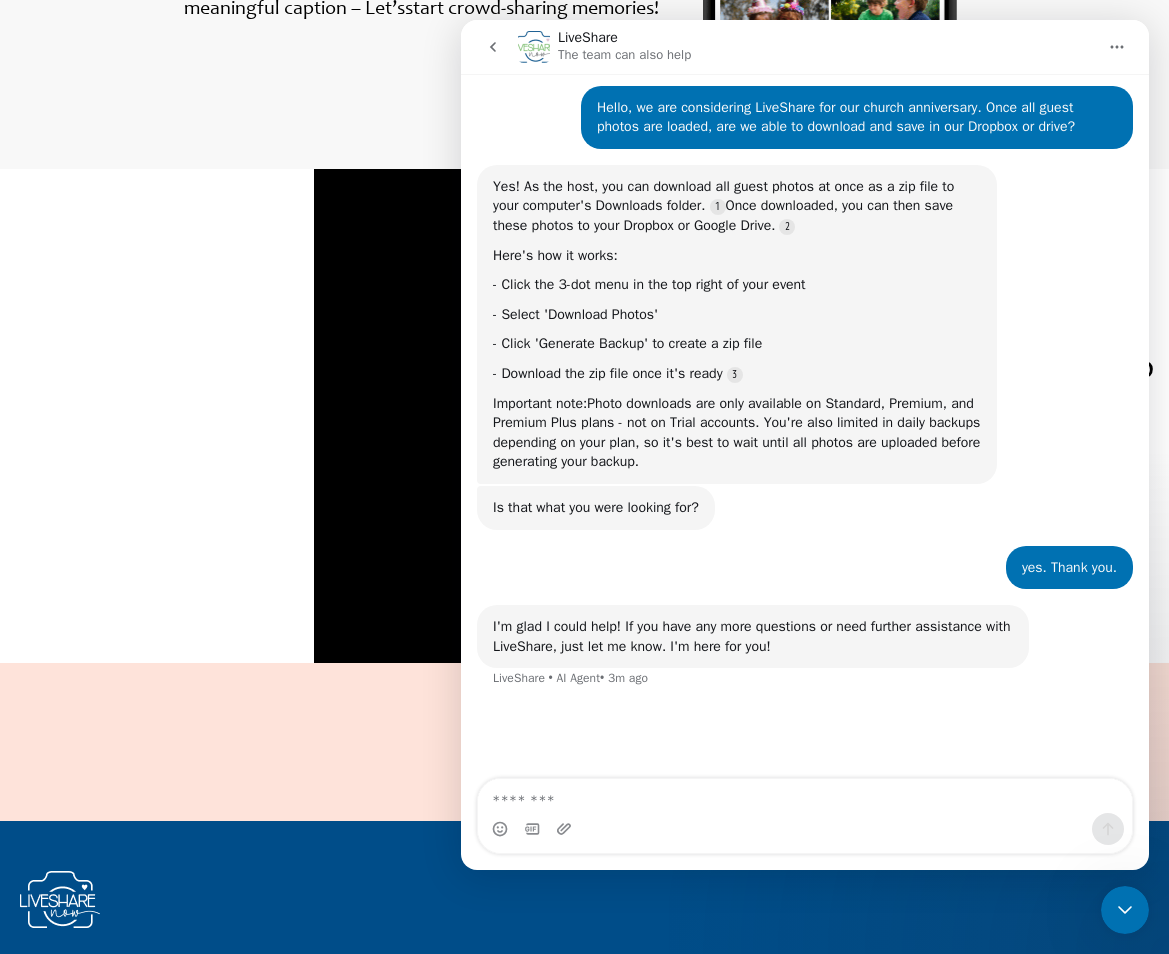 scroll, scrollTop: 69, scrollLeft: 0, axis: vertical 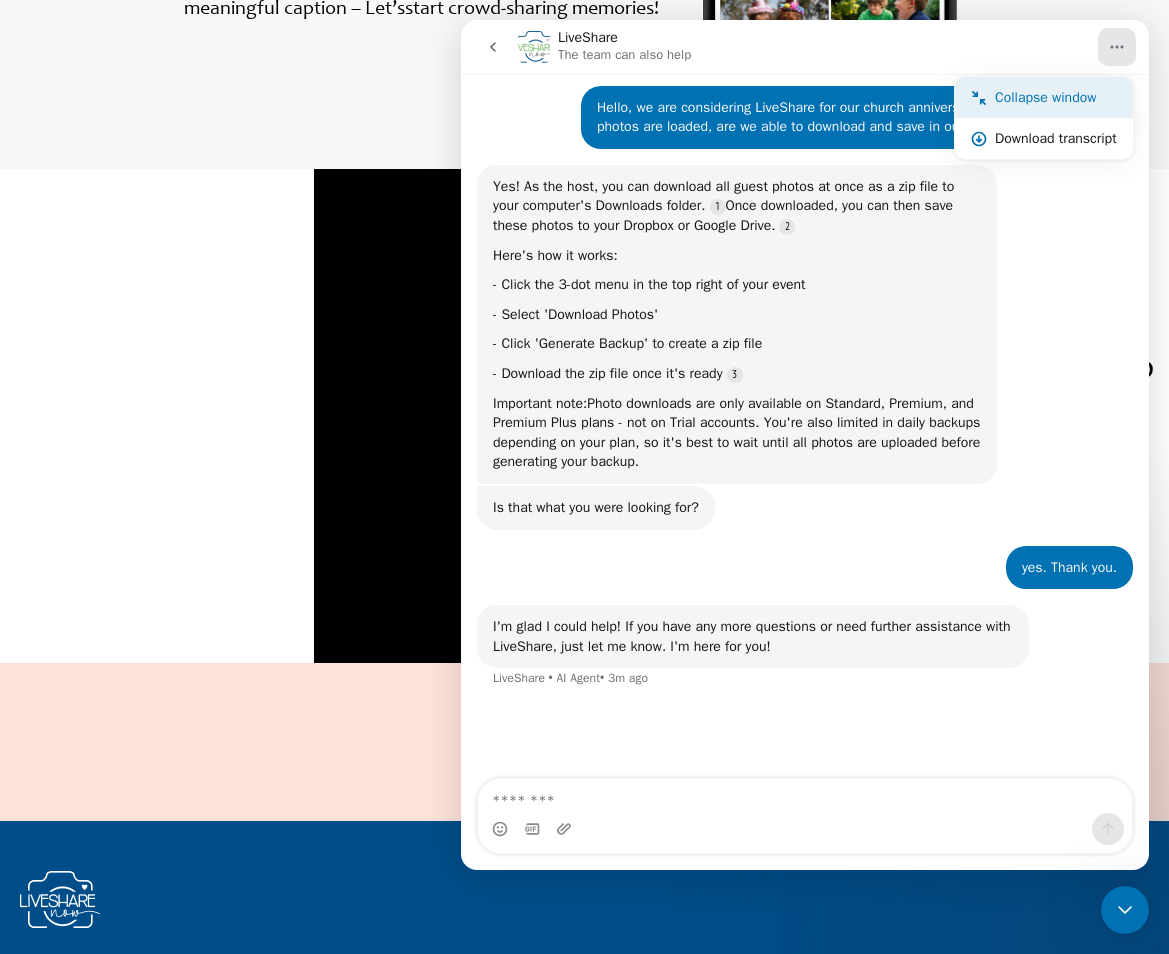 click on "Collapse window" at bounding box center [1056, 97] 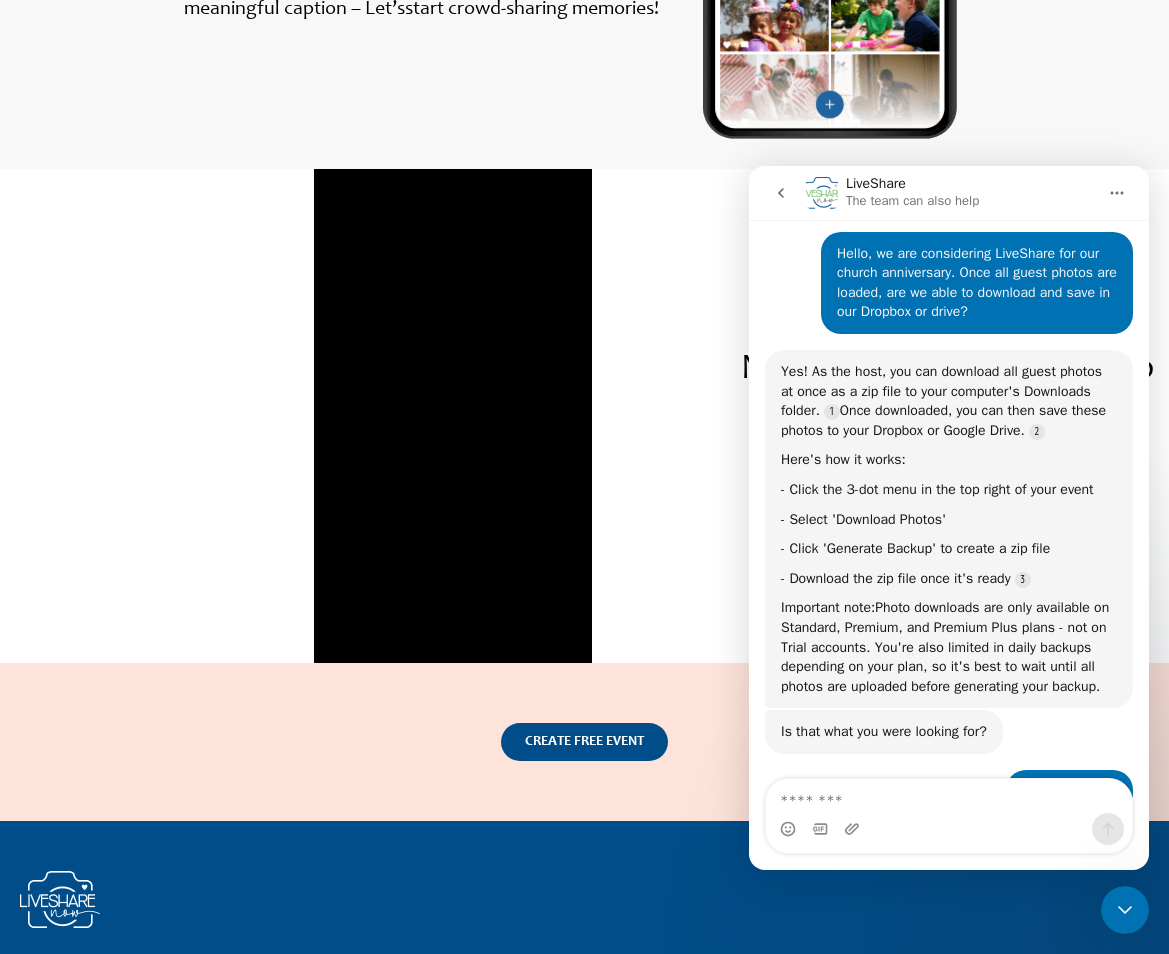 scroll, scrollTop: 247, scrollLeft: 0, axis: vertical 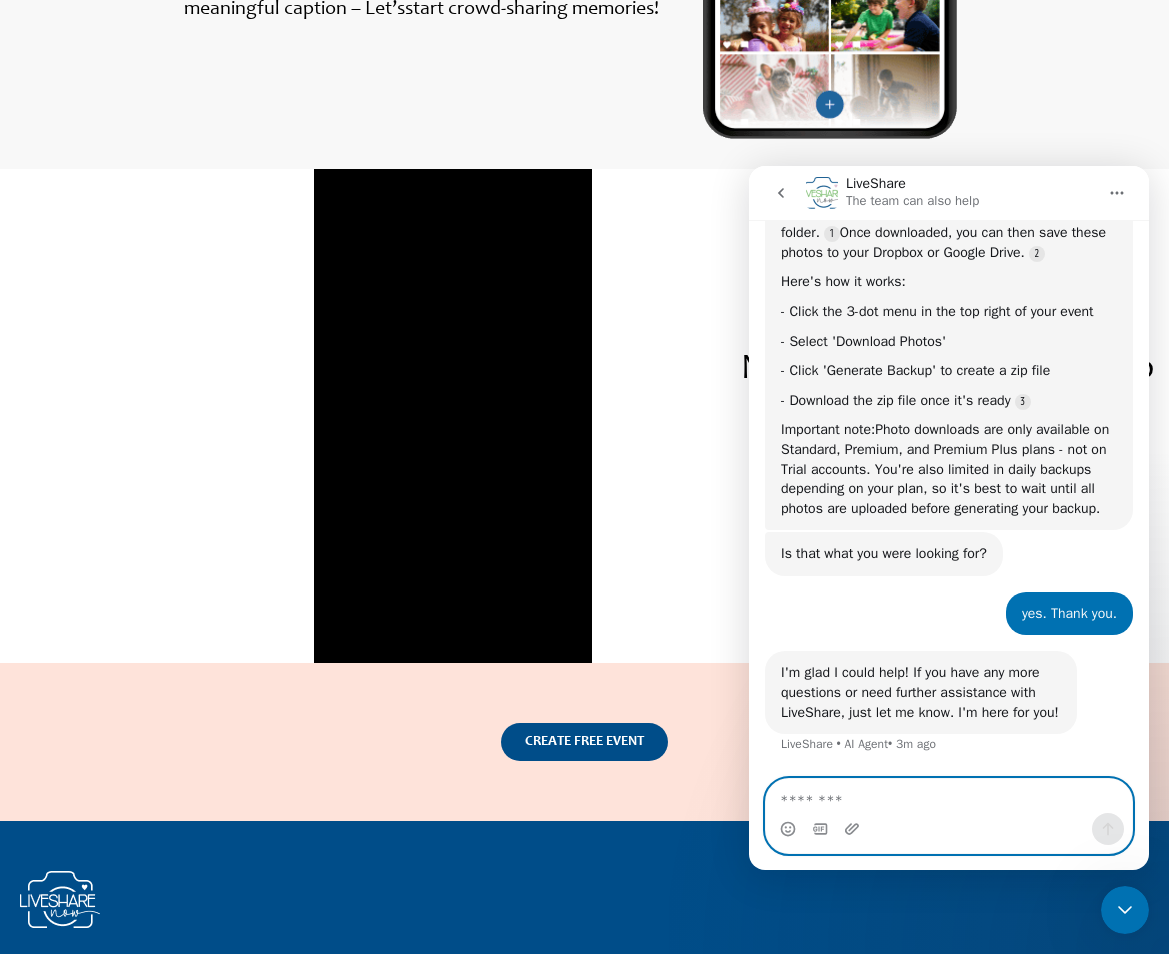 click at bounding box center [949, 796] 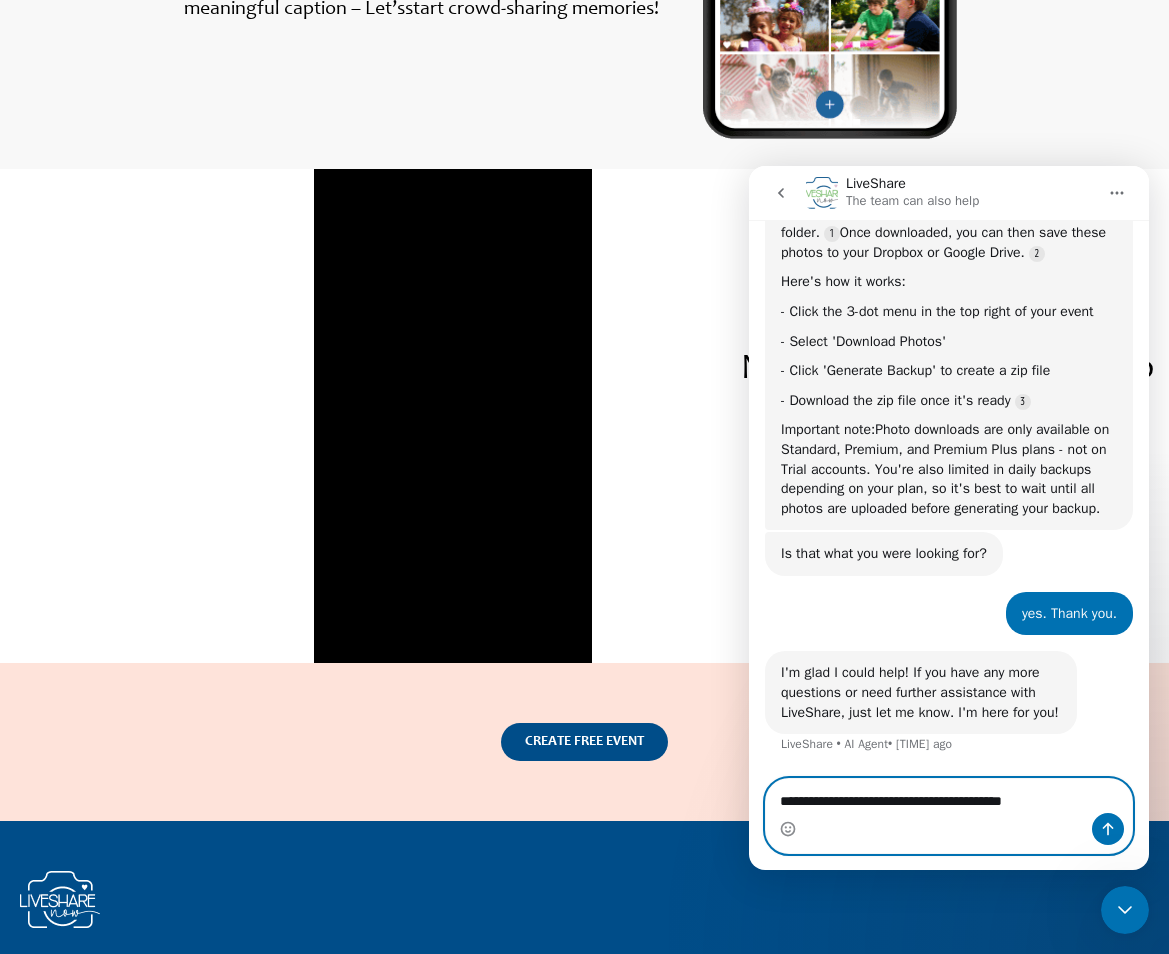type on "**********" 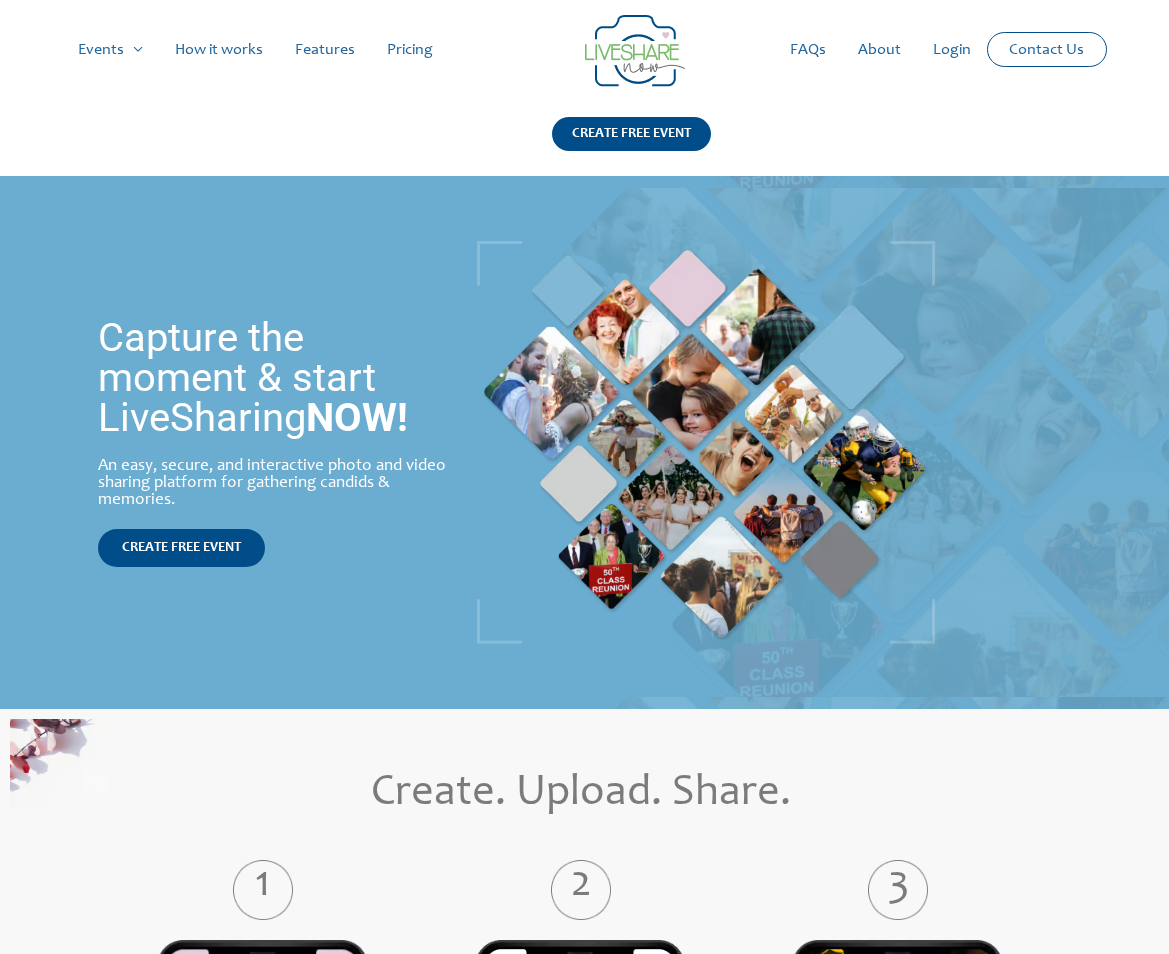 click on "Pricing" at bounding box center (410, 50) 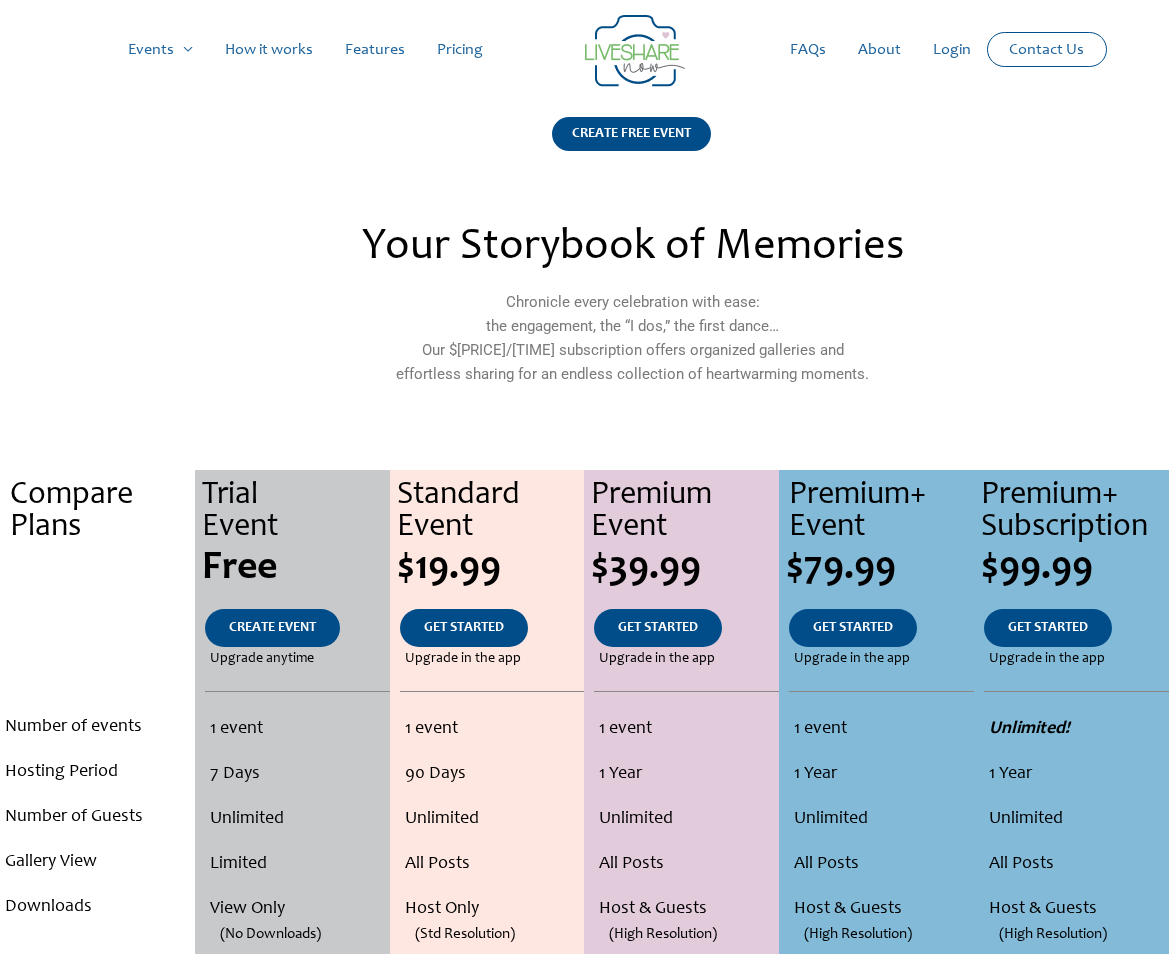 scroll, scrollTop: 0, scrollLeft: 0, axis: both 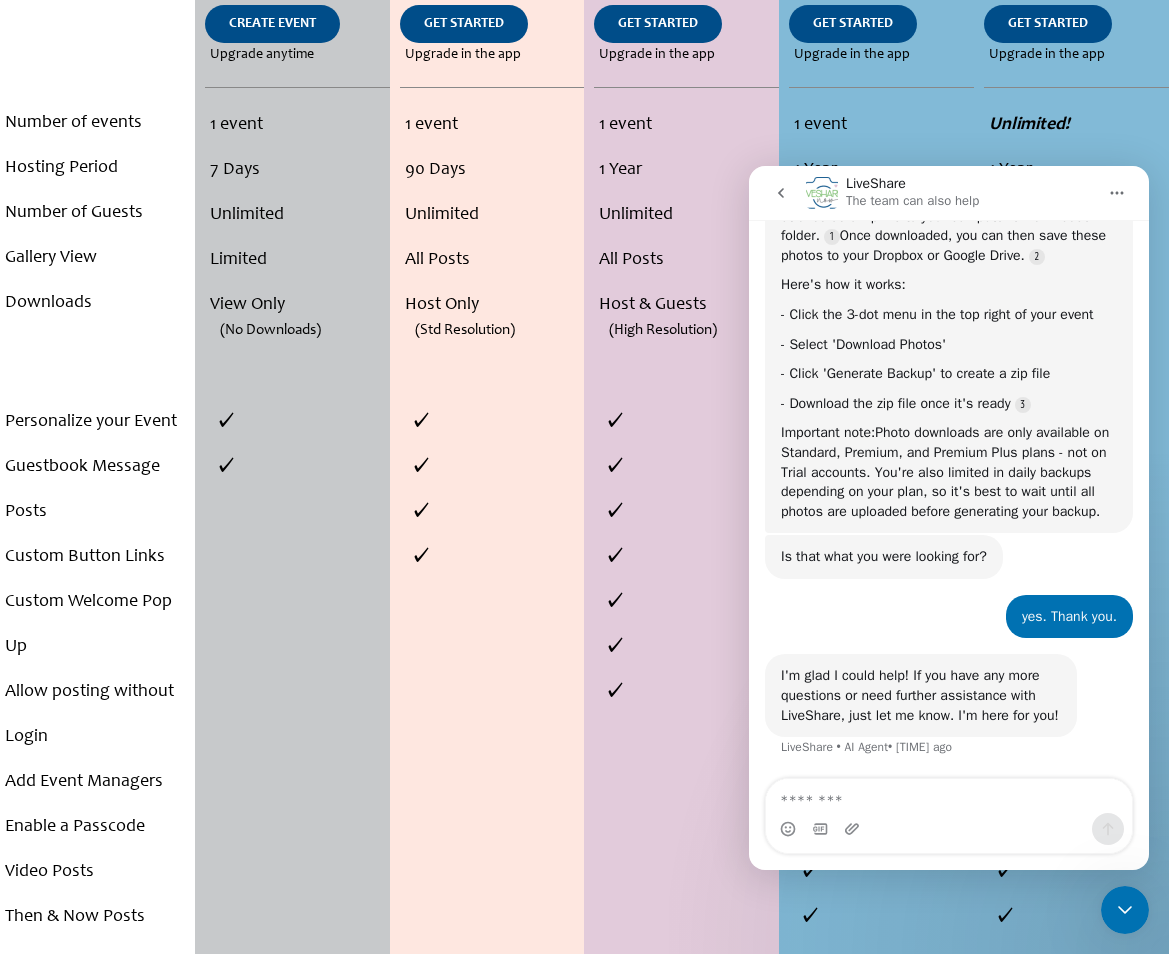 click at bounding box center [949, 796] 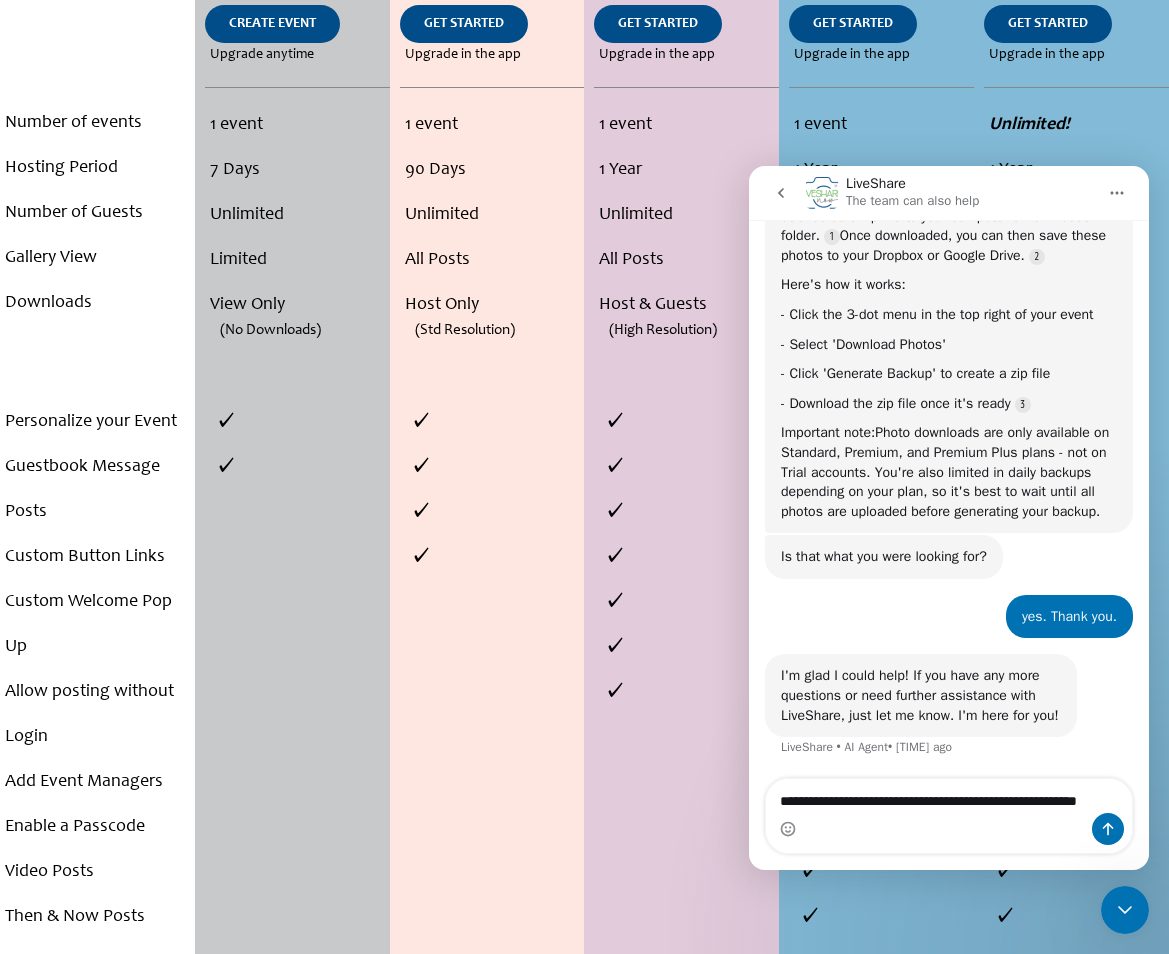 scroll, scrollTop: 267, scrollLeft: 0, axis: vertical 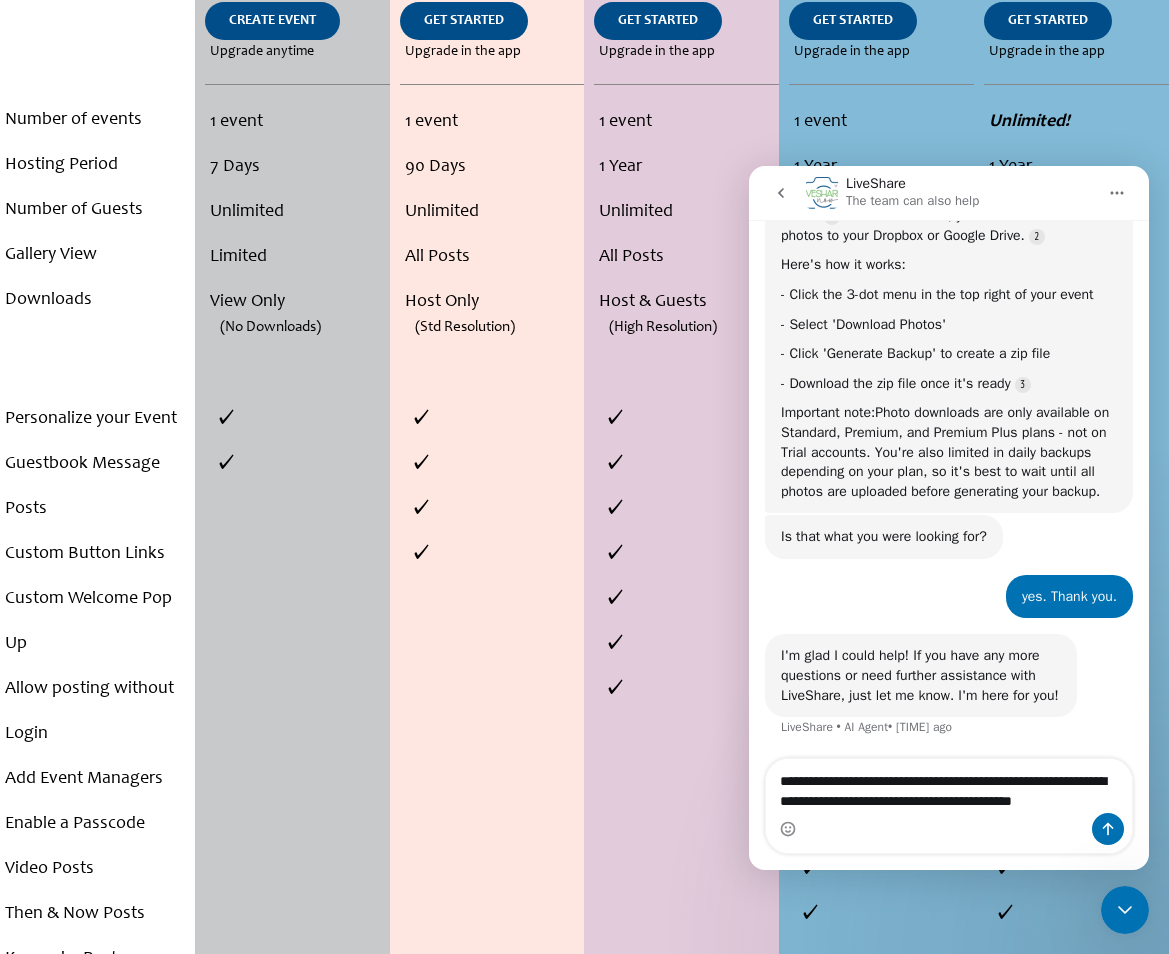 type on "**********" 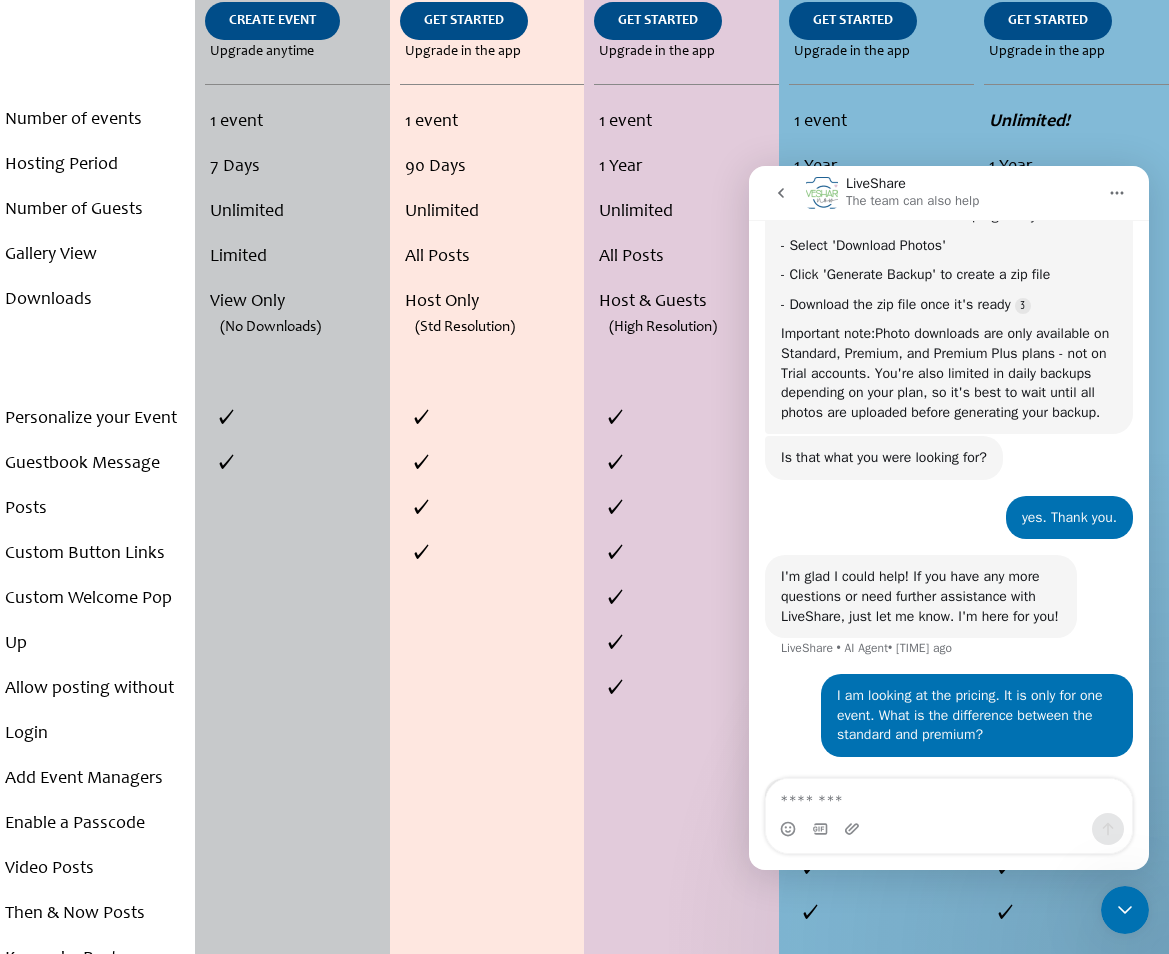 scroll, scrollTop: 411, scrollLeft: 0, axis: vertical 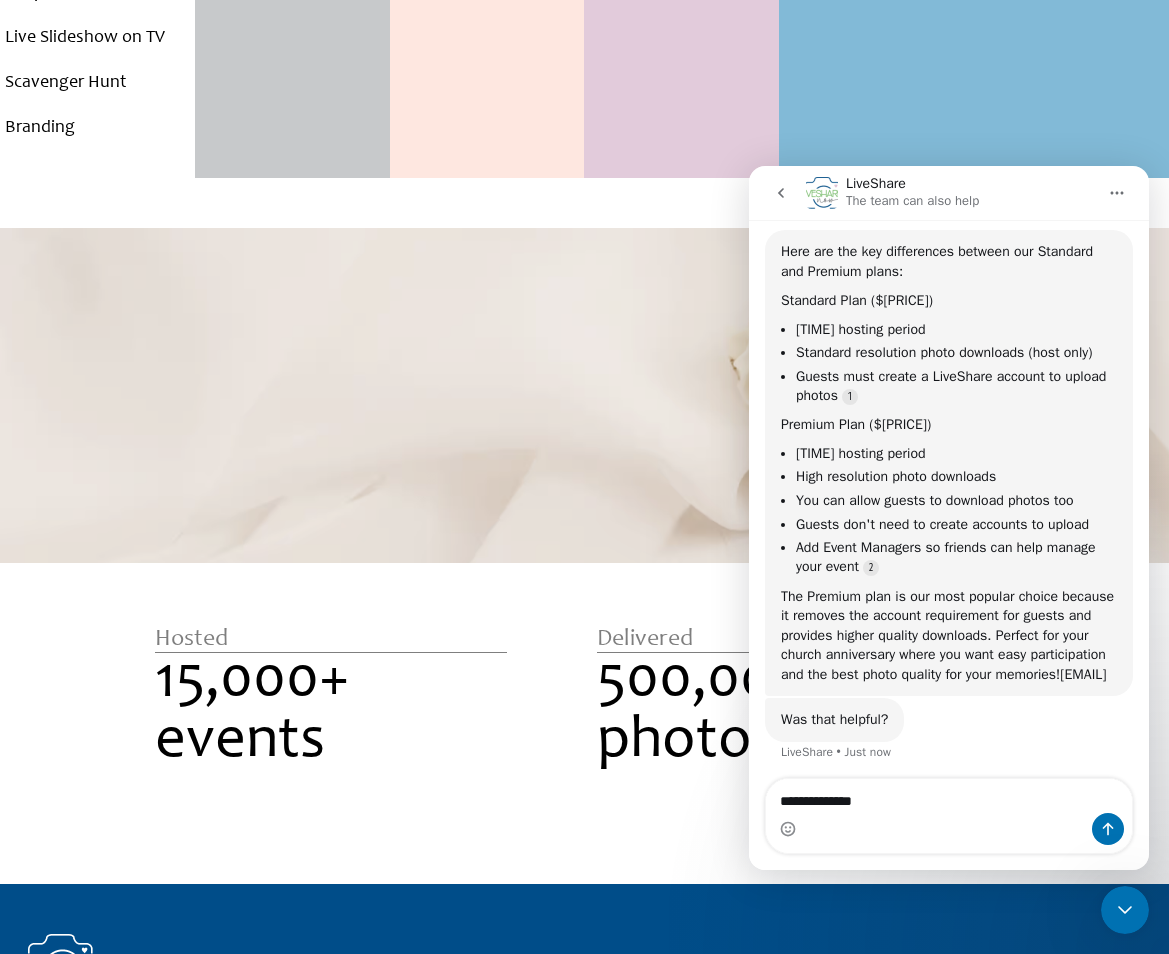 type on "**********" 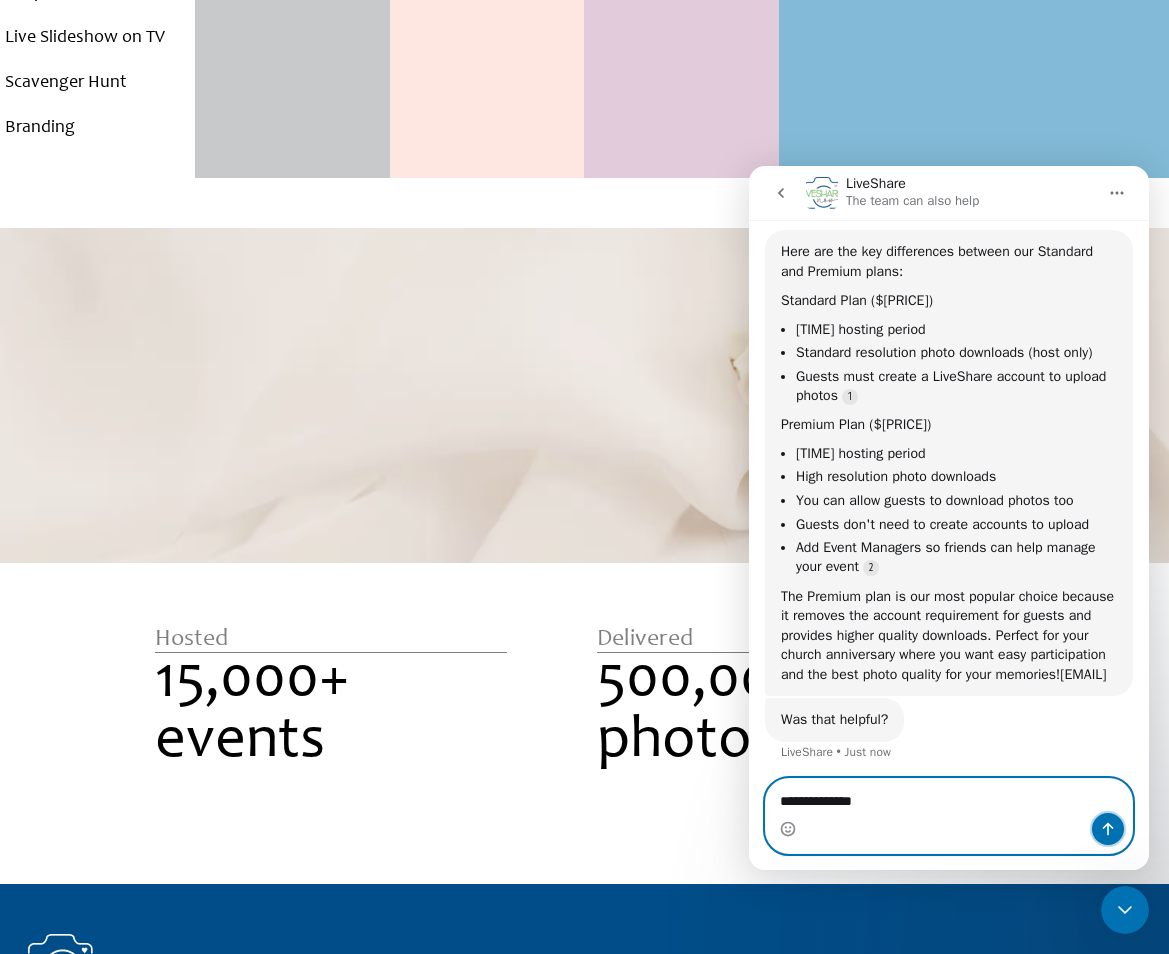 click 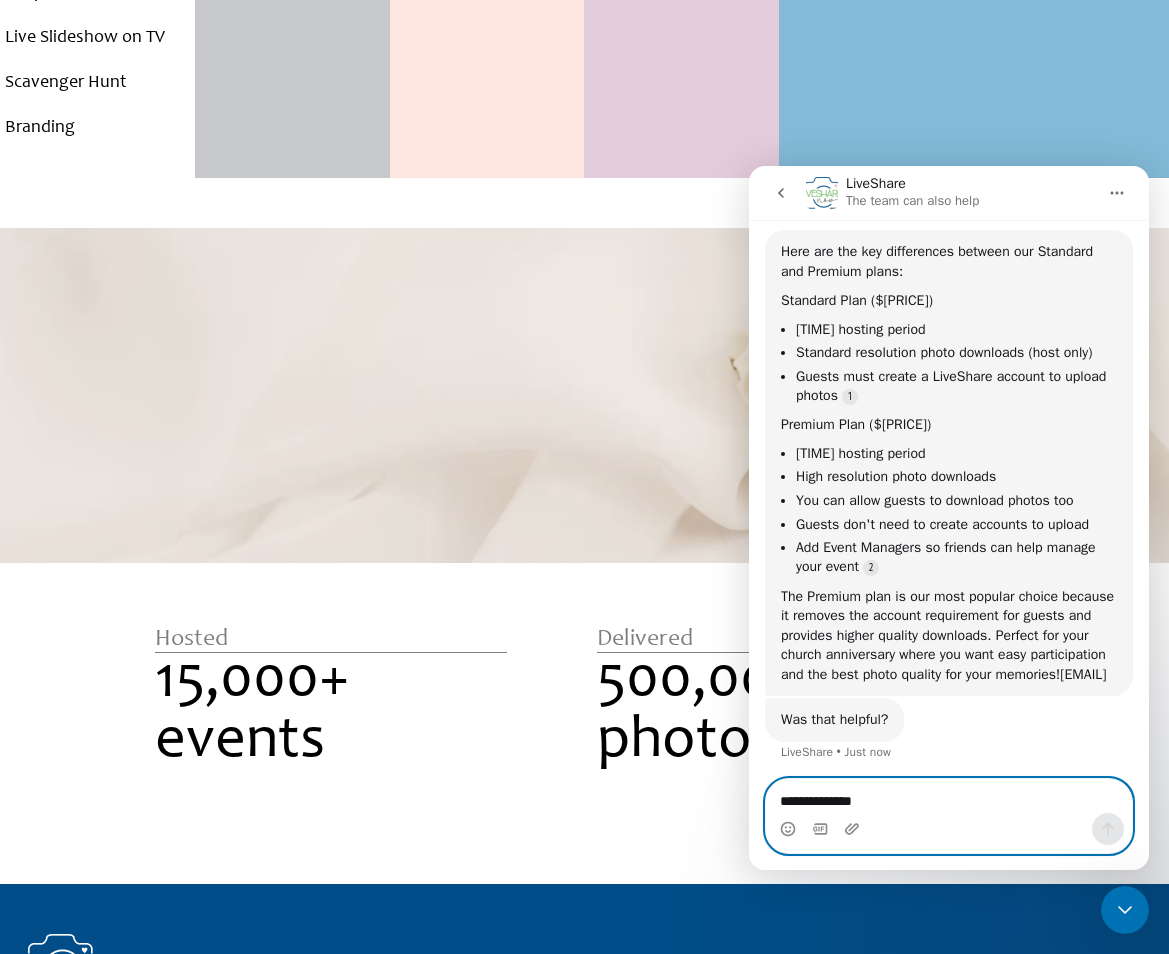 scroll, scrollTop: 1018, scrollLeft: 0, axis: vertical 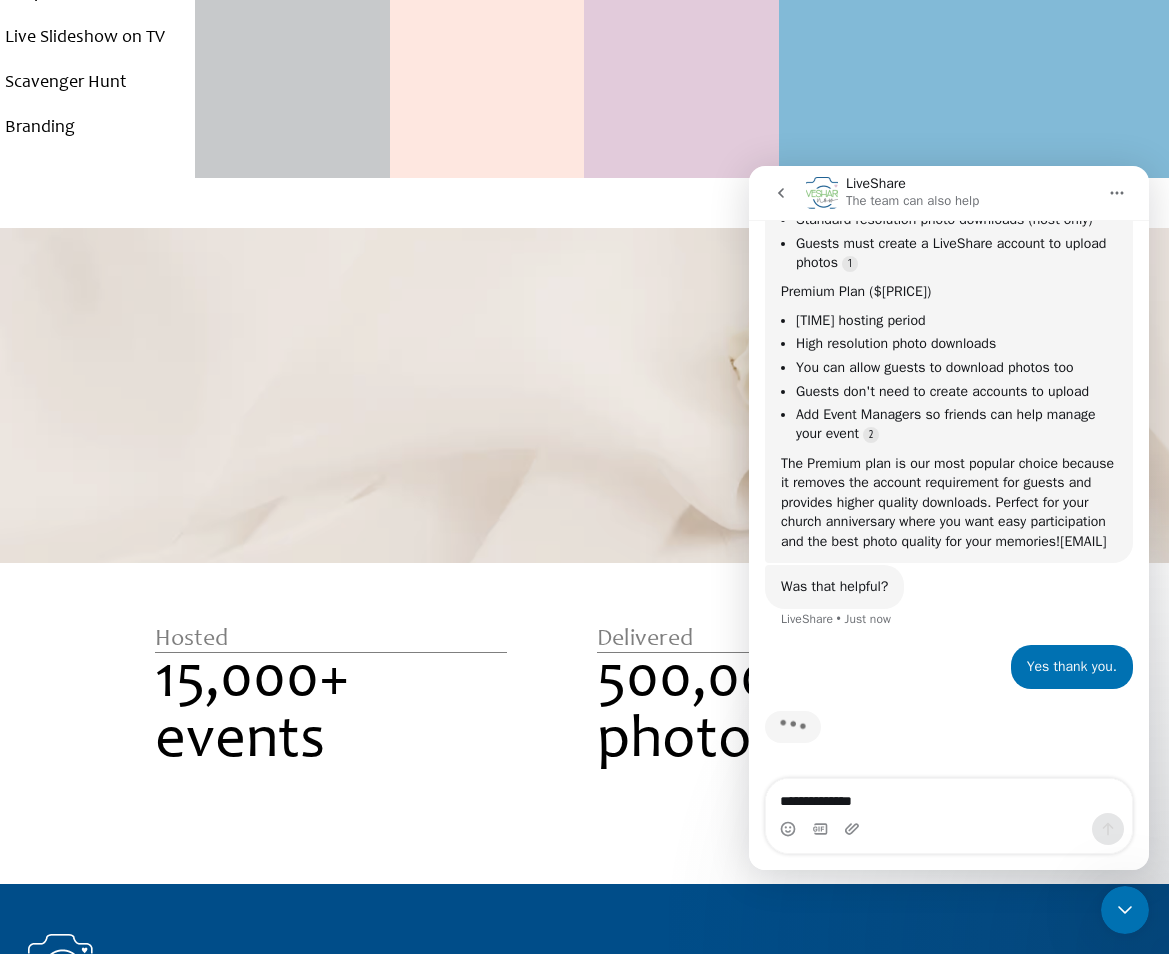 click 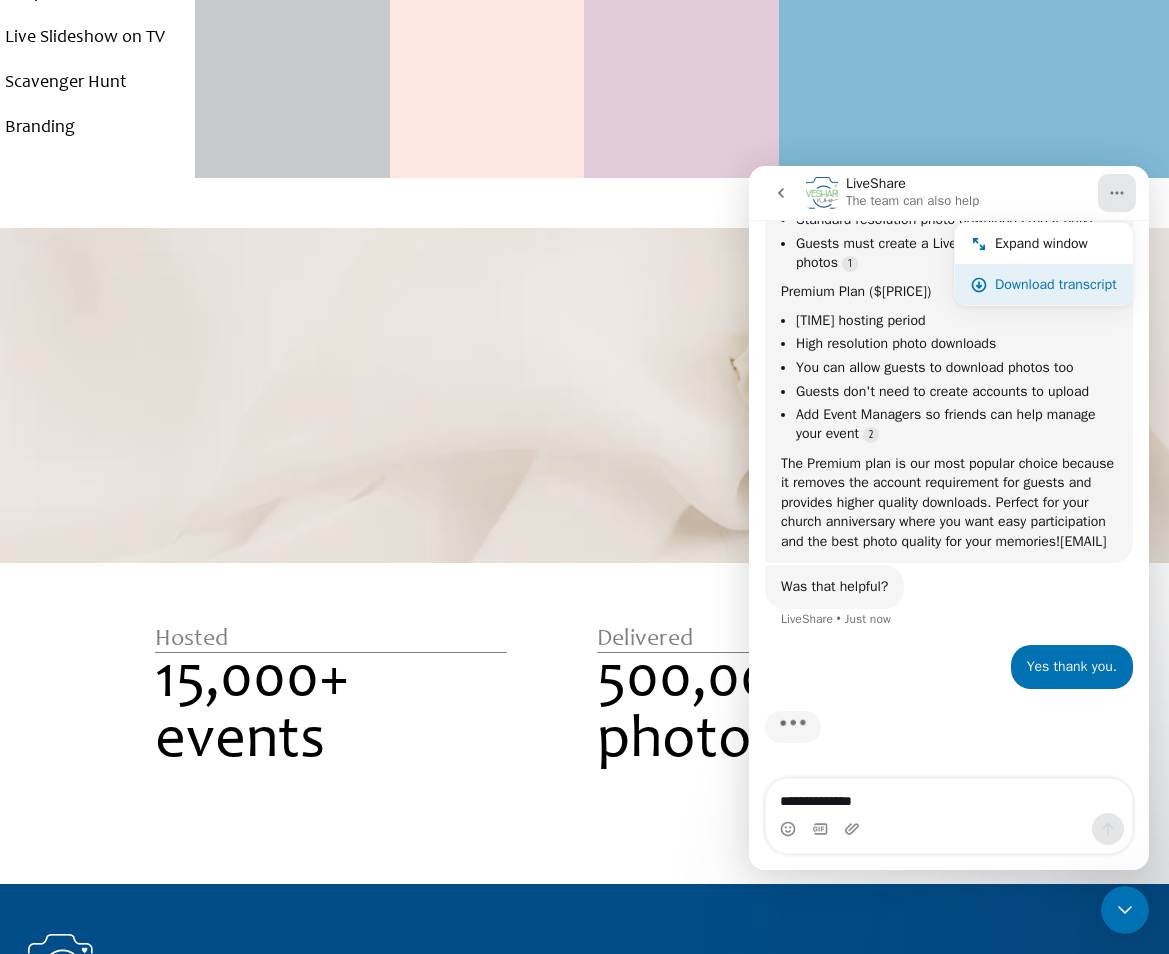 click on "Download transcript" at bounding box center (1056, 284) 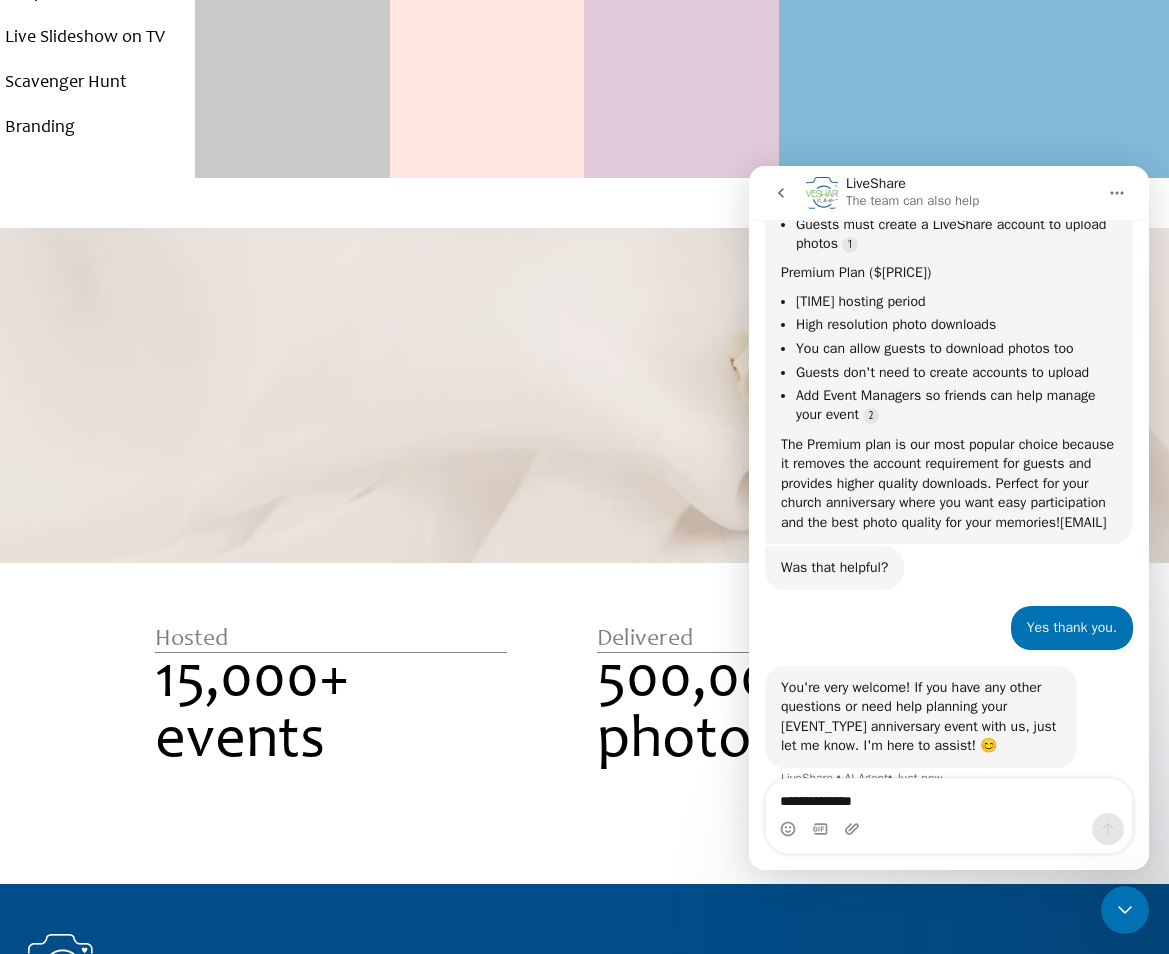 scroll, scrollTop: 1072, scrollLeft: 0, axis: vertical 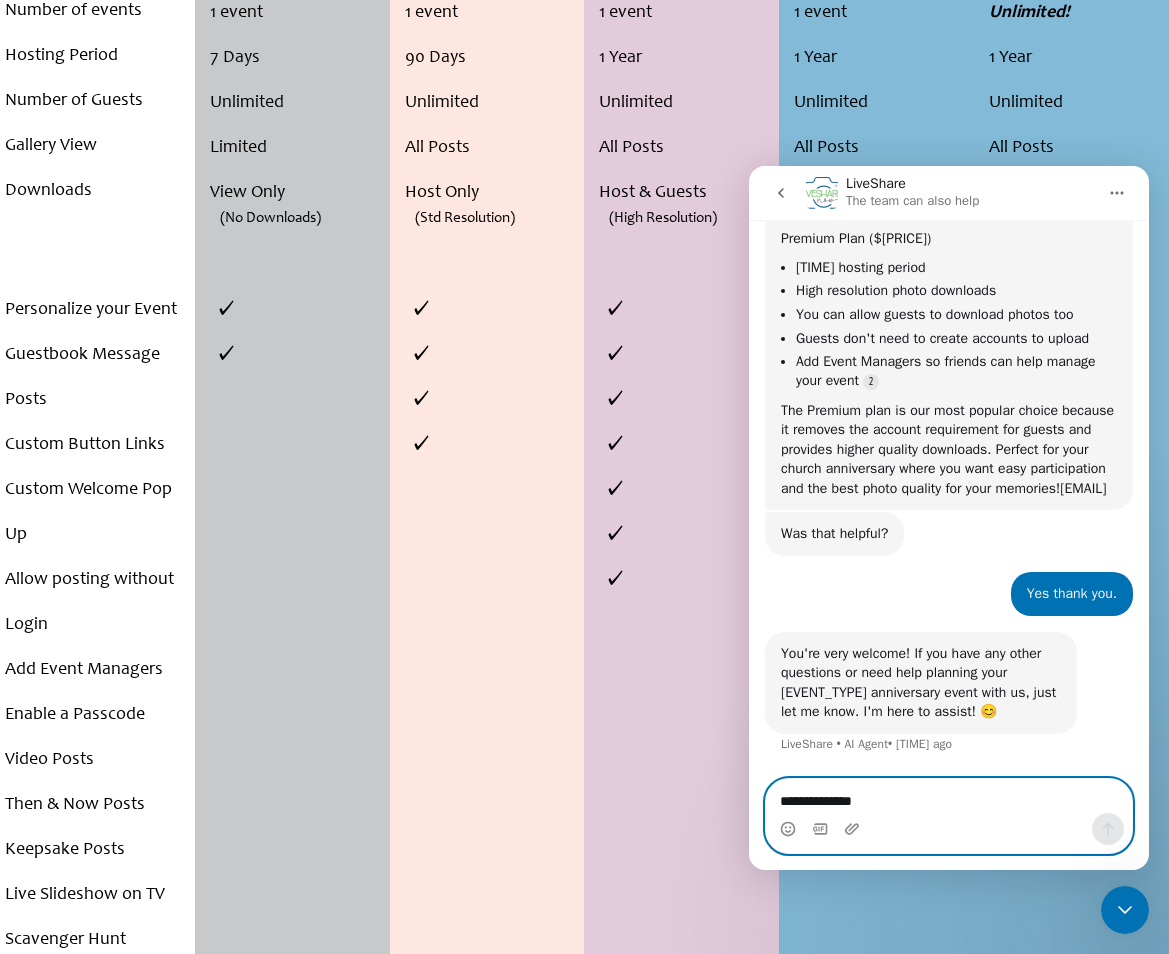 click on "**********" at bounding box center [949, 796] 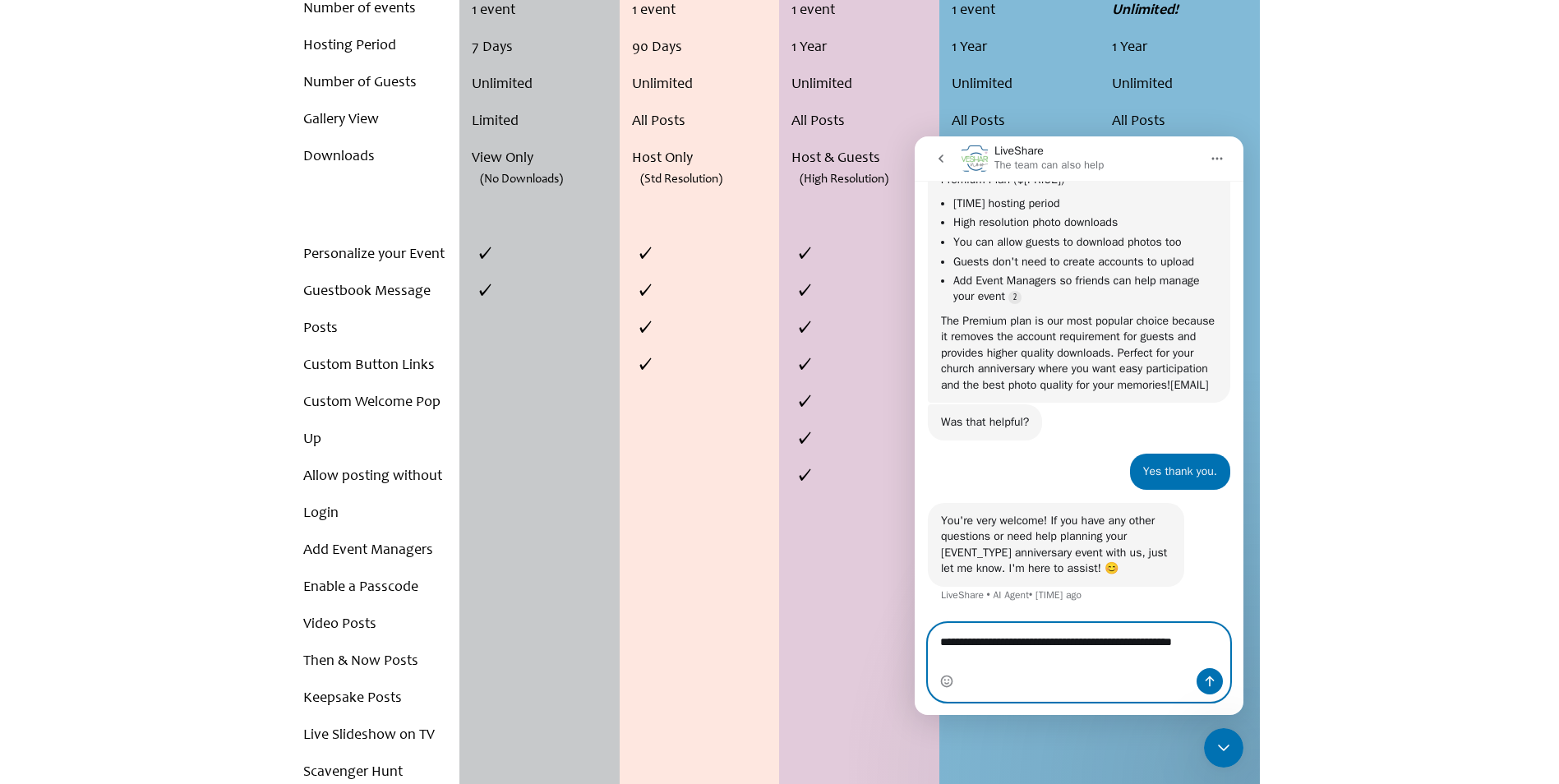 scroll, scrollTop: 897, scrollLeft: 0, axis: vertical 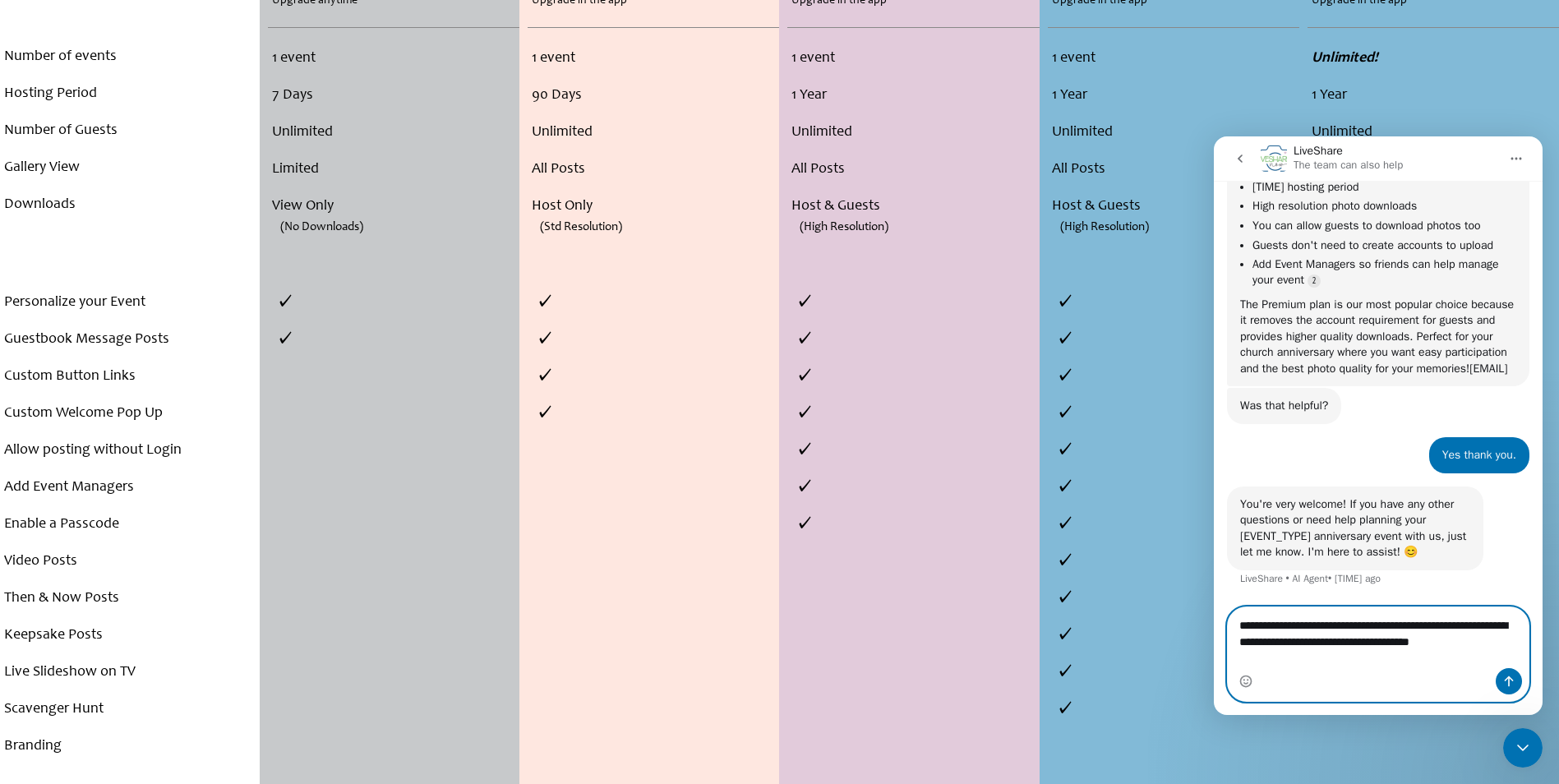 type on "**********" 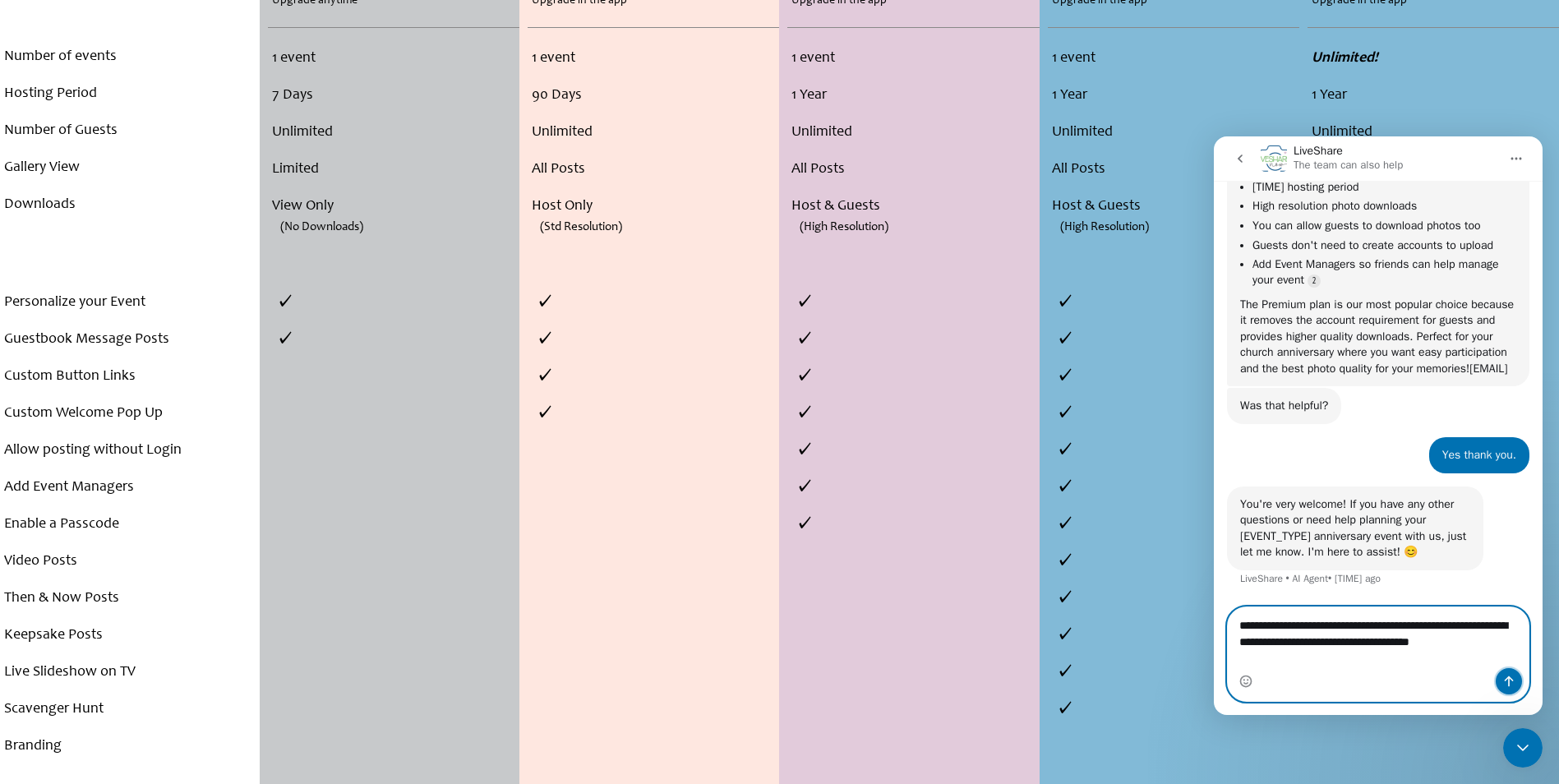 click 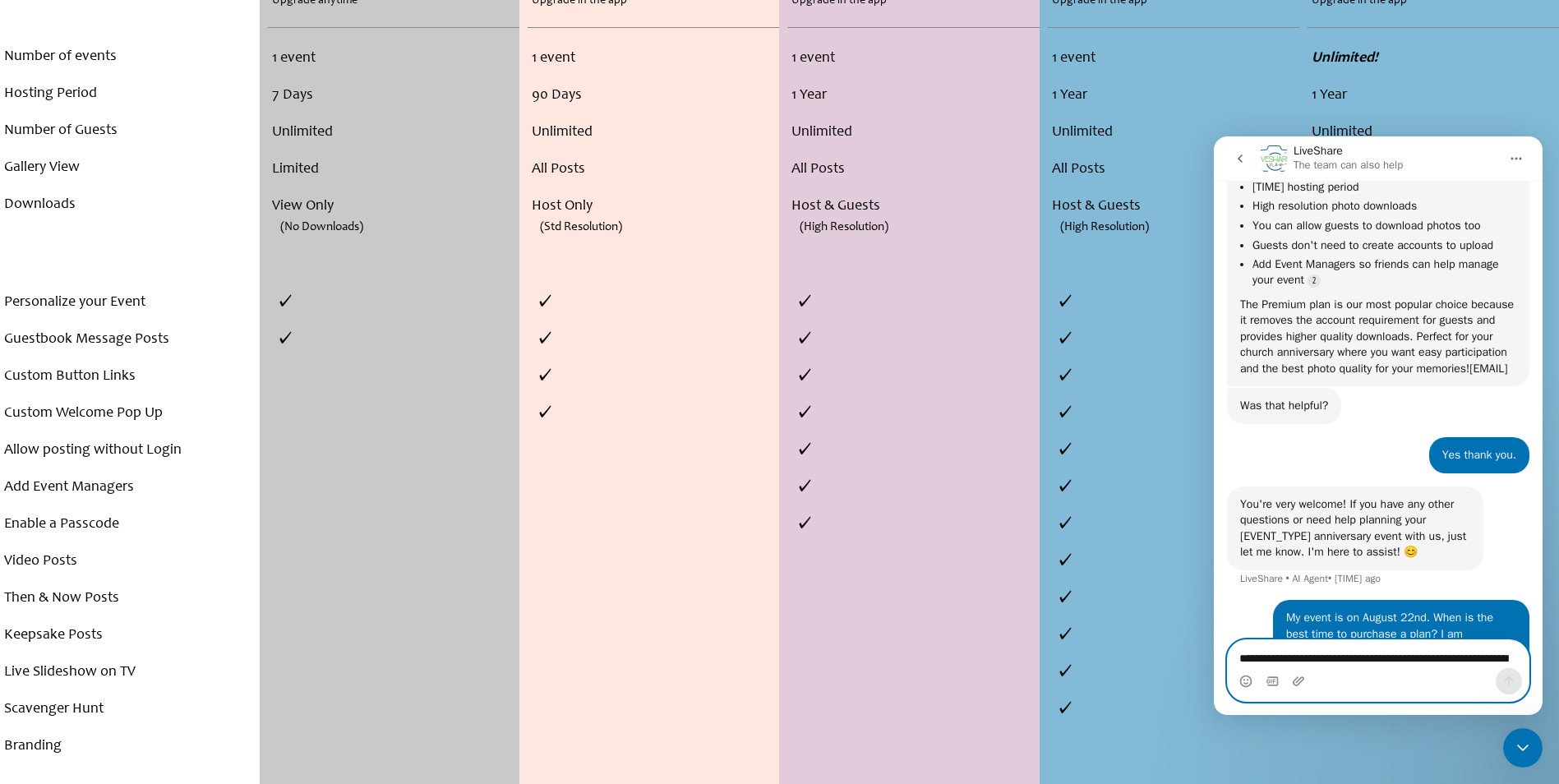 scroll, scrollTop: 1015, scrollLeft: 0, axis: vertical 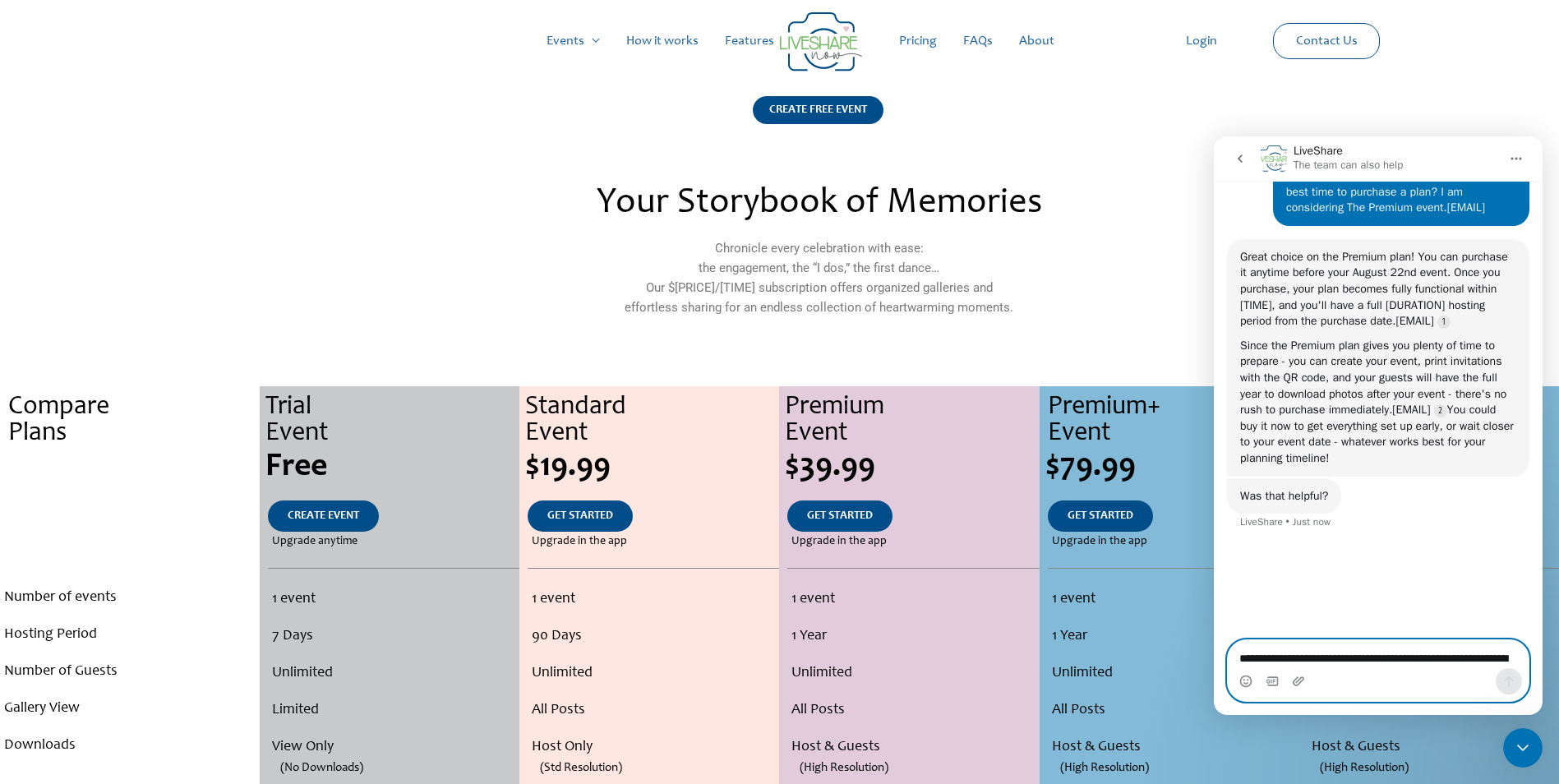 click on "**********" at bounding box center [1378, 654] 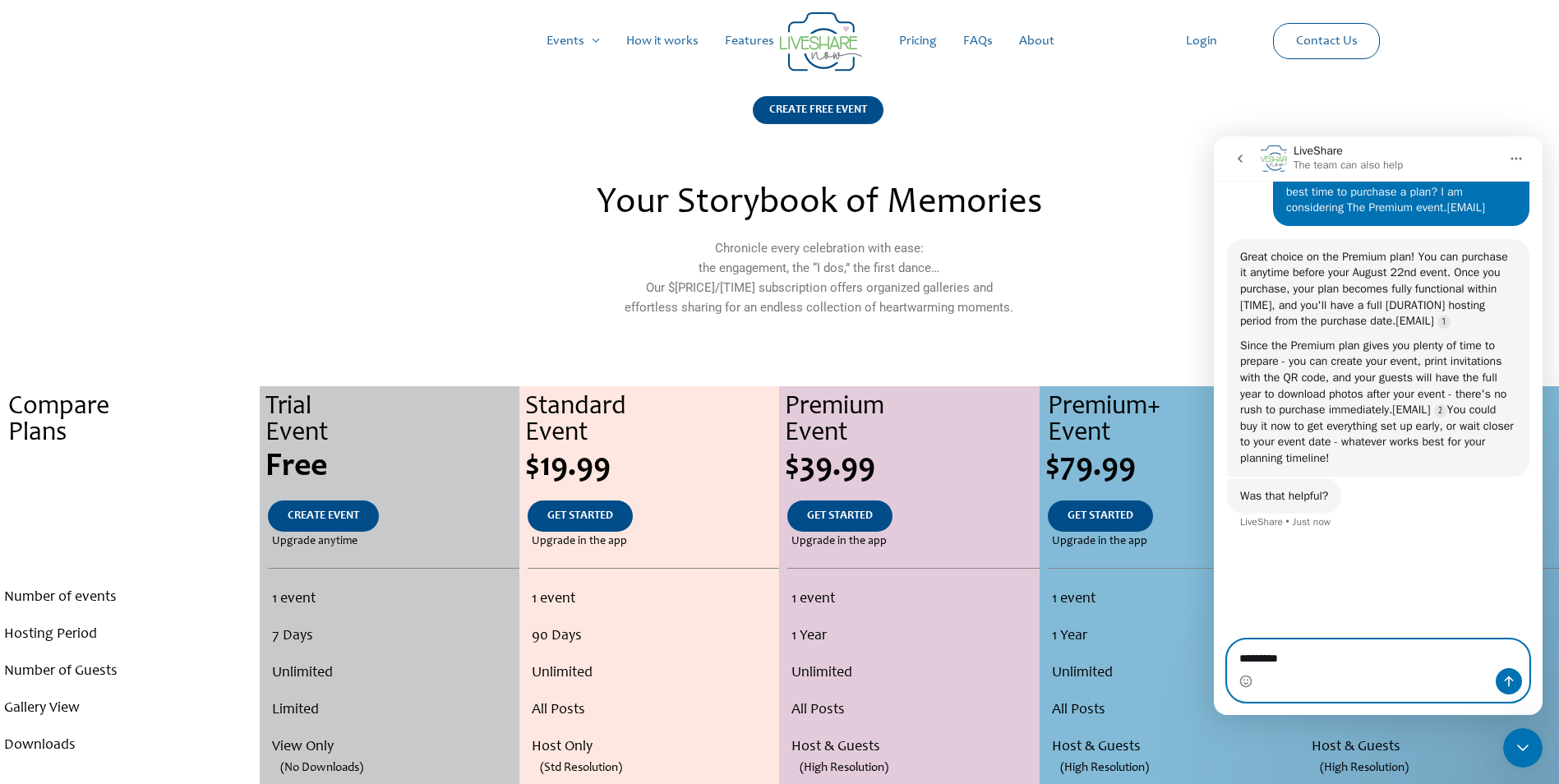 type on "*********" 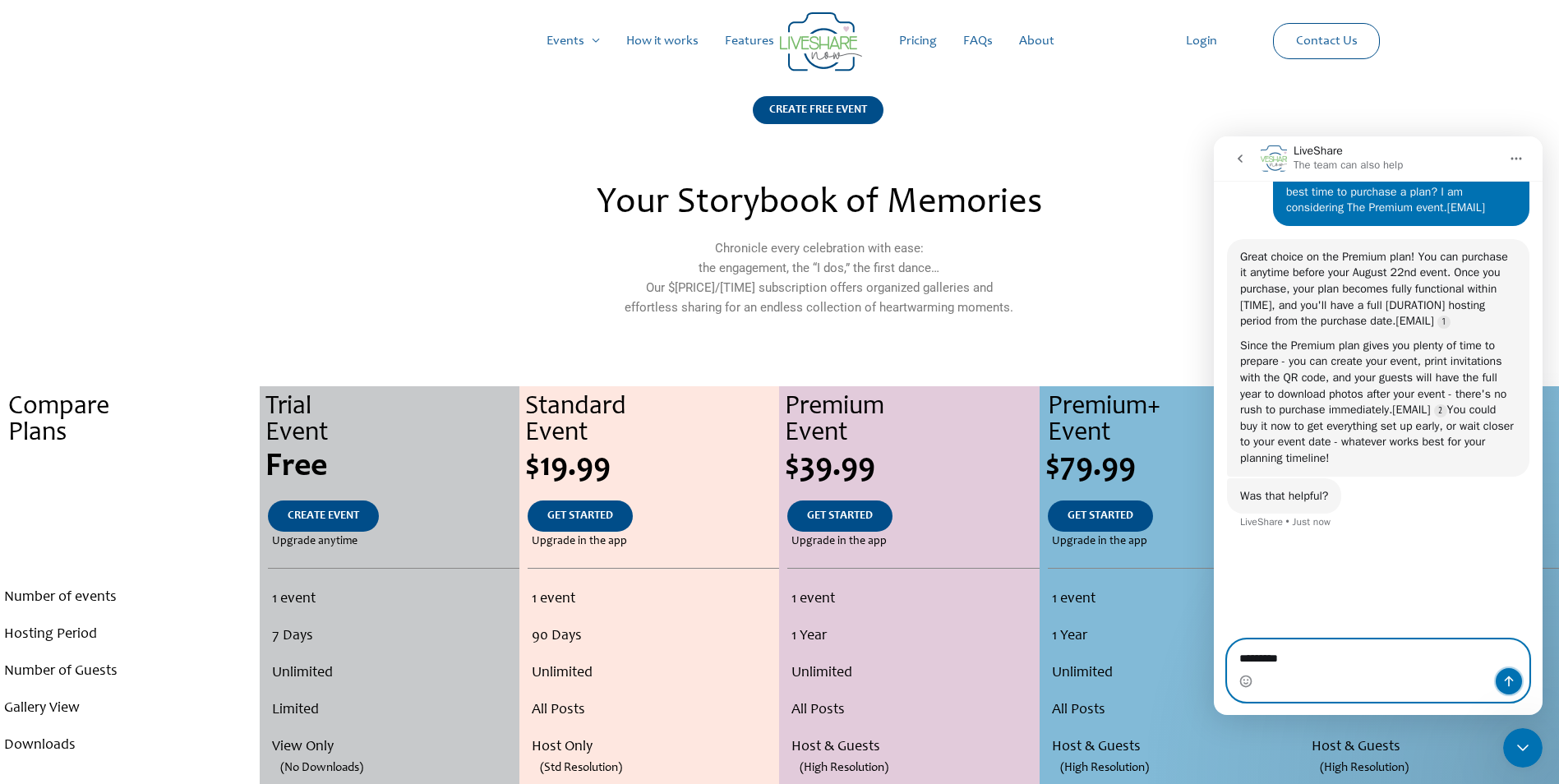 click 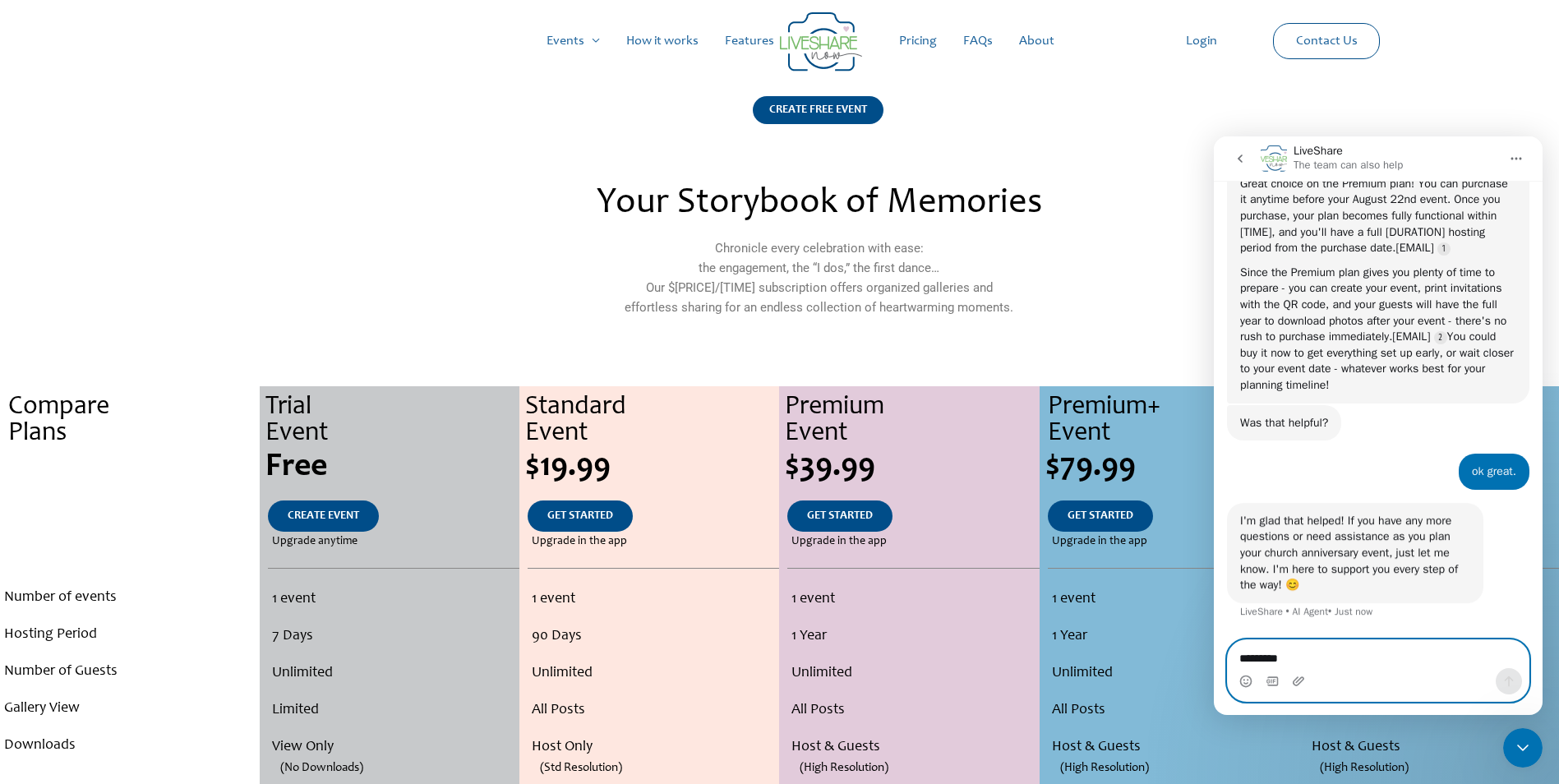 scroll, scrollTop: 1412, scrollLeft: 0, axis: vertical 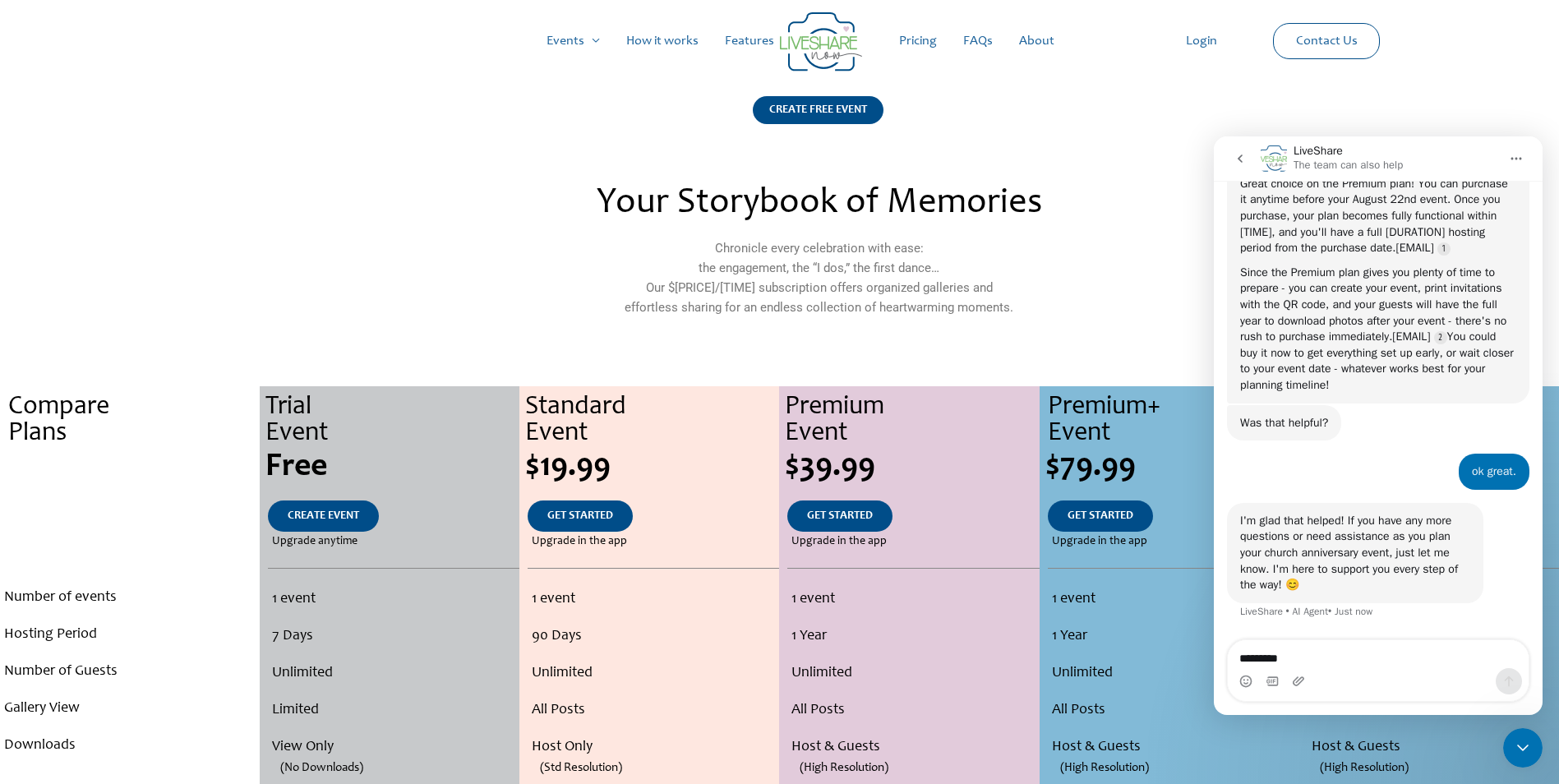 click at bounding box center [1516, 159] 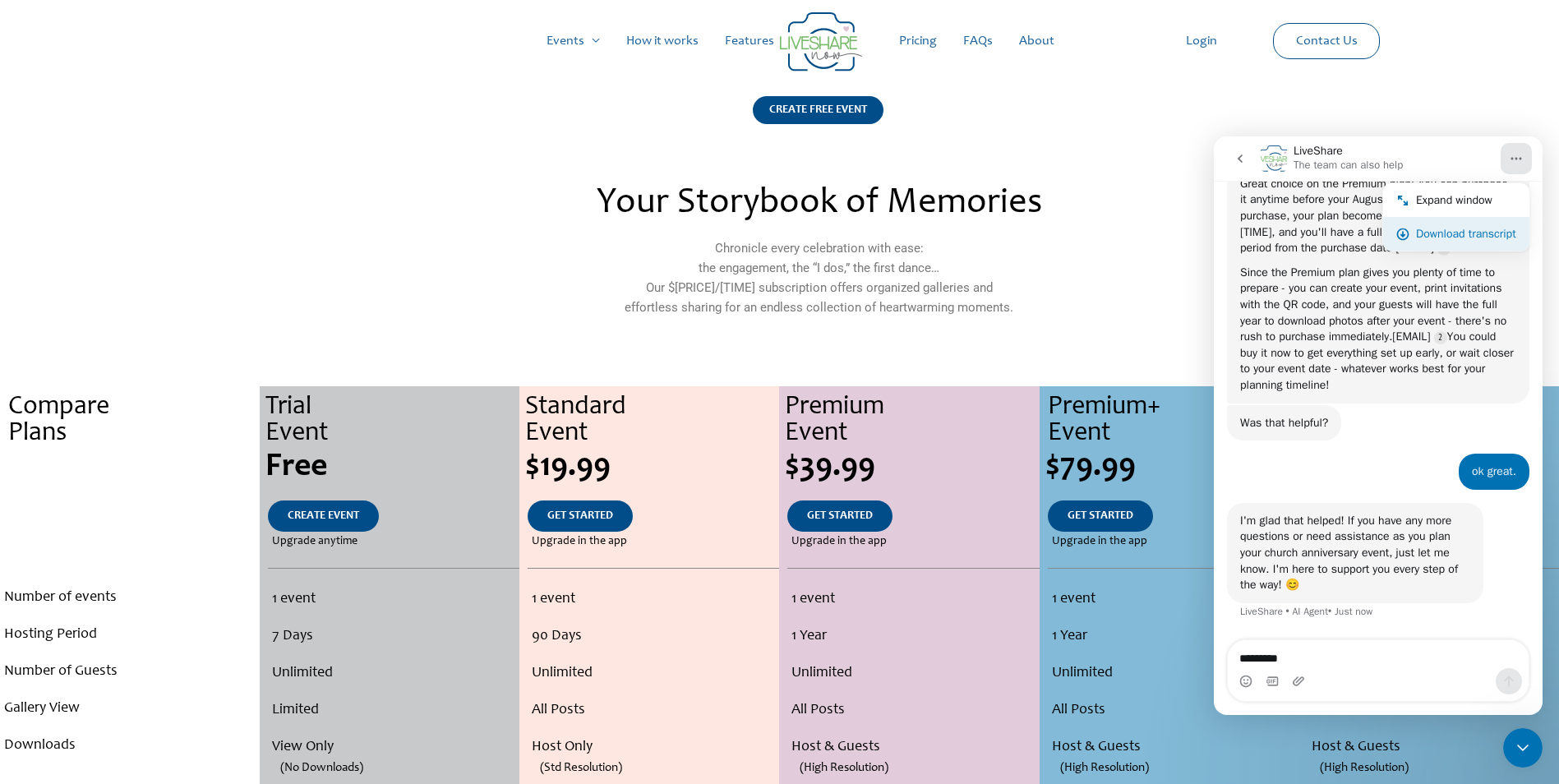 click on "Download transcript" at bounding box center [1466, 233] 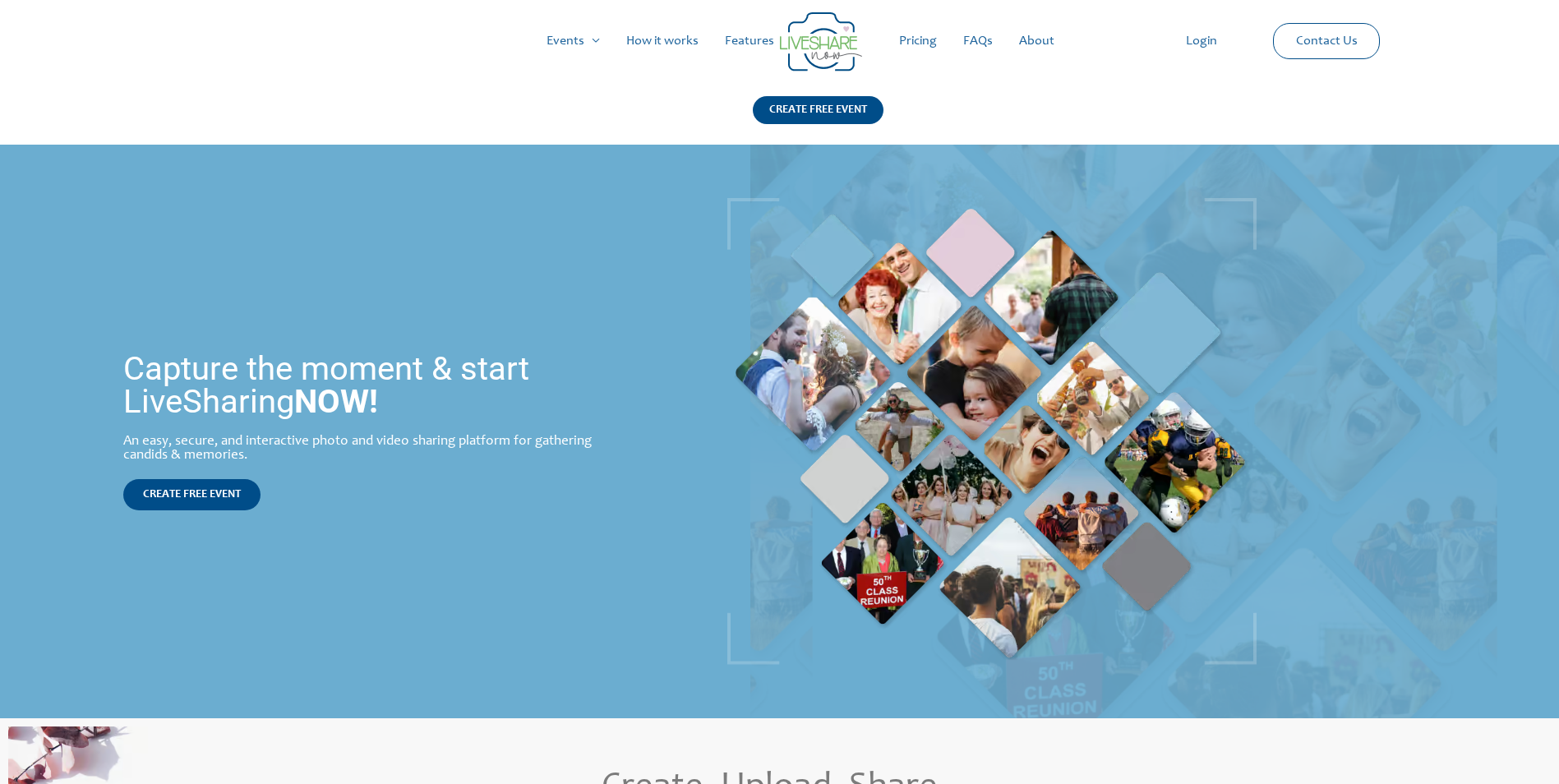 scroll, scrollTop: 0, scrollLeft: 0, axis: both 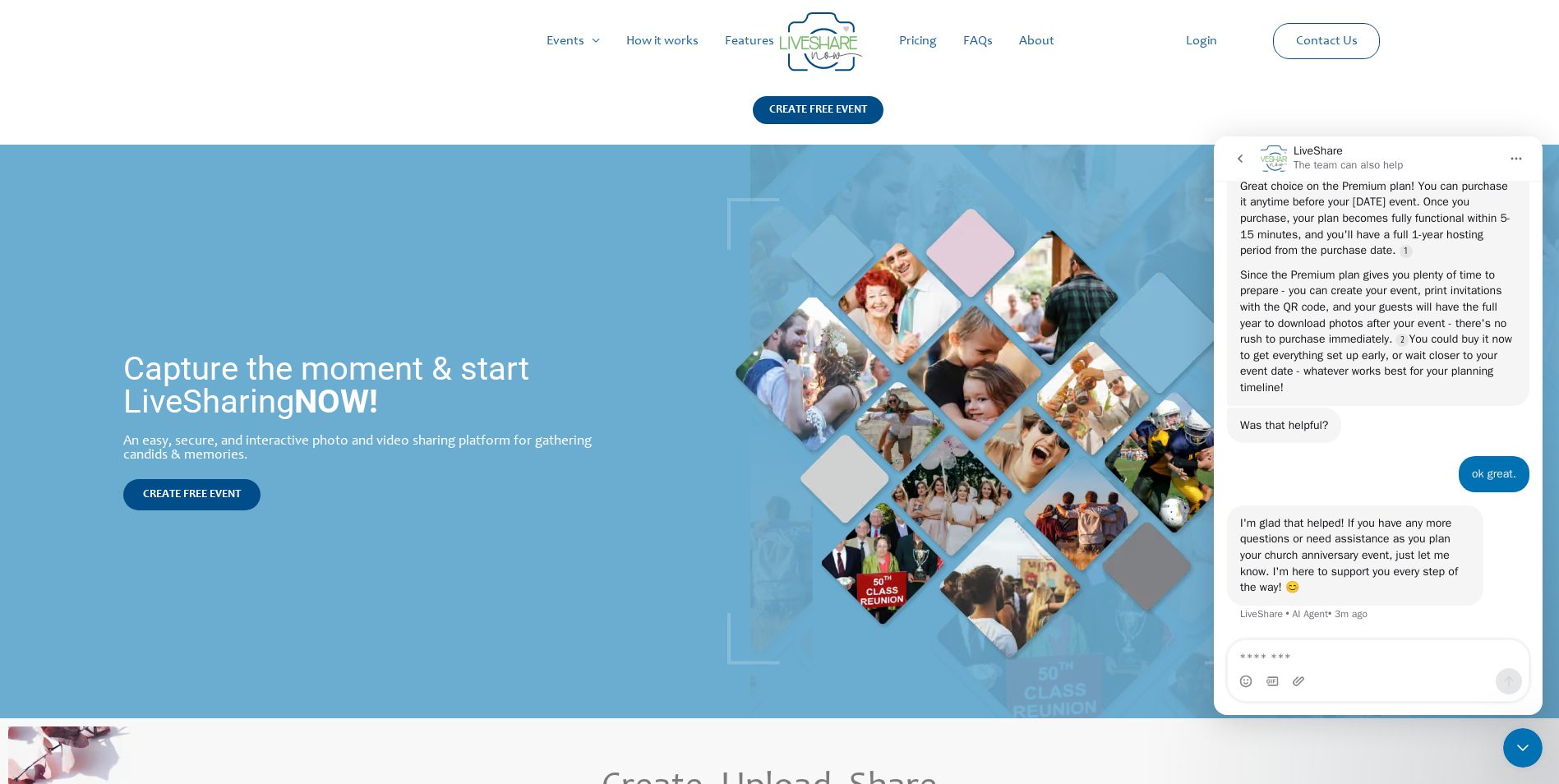 click on "Pricing" at bounding box center [918, 41] 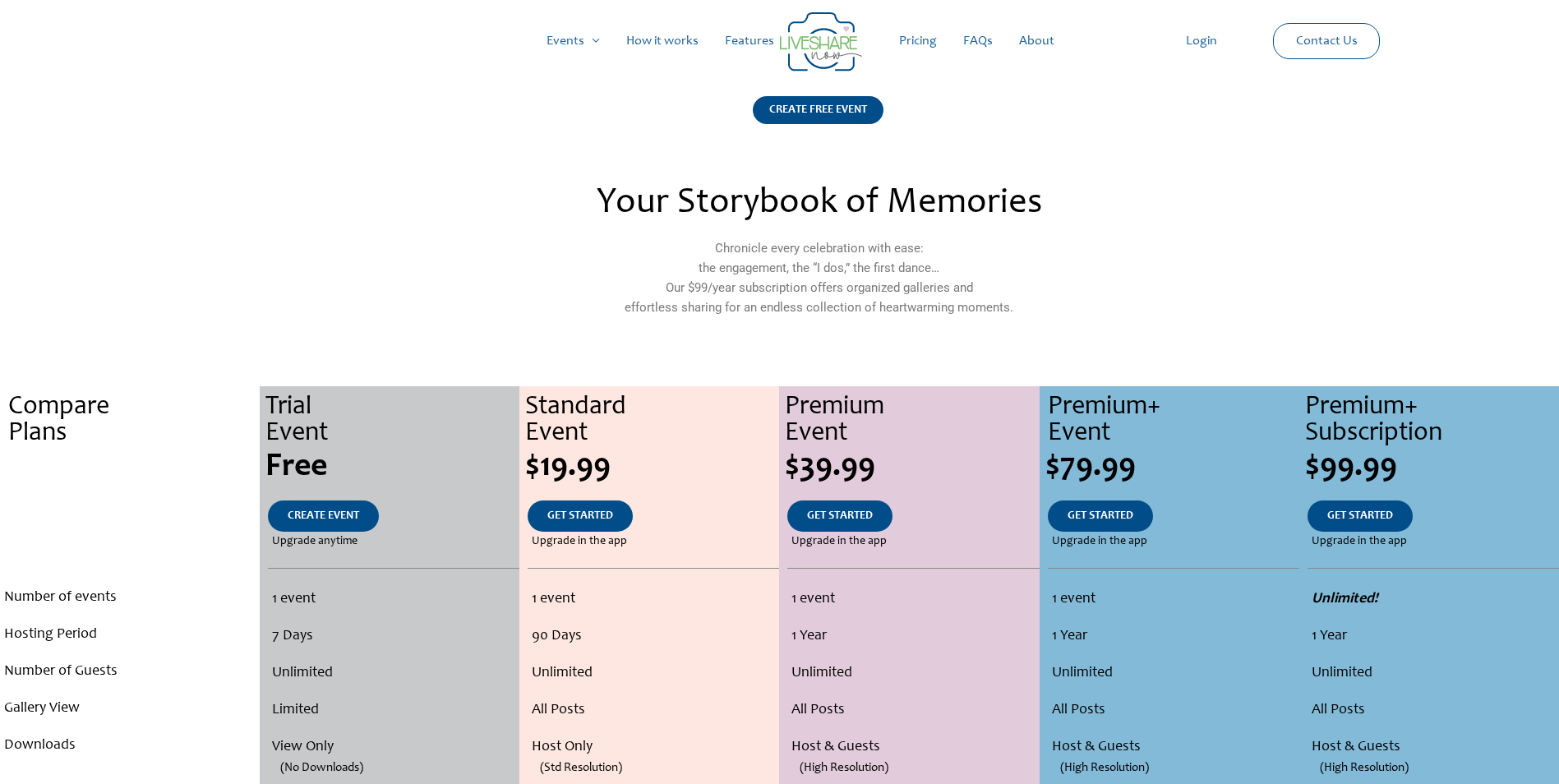 scroll, scrollTop: 0, scrollLeft: 0, axis: both 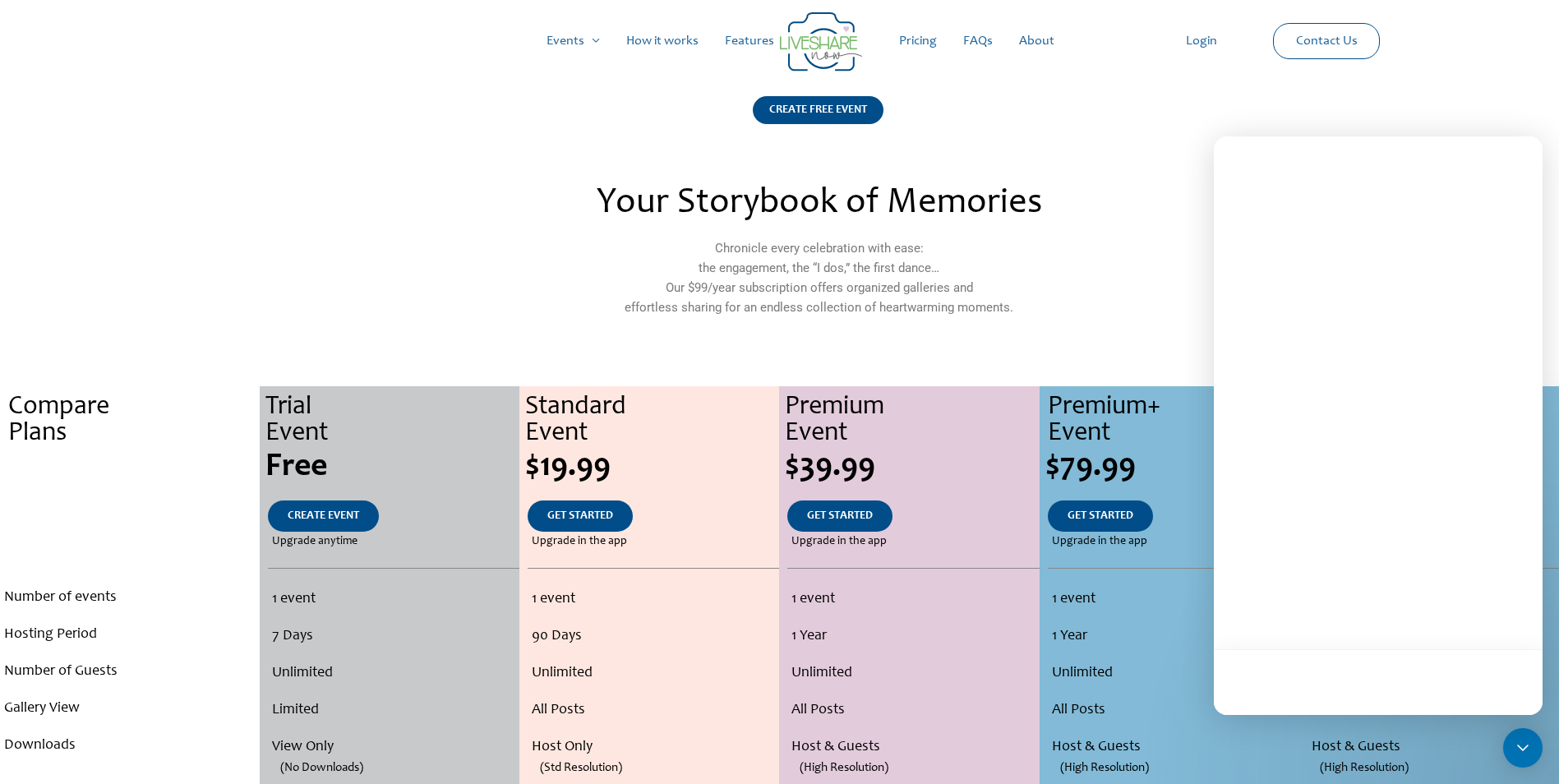 click on "Main Menu
Events Menu Toggle
Weddings
Celebrations
Reunions
How it works
Features
Pricing
FAQs
About
Login
Contact Us
CREATE FREE EVENT" at bounding box center [779, 72] 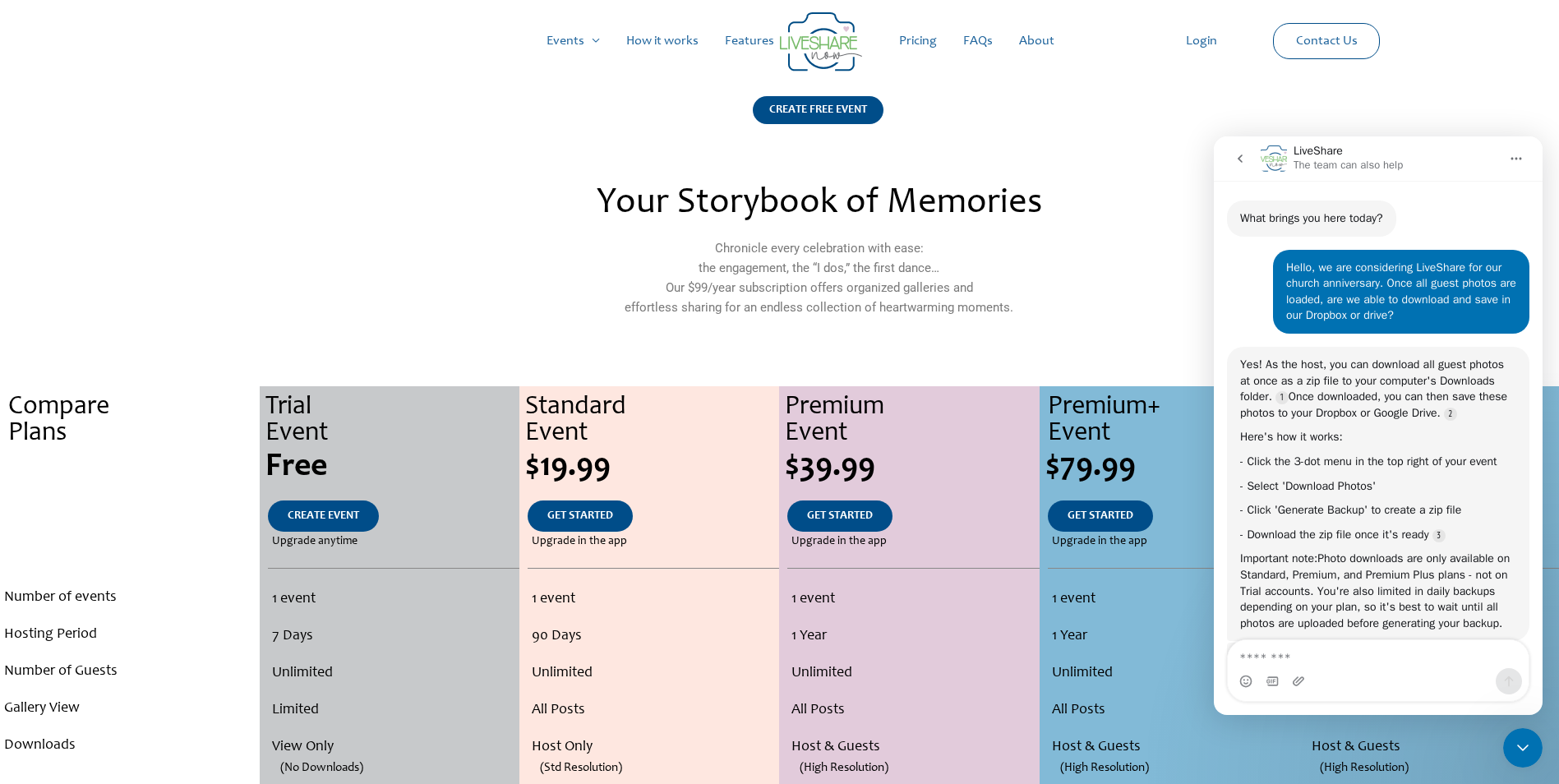 scroll, scrollTop: 0, scrollLeft: 0, axis: both 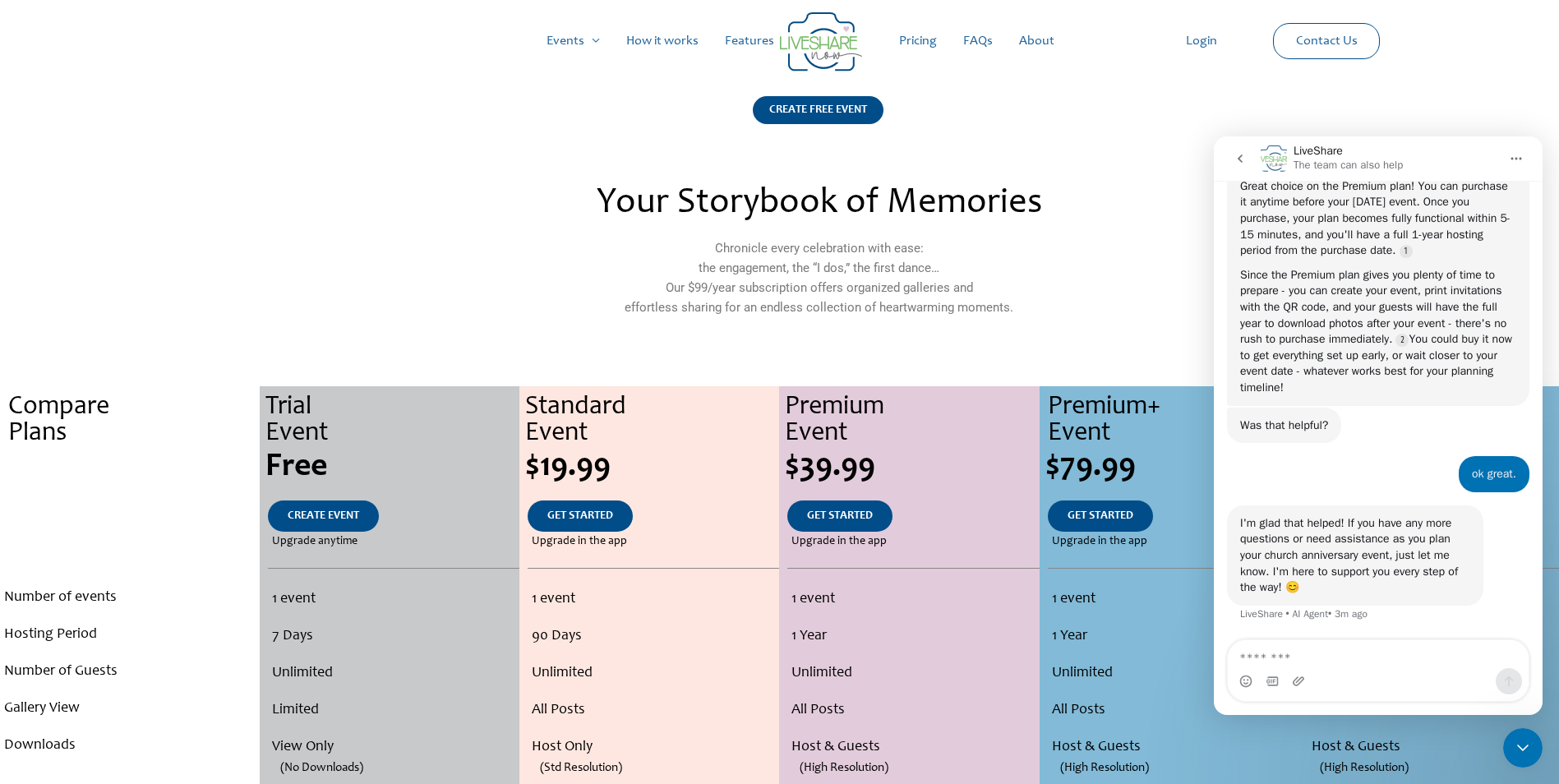 click on "Pricing" at bounding box center (918, 41) 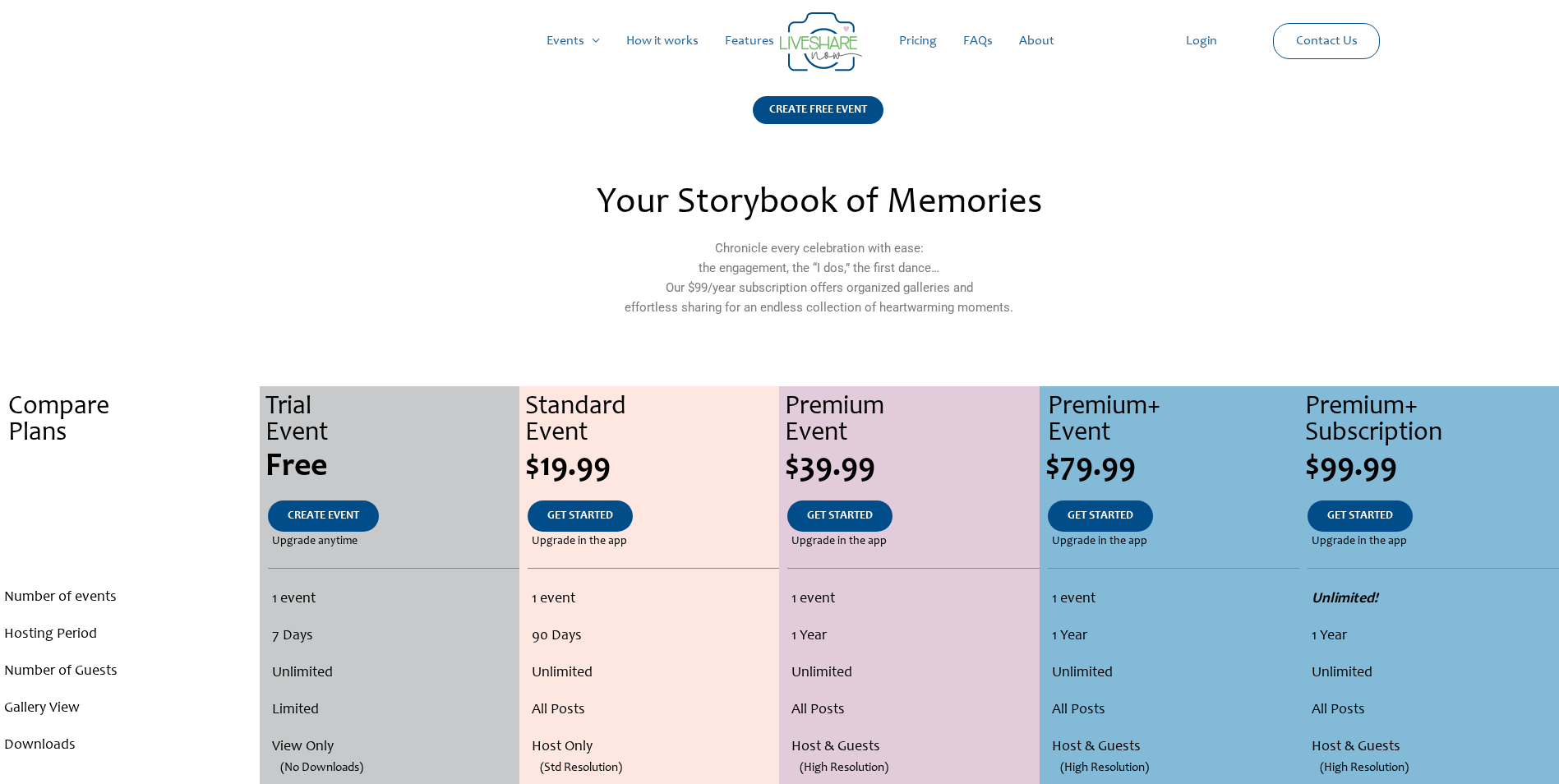 scroll, scrollTop: 0, scrollLeft: 0, axis: both 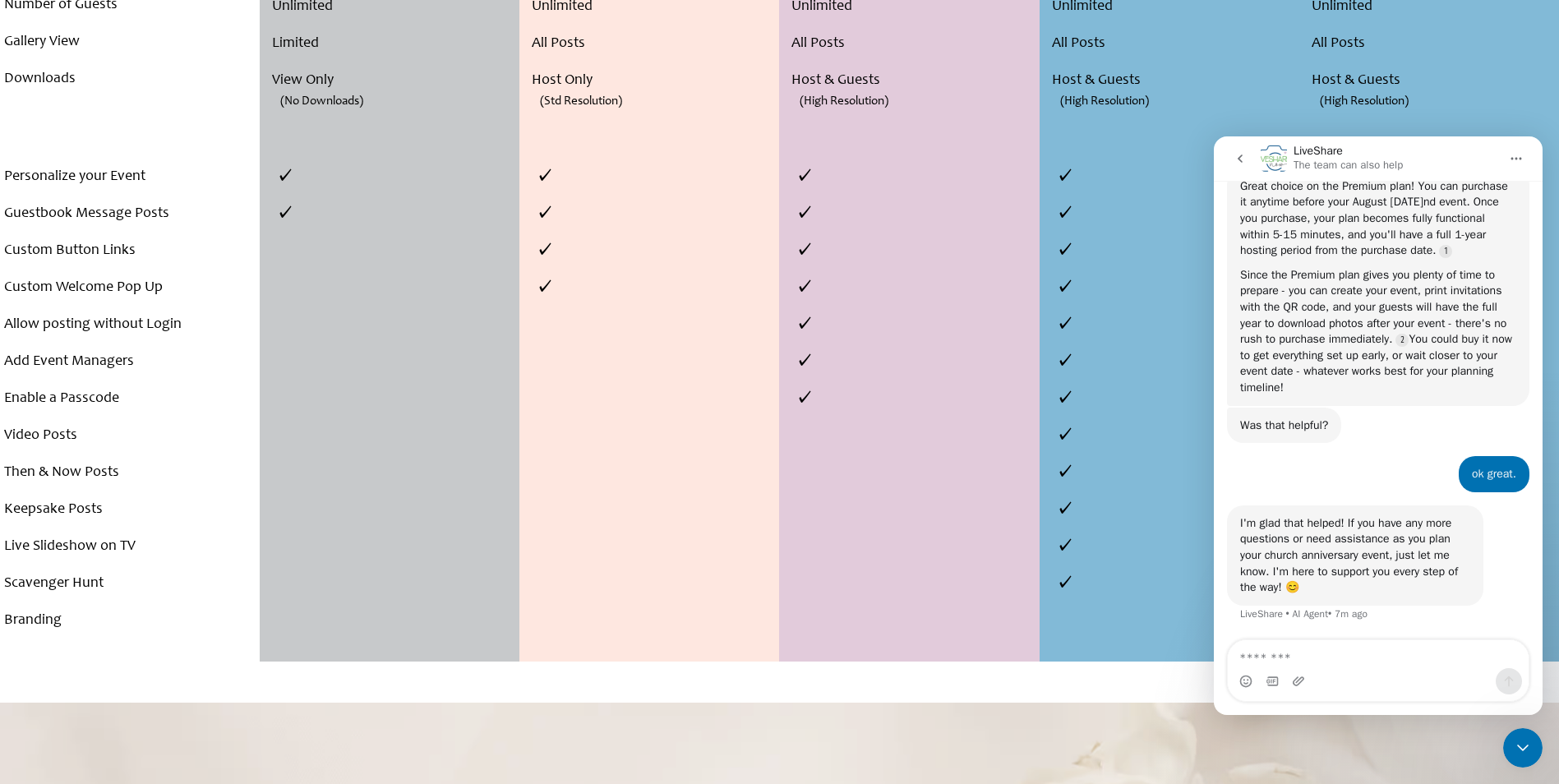 drag, startPoint x: 29, startPoint y: 419, endPoint x: 32, endPoint y: 438, distance: 19.235384 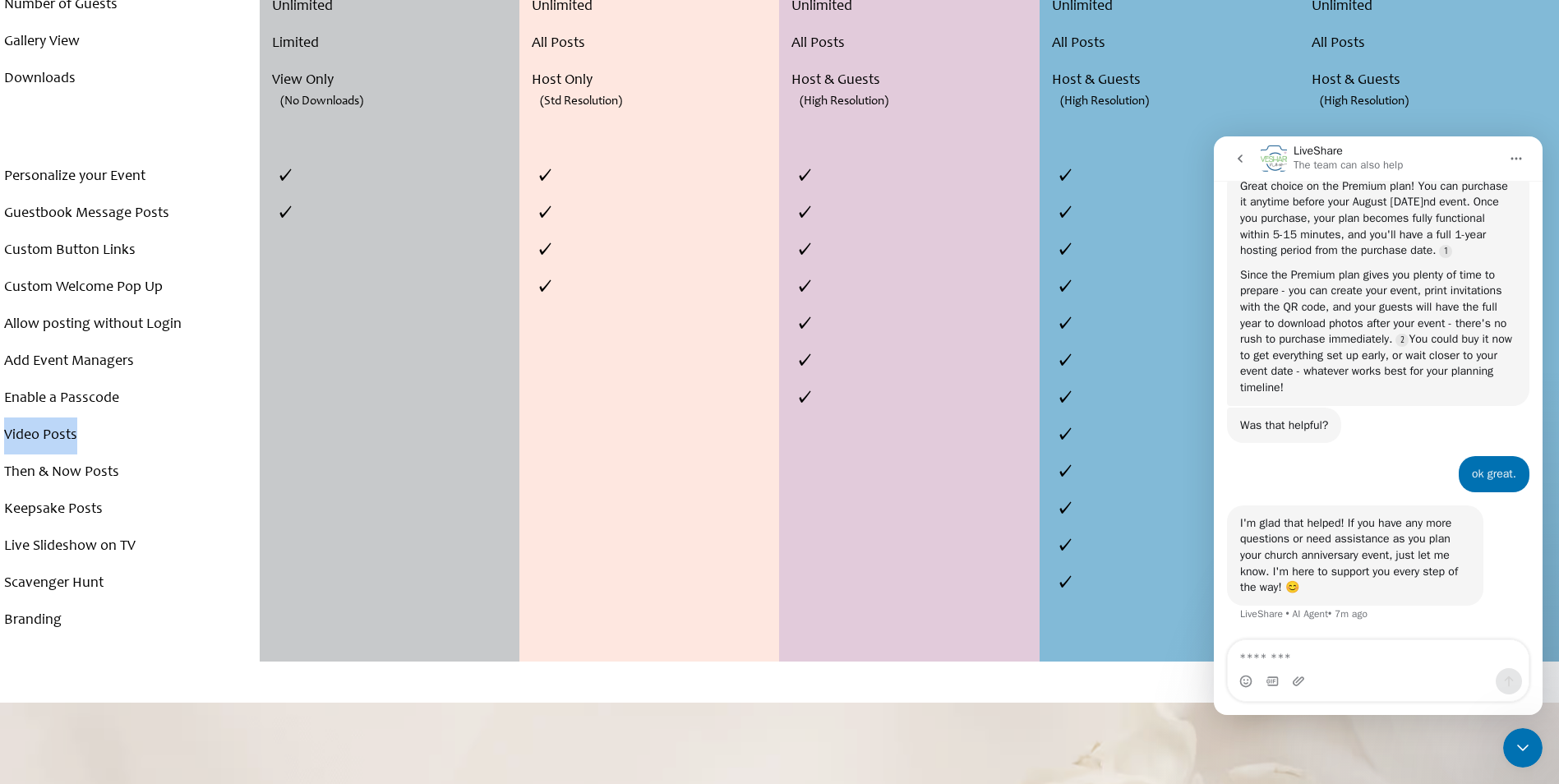 drag, startPoint x: 85, startPoint y: 437, endPoint x: -3, endPoint y: 439, distance: 88.02272 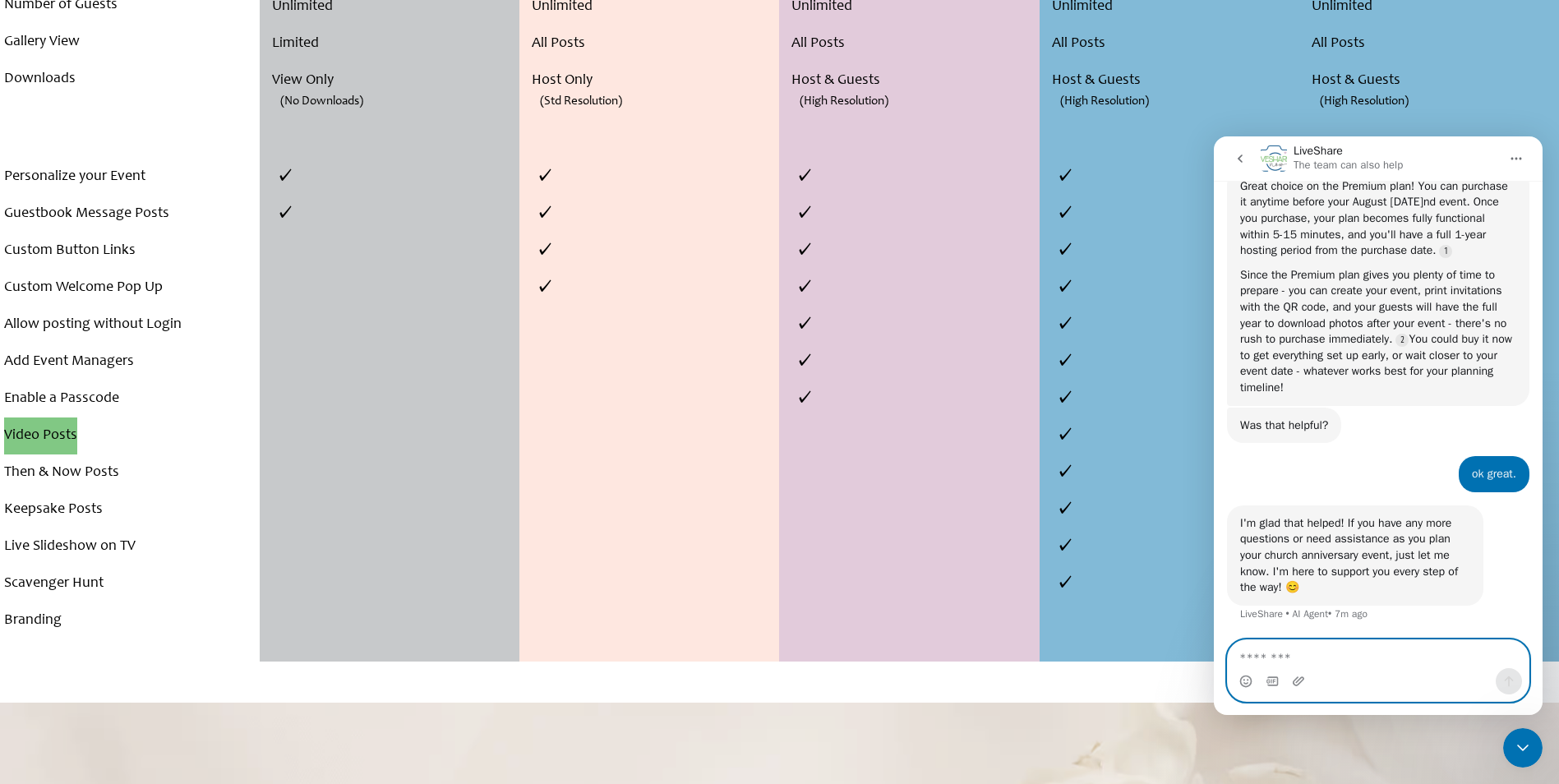 click at bounding box center [1378, 654] 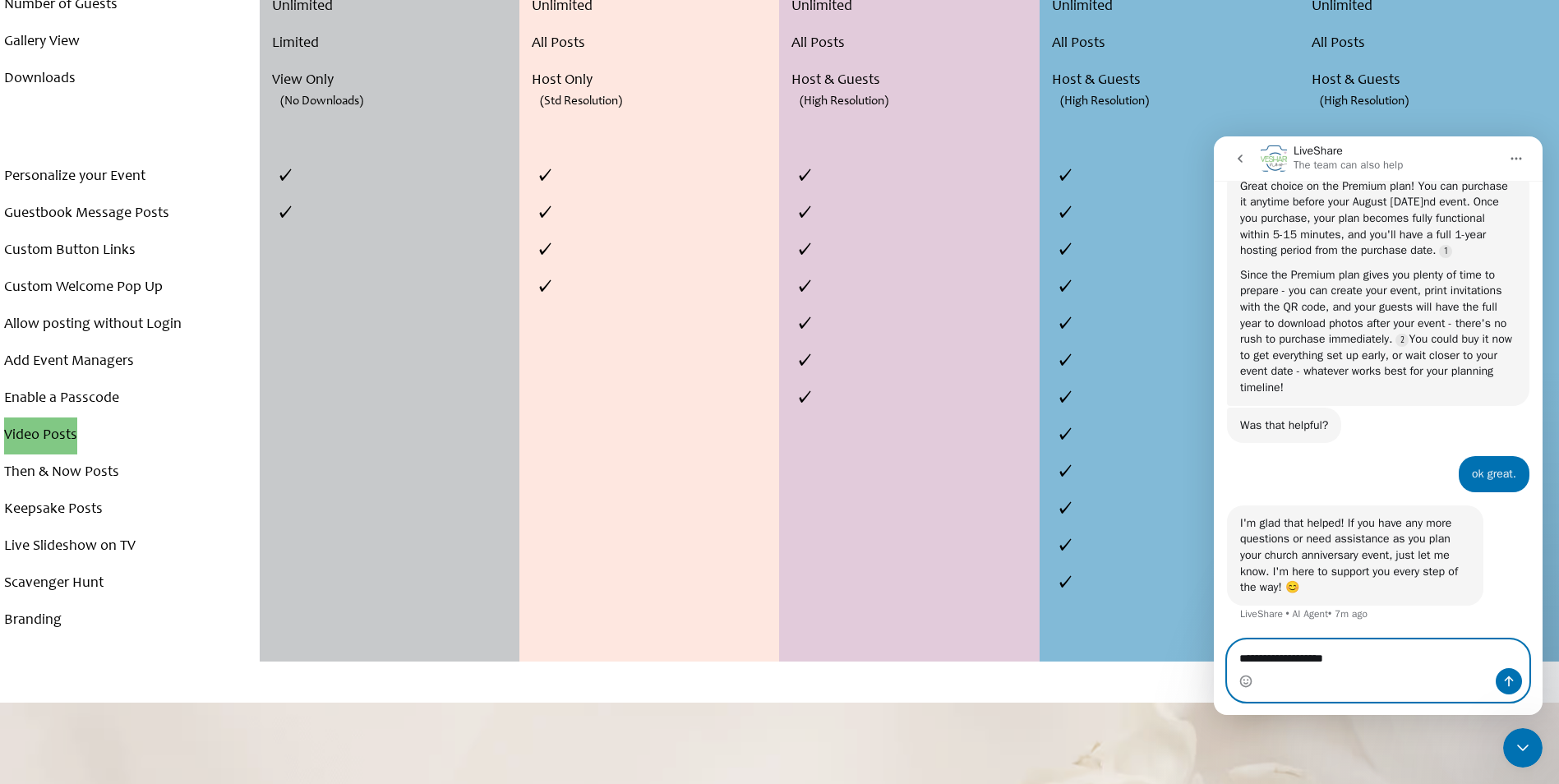 type on "**********" 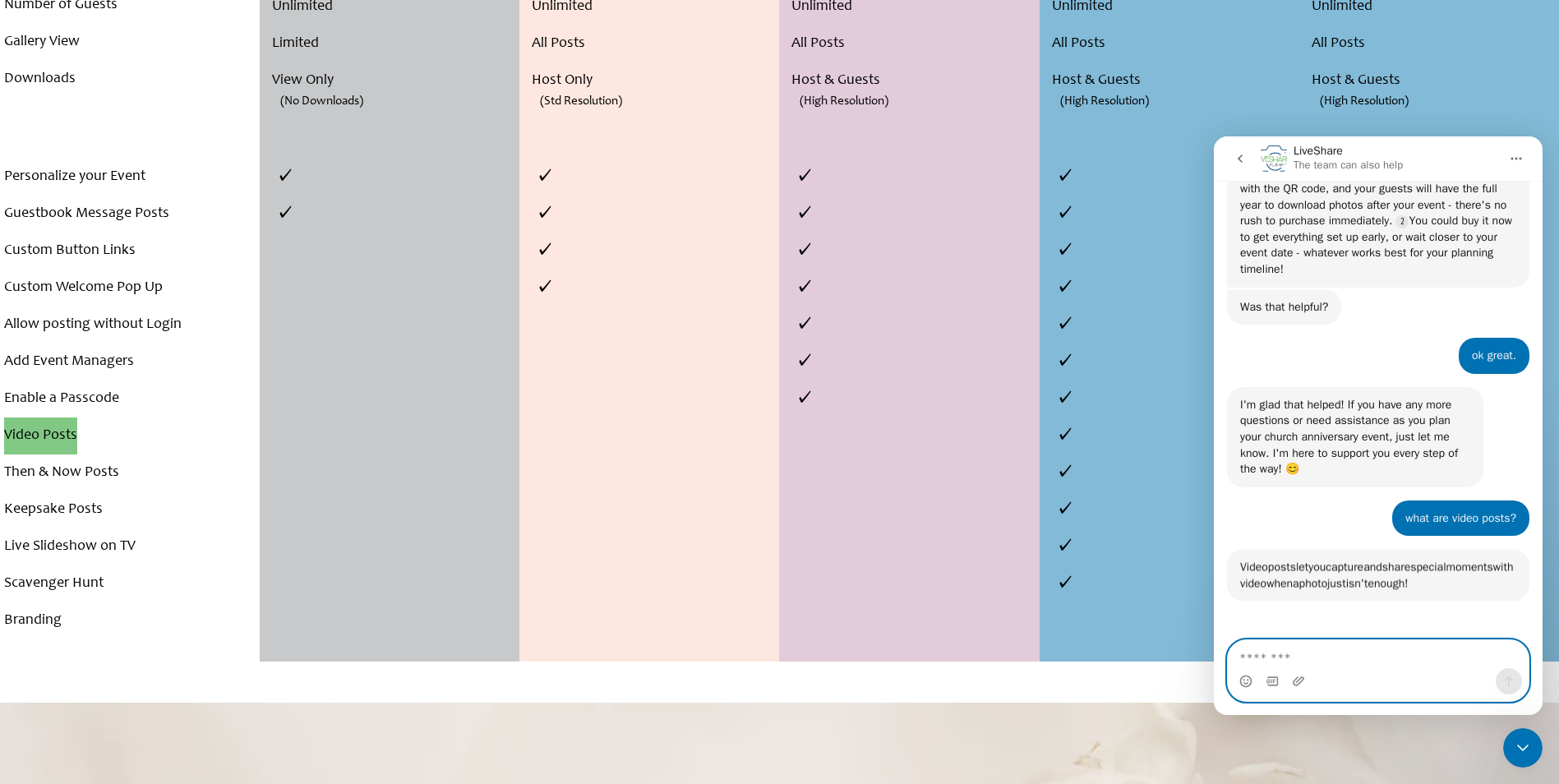 scroll, scrollTop: 1854, scrollLeft: 0, axis: vertical 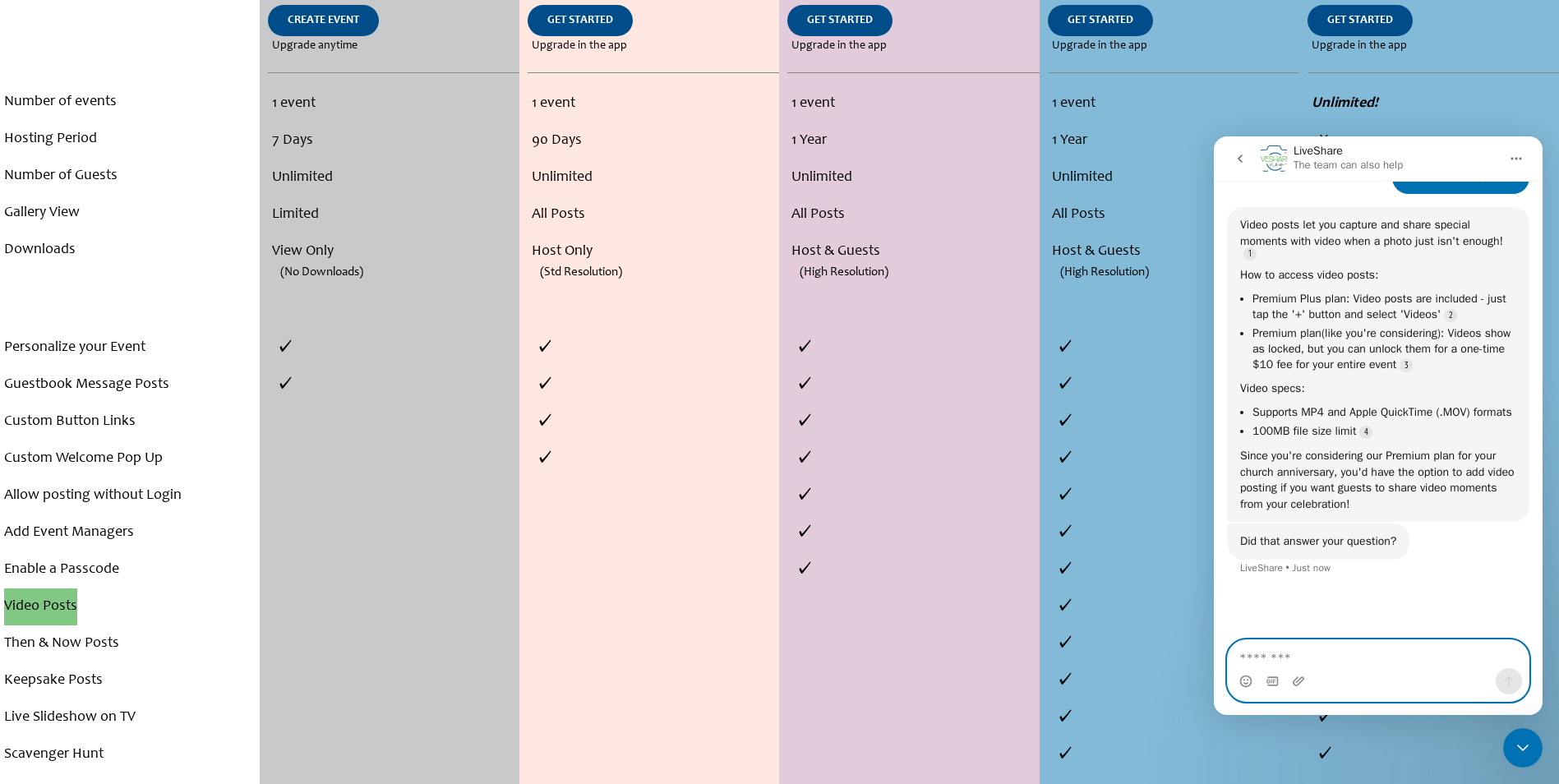 click at bounding box center [1378, 654] 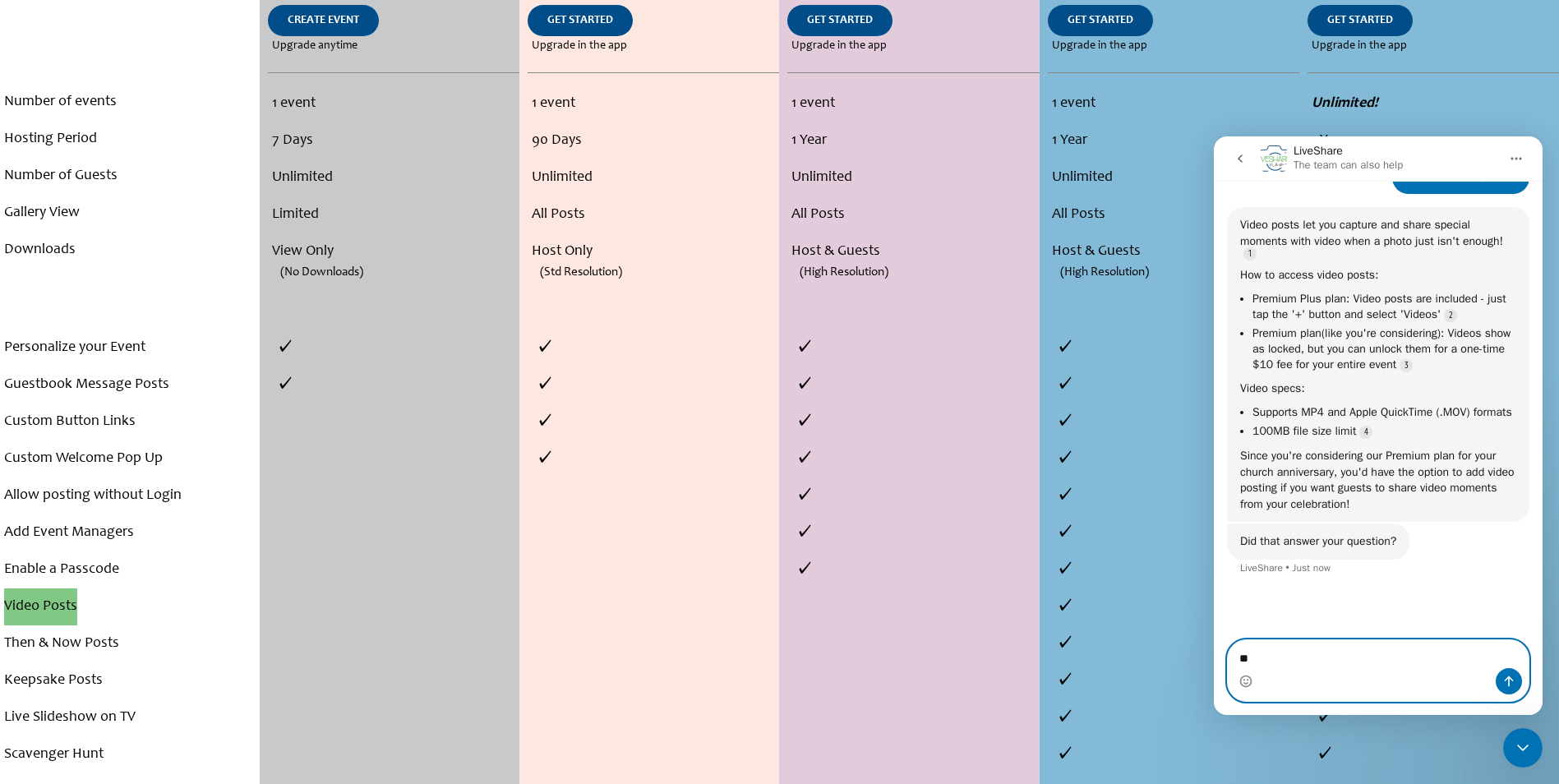 type on "*" 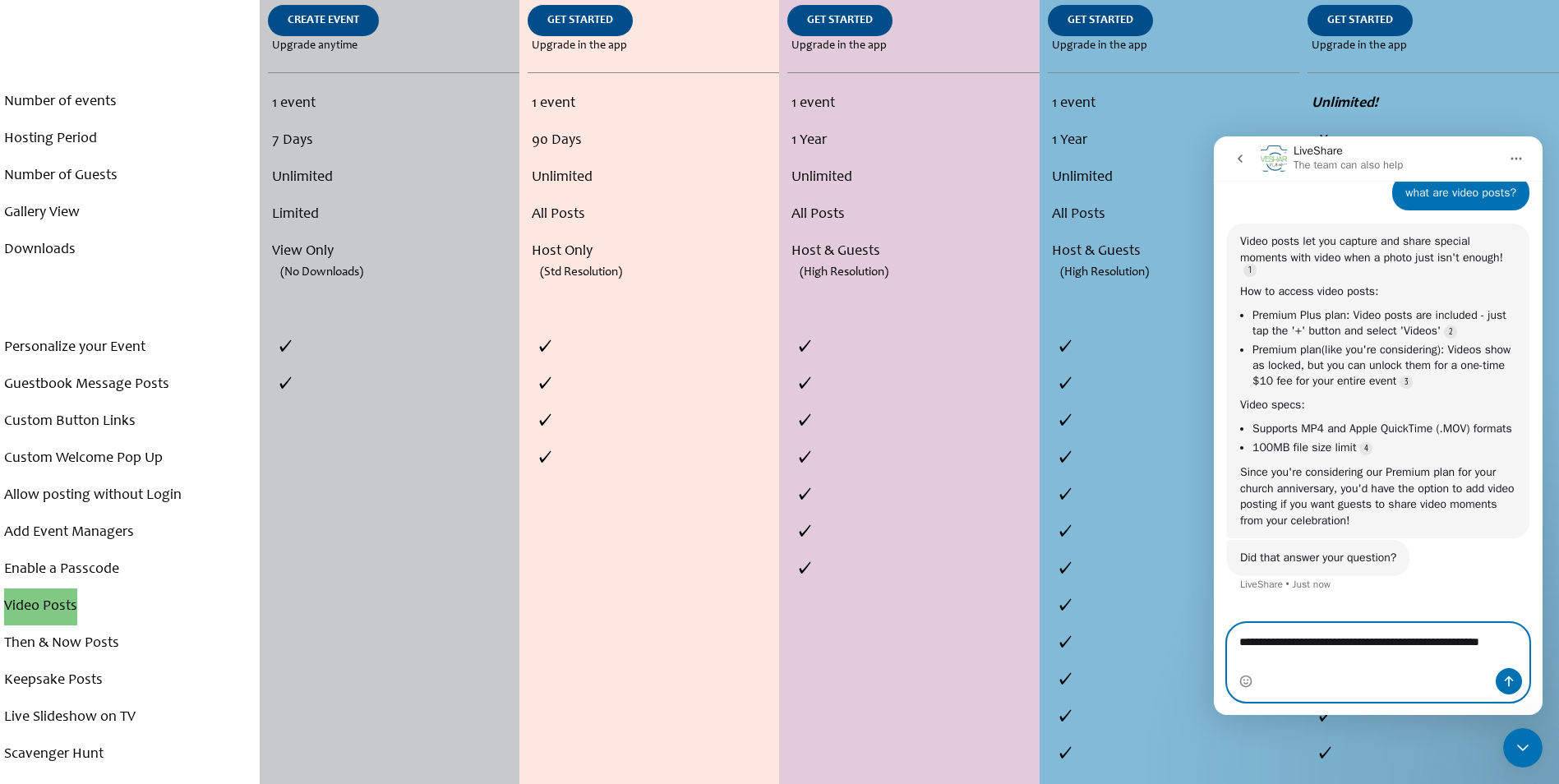 scroll, scrollTop: 1858, scrollLeft: 0, axis: vertical 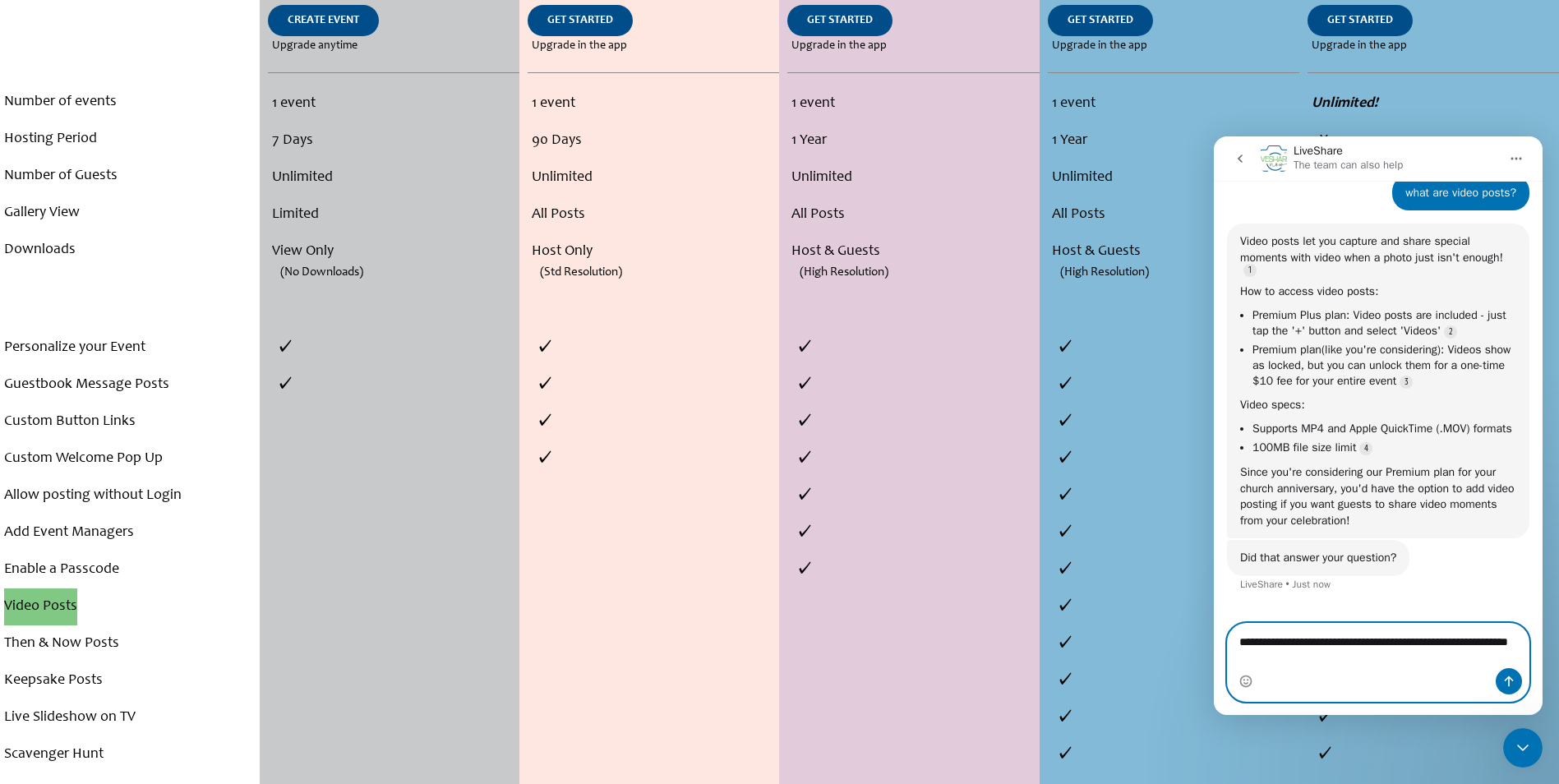 type on "**********" 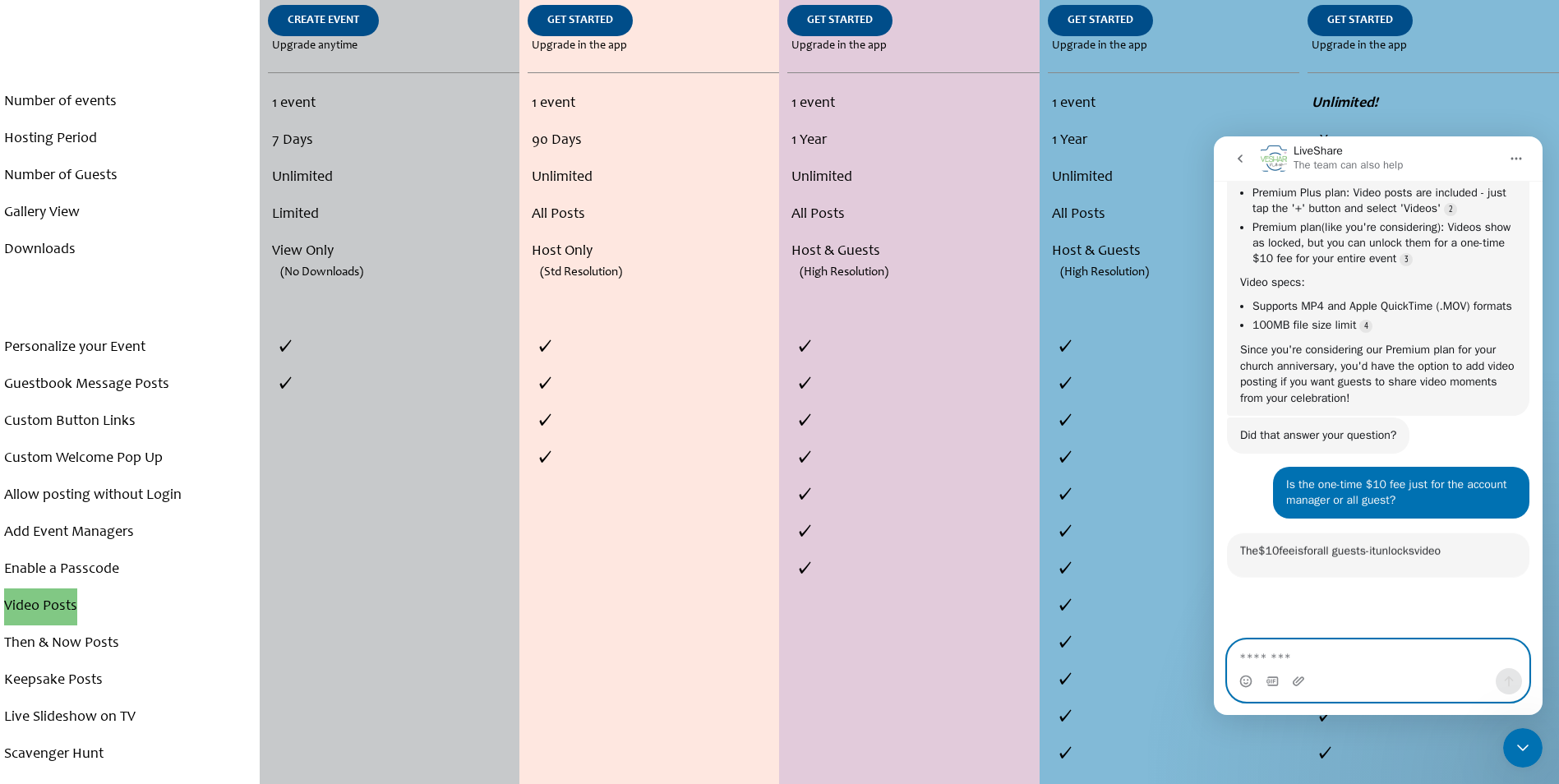 scroll, scrollTop: 2284, scrollLeft: 0, axis: vertical 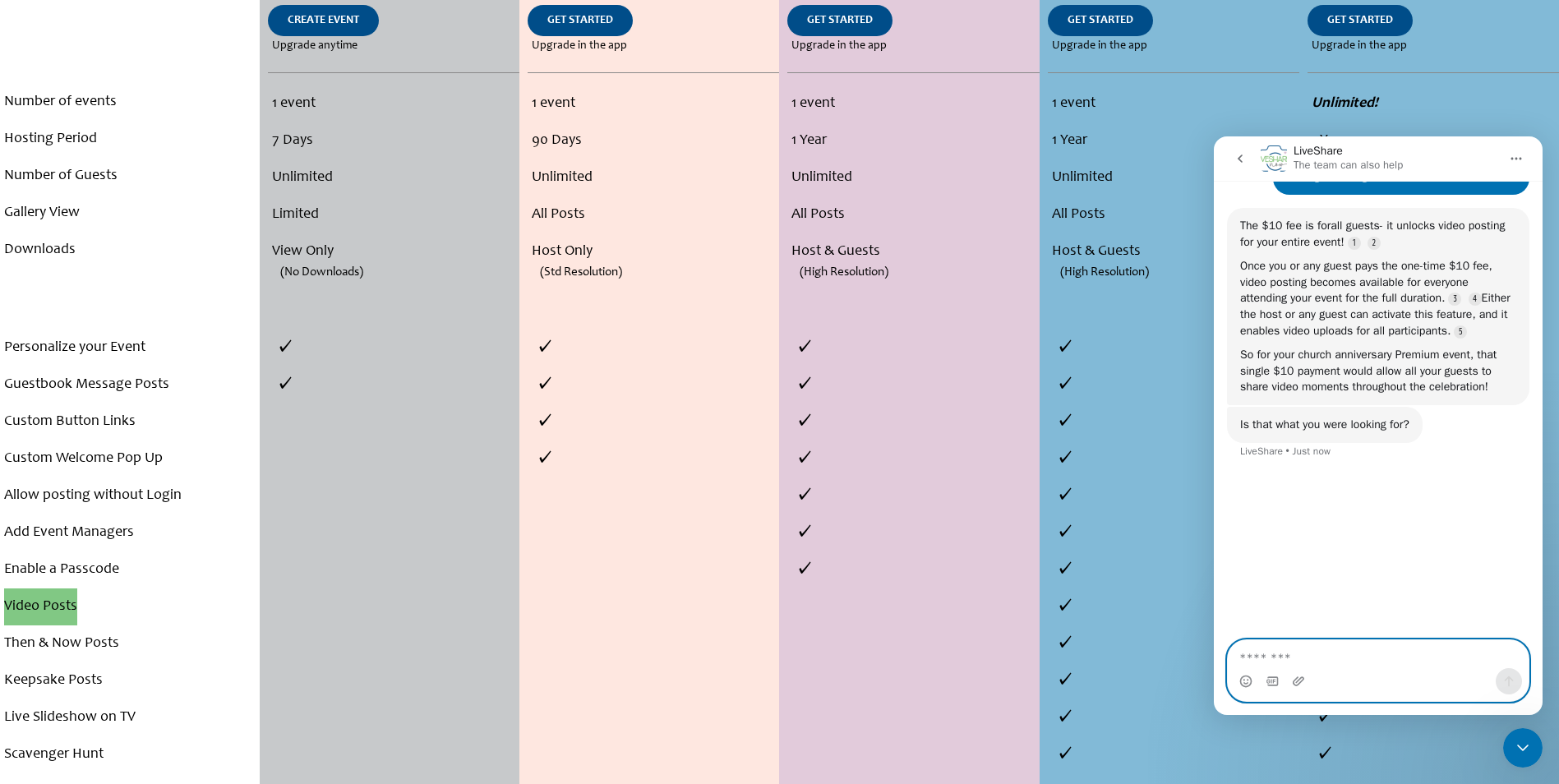 click at bounding box center (1378, 654) 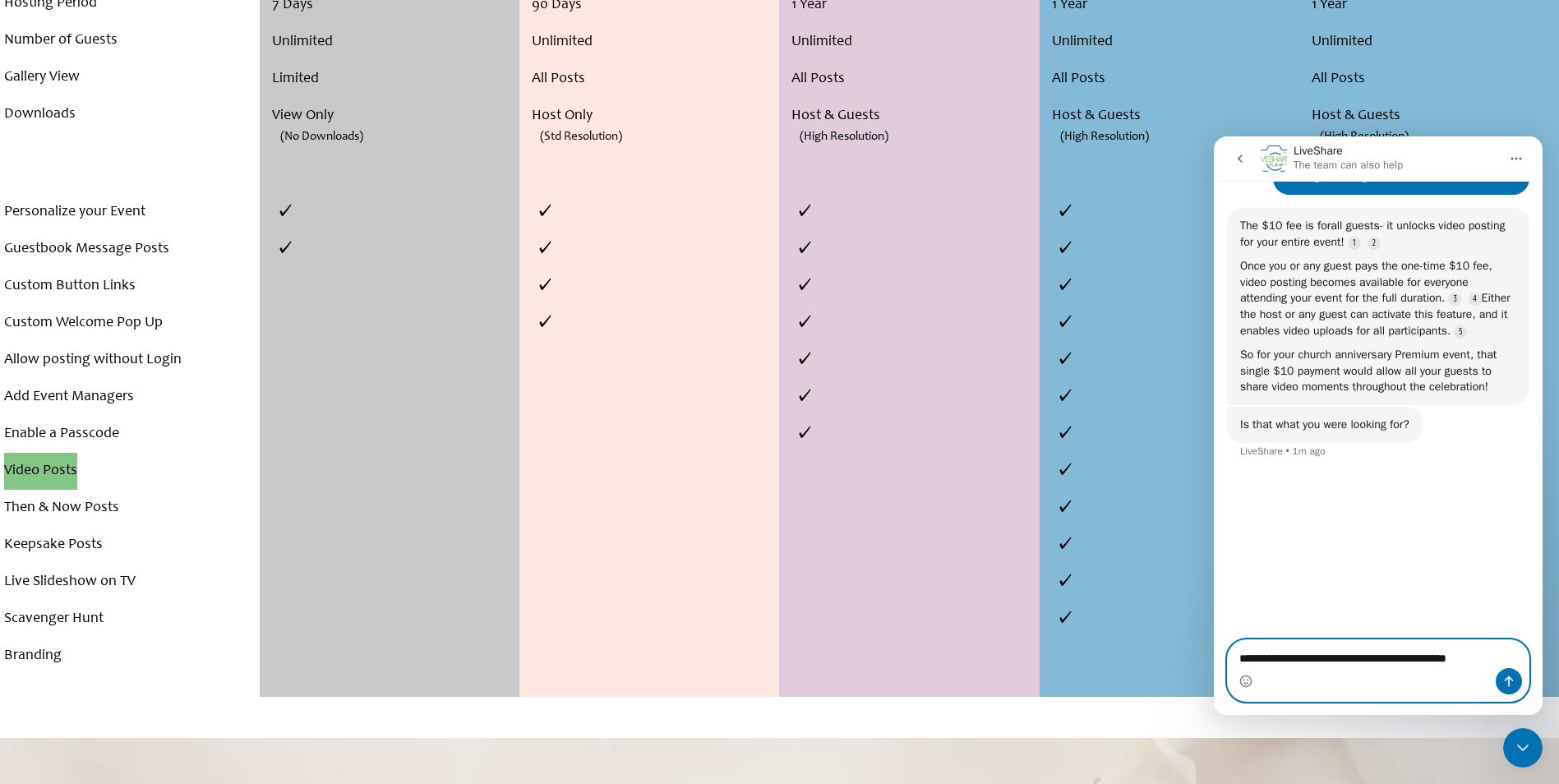 scroll, scrollTop: 636, scrollLeft: 0, axis: vertical 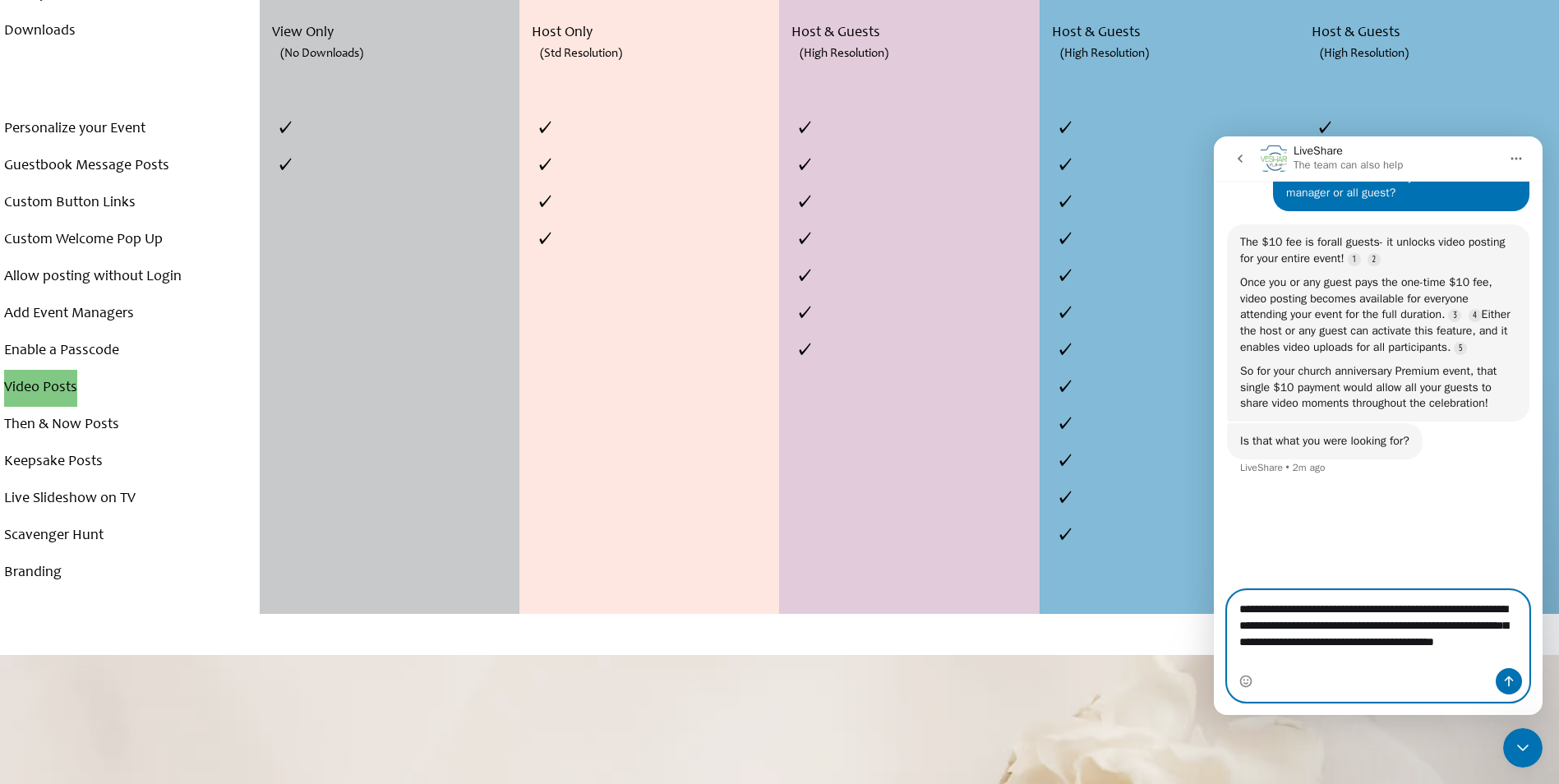 type on "**********" 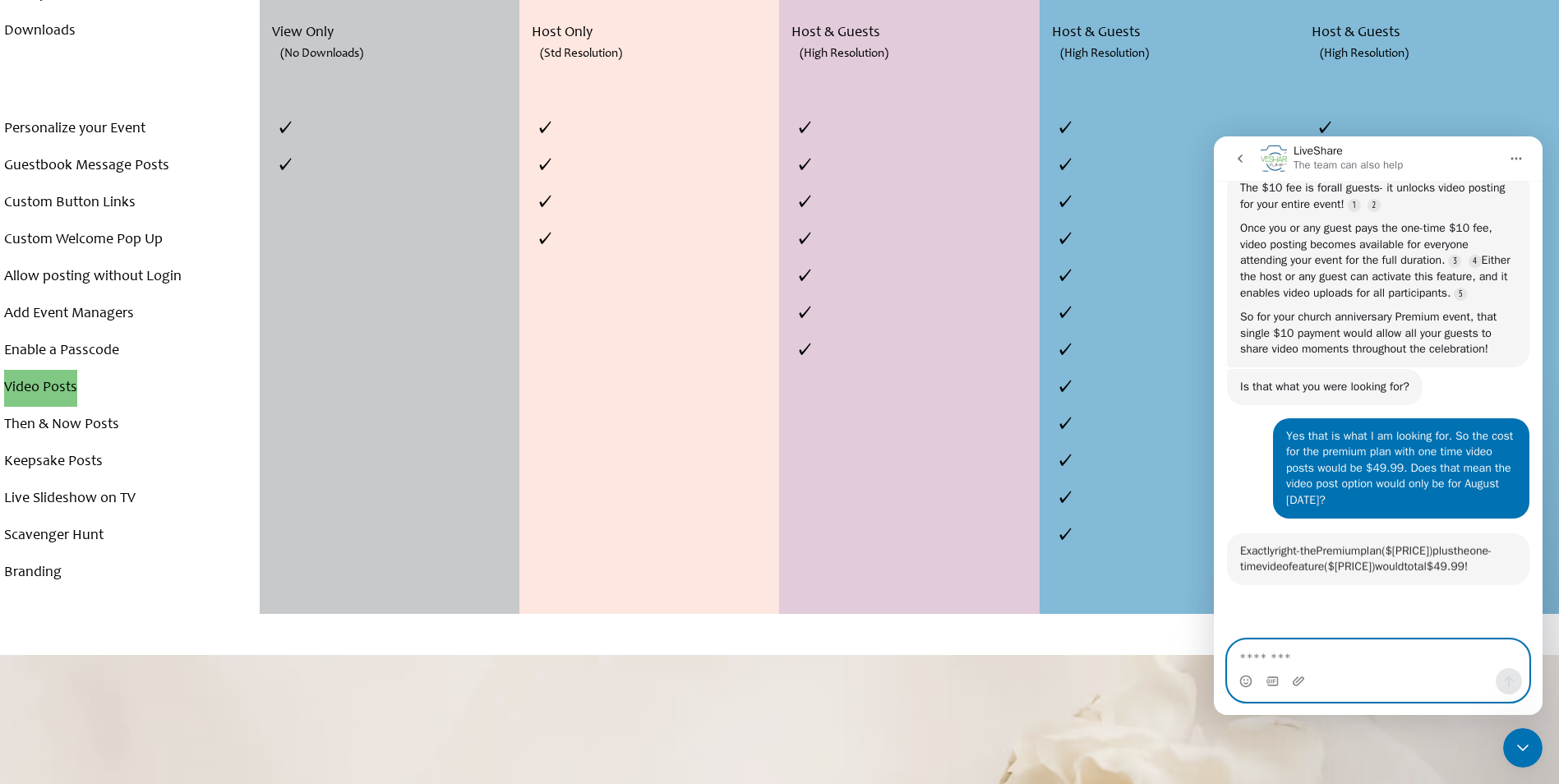 scroll, scrollTop: 2597, scrollLeft: 0, axis: vertical 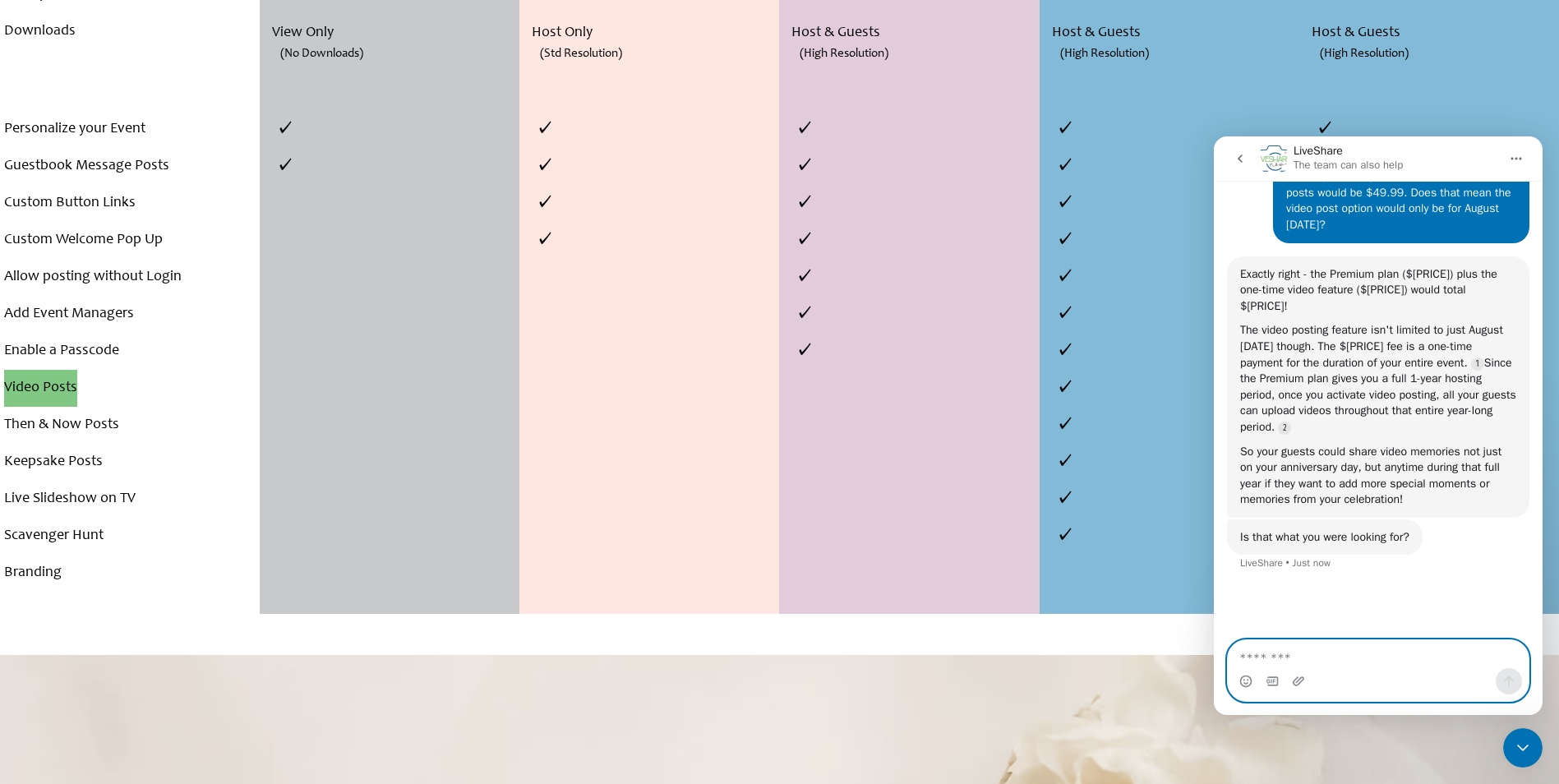 click at bounding box center (1378, 654) 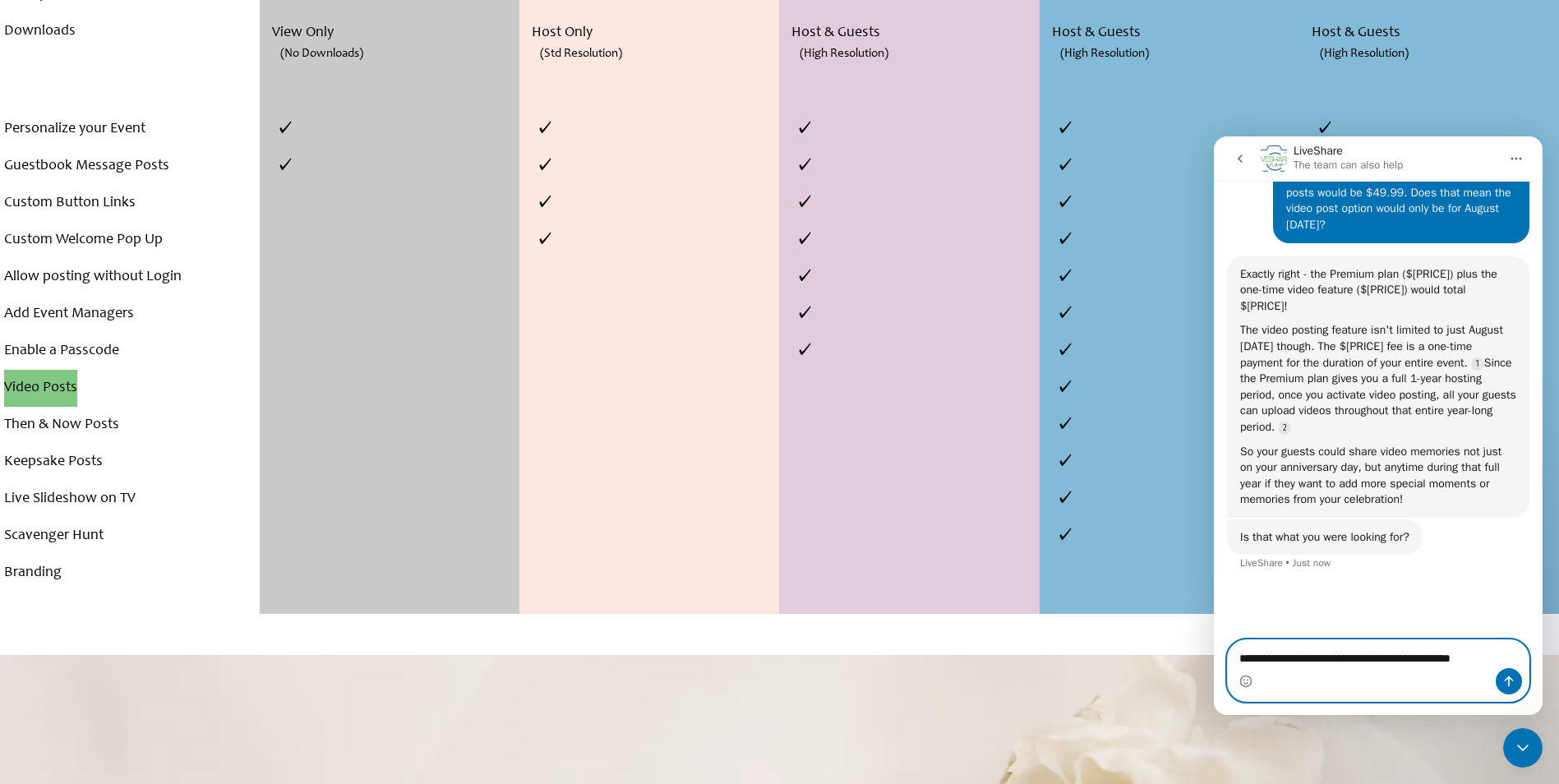 type on "**********" 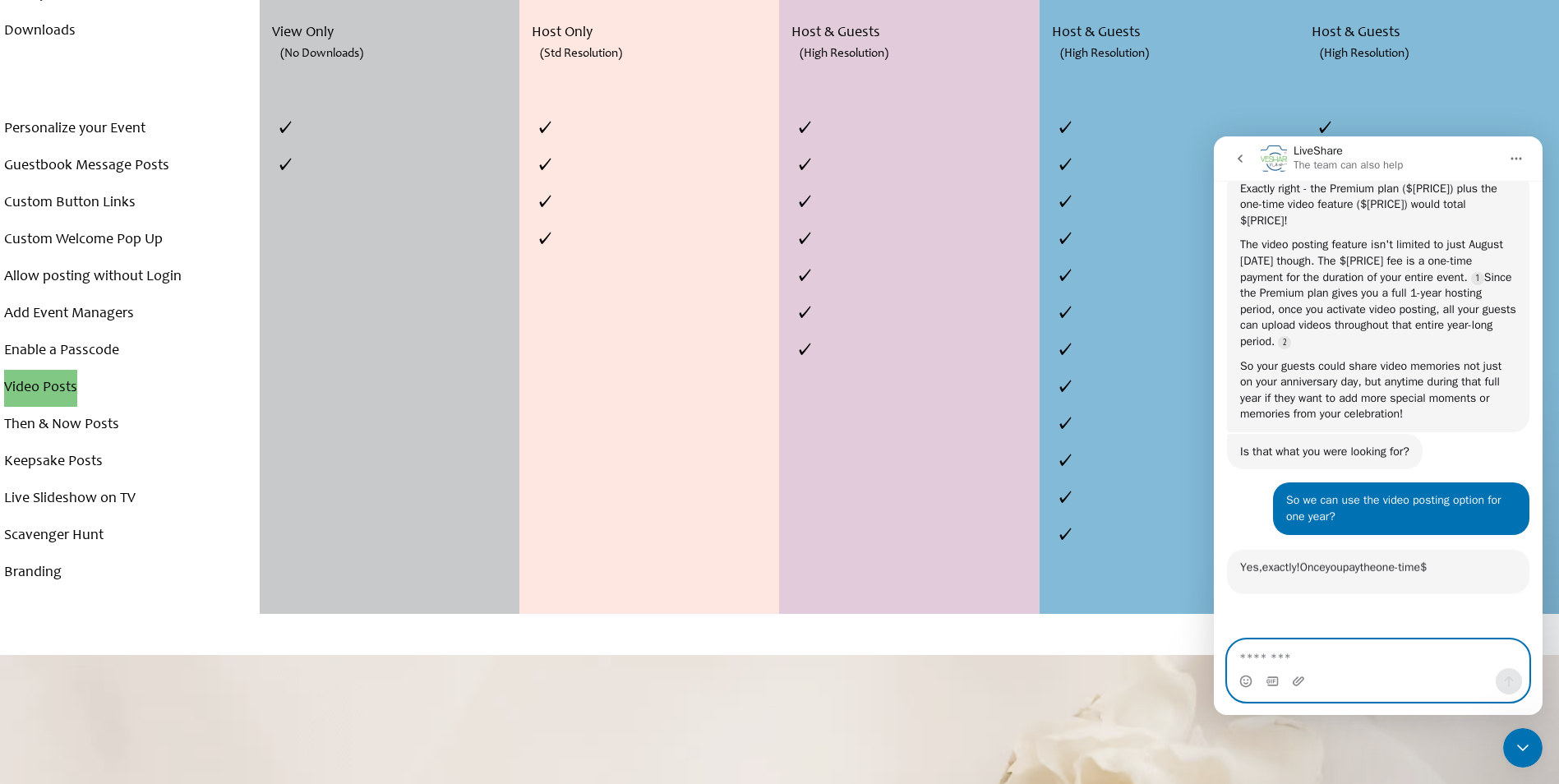 scroll, scrollTop: 3006, scrollLeft: 0, axis: vertical 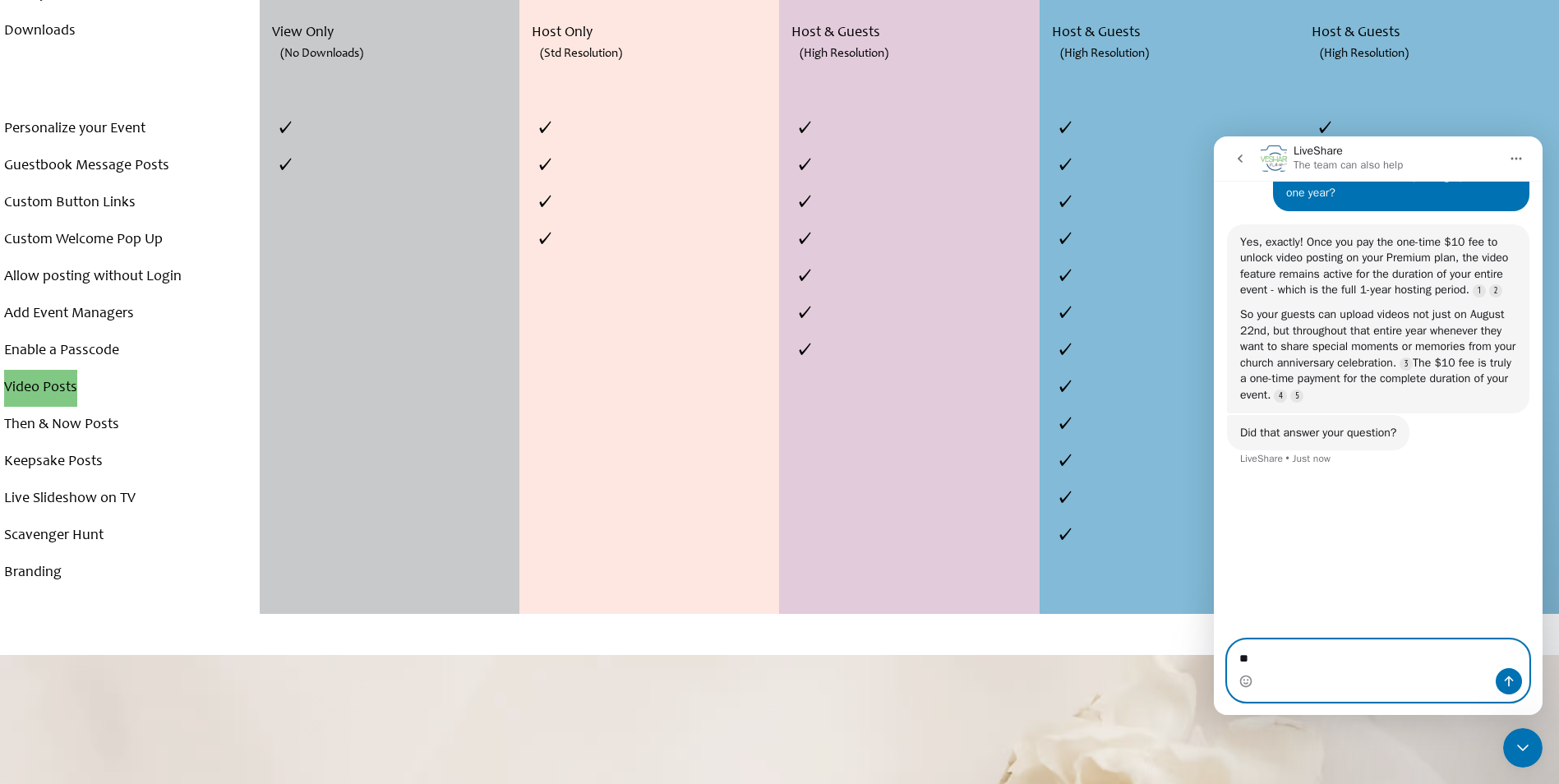 type on "*" 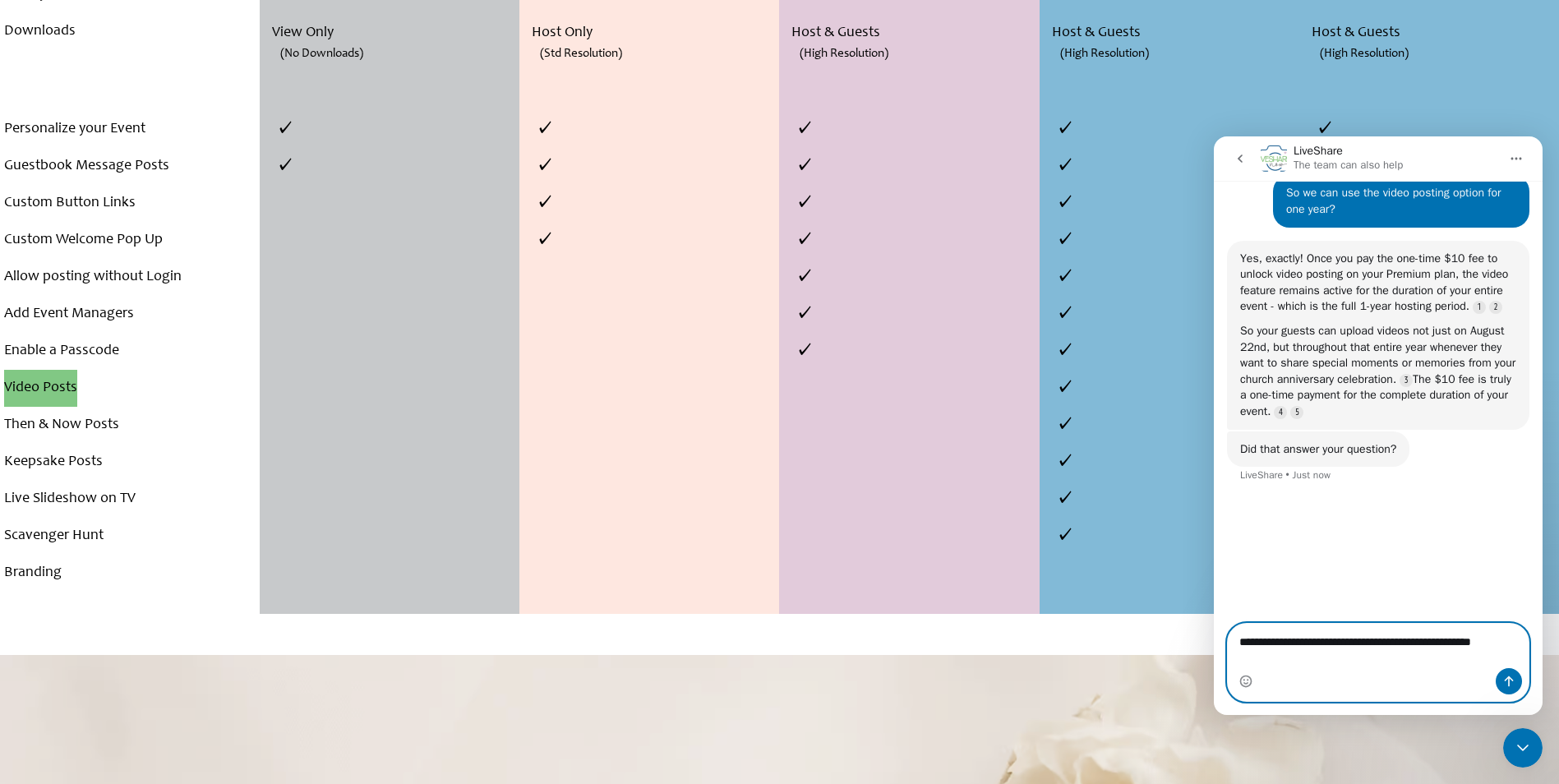 scroll, scrollTop: 2990, scrollLeft: 0, axis: vertical 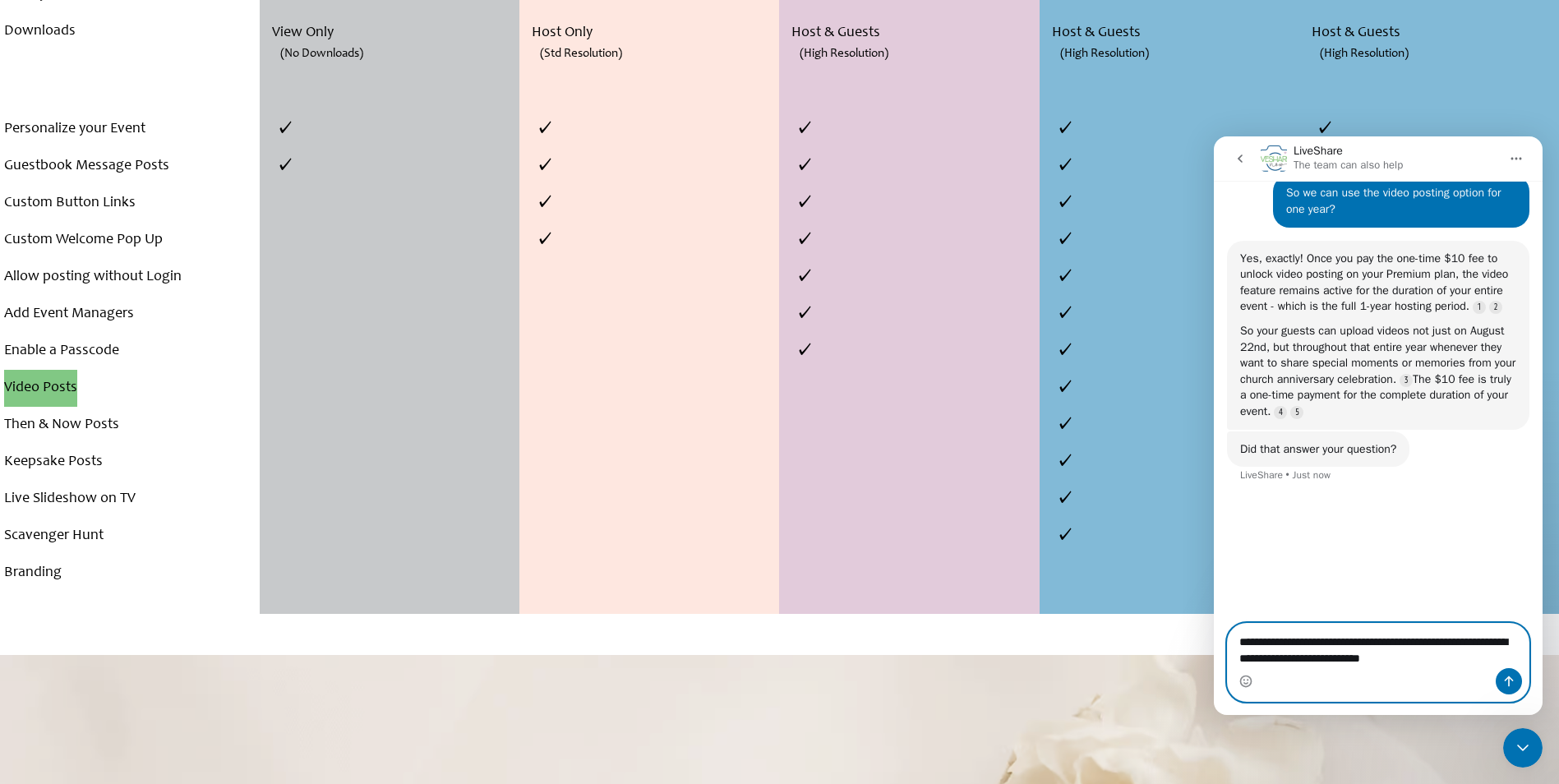 type on "**********" 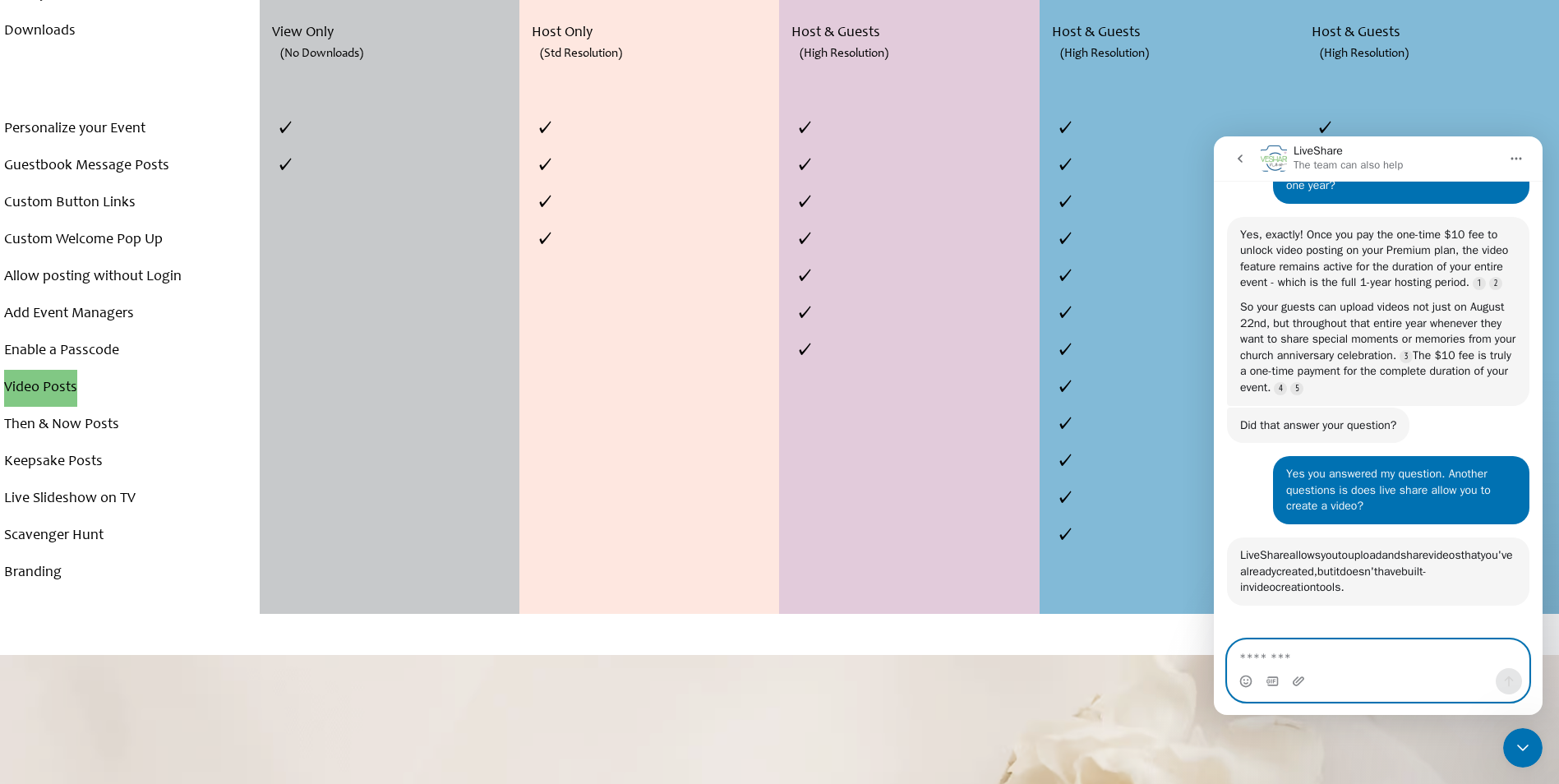 scroll, scrollTop: 3321, scrollLeft: 0, axis: vertical 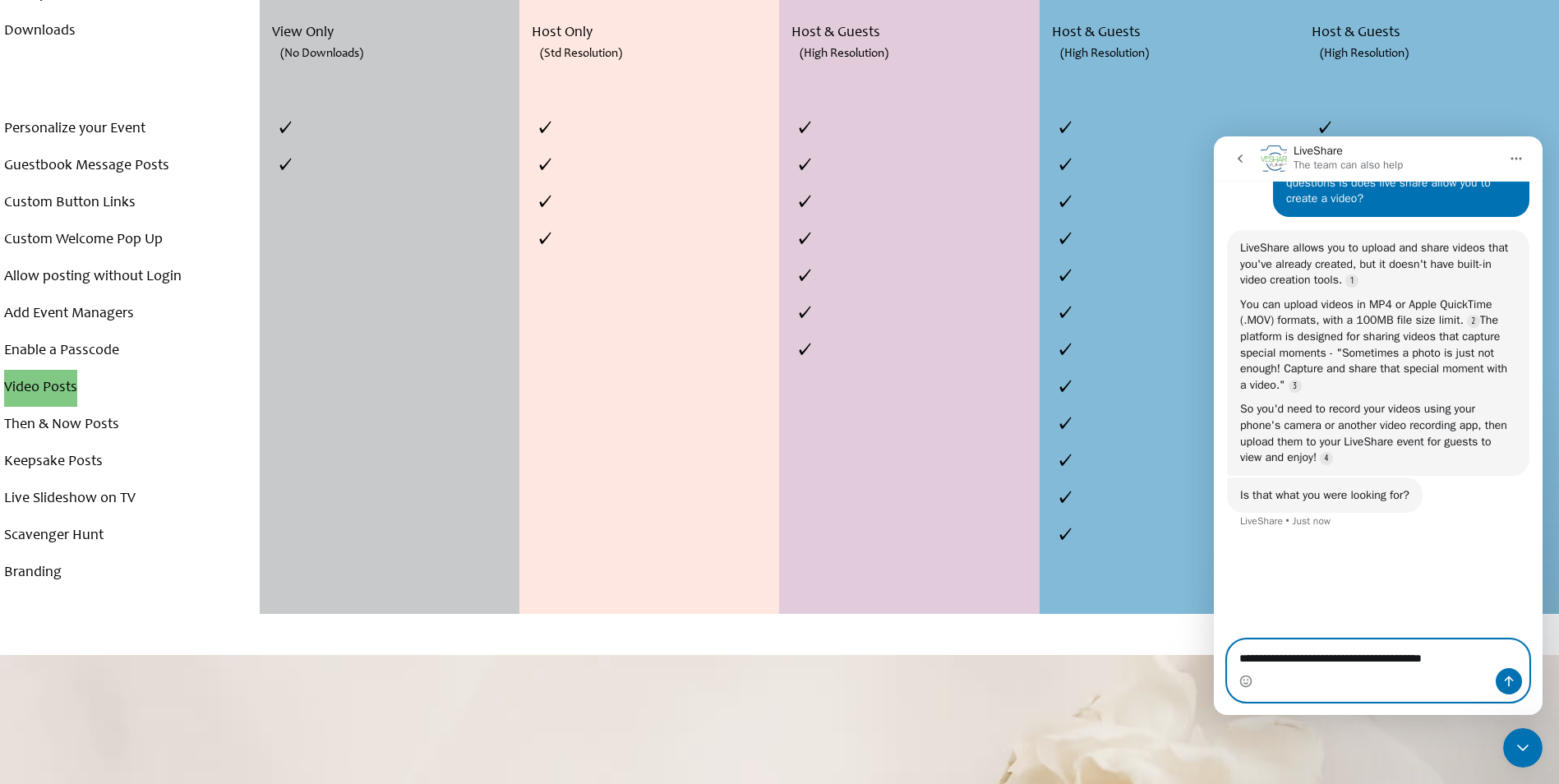 type on "**********" 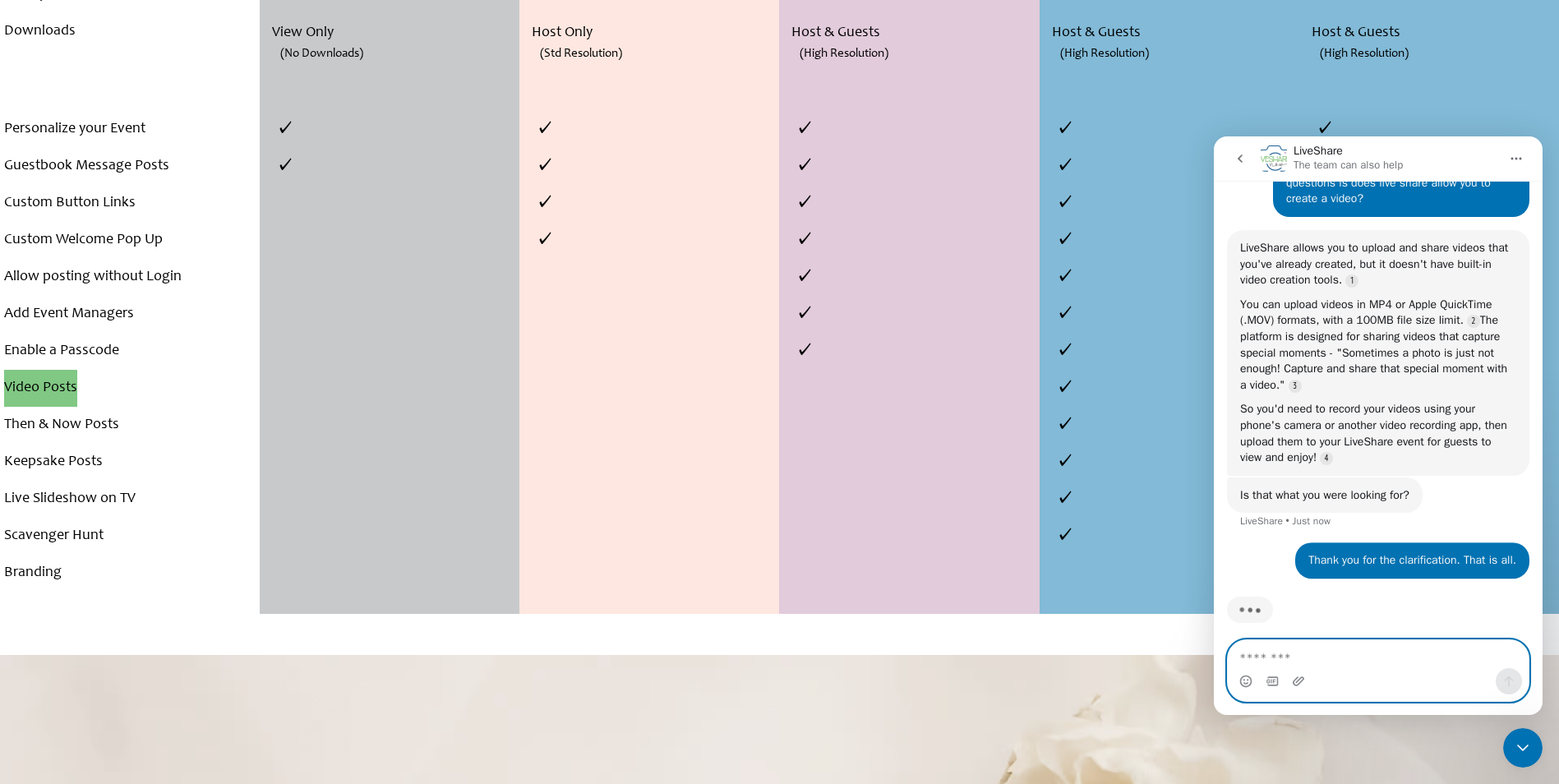 scroll, scrollTop: 3359, scrollLeft: 0, axis: vertical 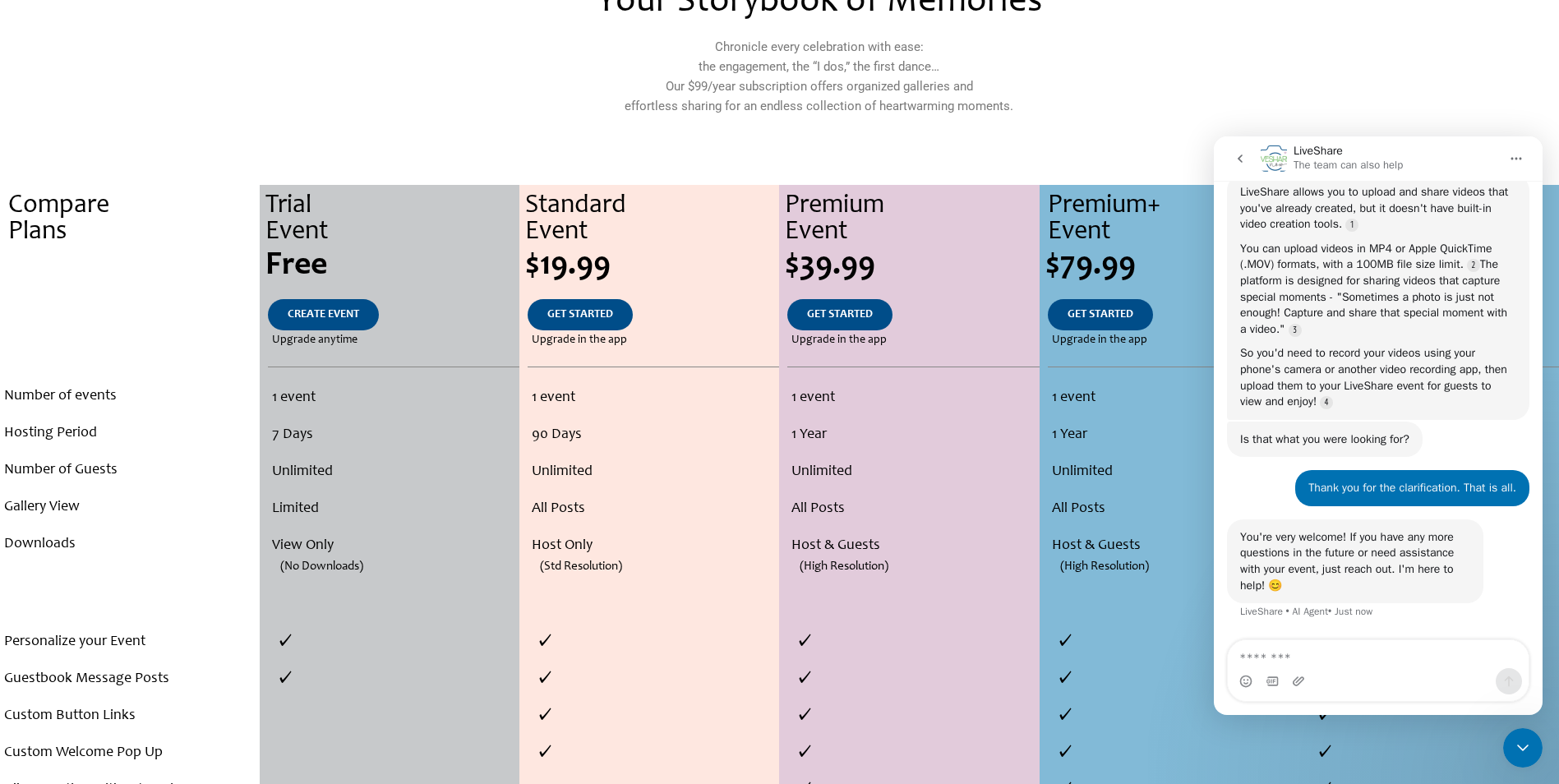 click at bounding box center (1516, 159) 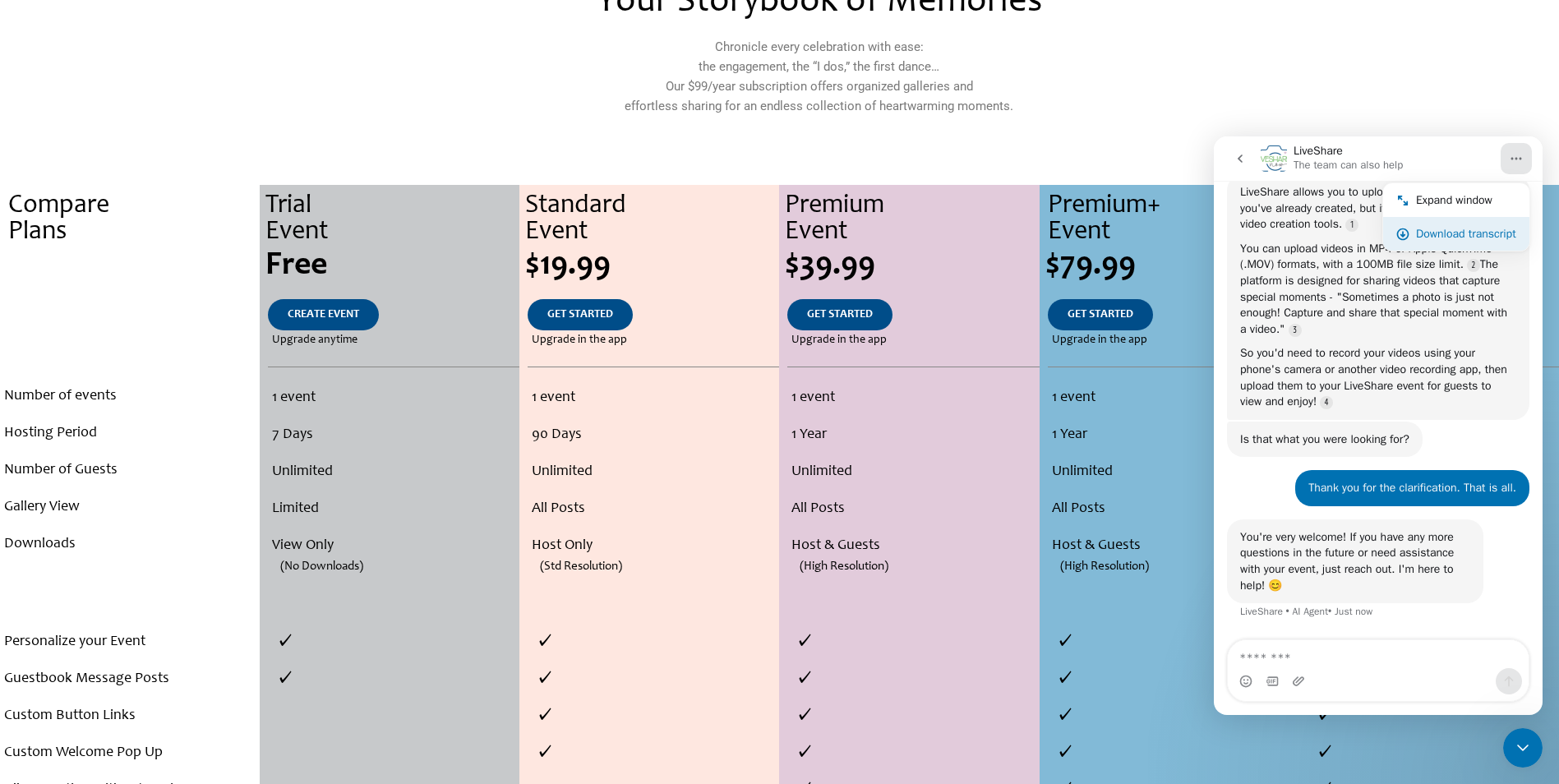 click on "Download transcript" at bounding box center (1466, 233) 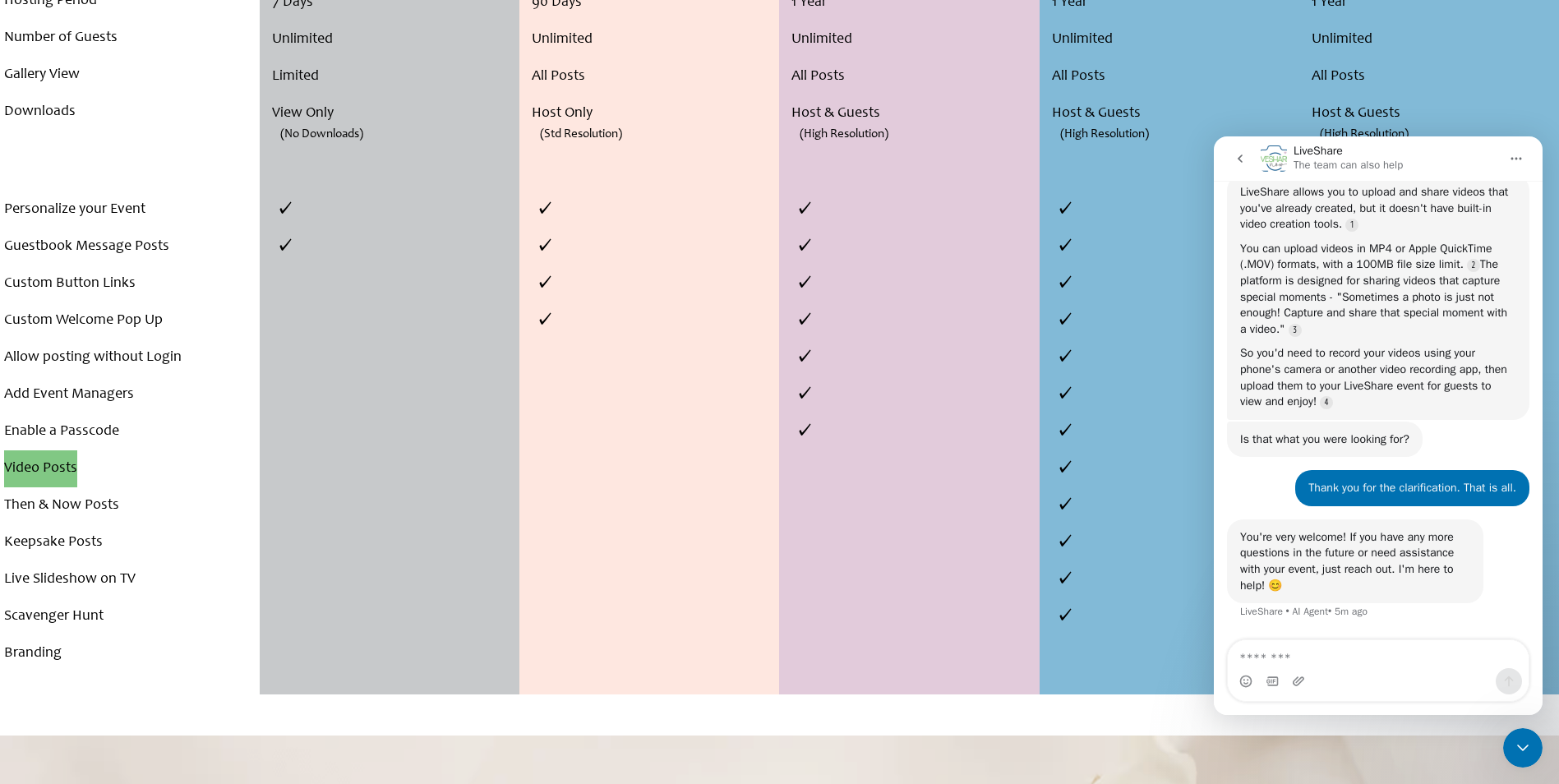 scroll, scrollTop: 636, scrollLeft: 0, axis: vertical 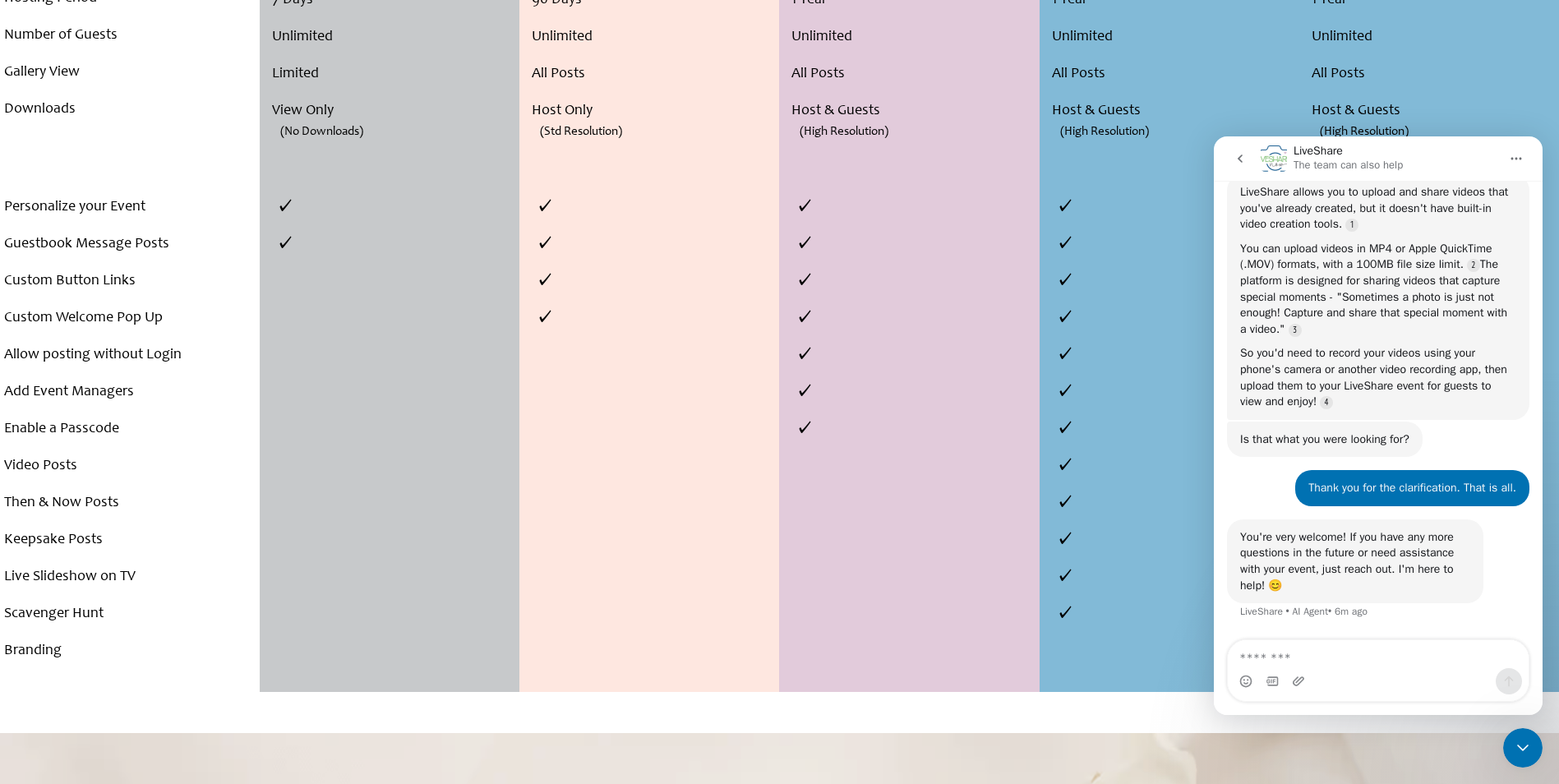 click on "Custom Welcome Pop Up" at bounding box center [130, 318] 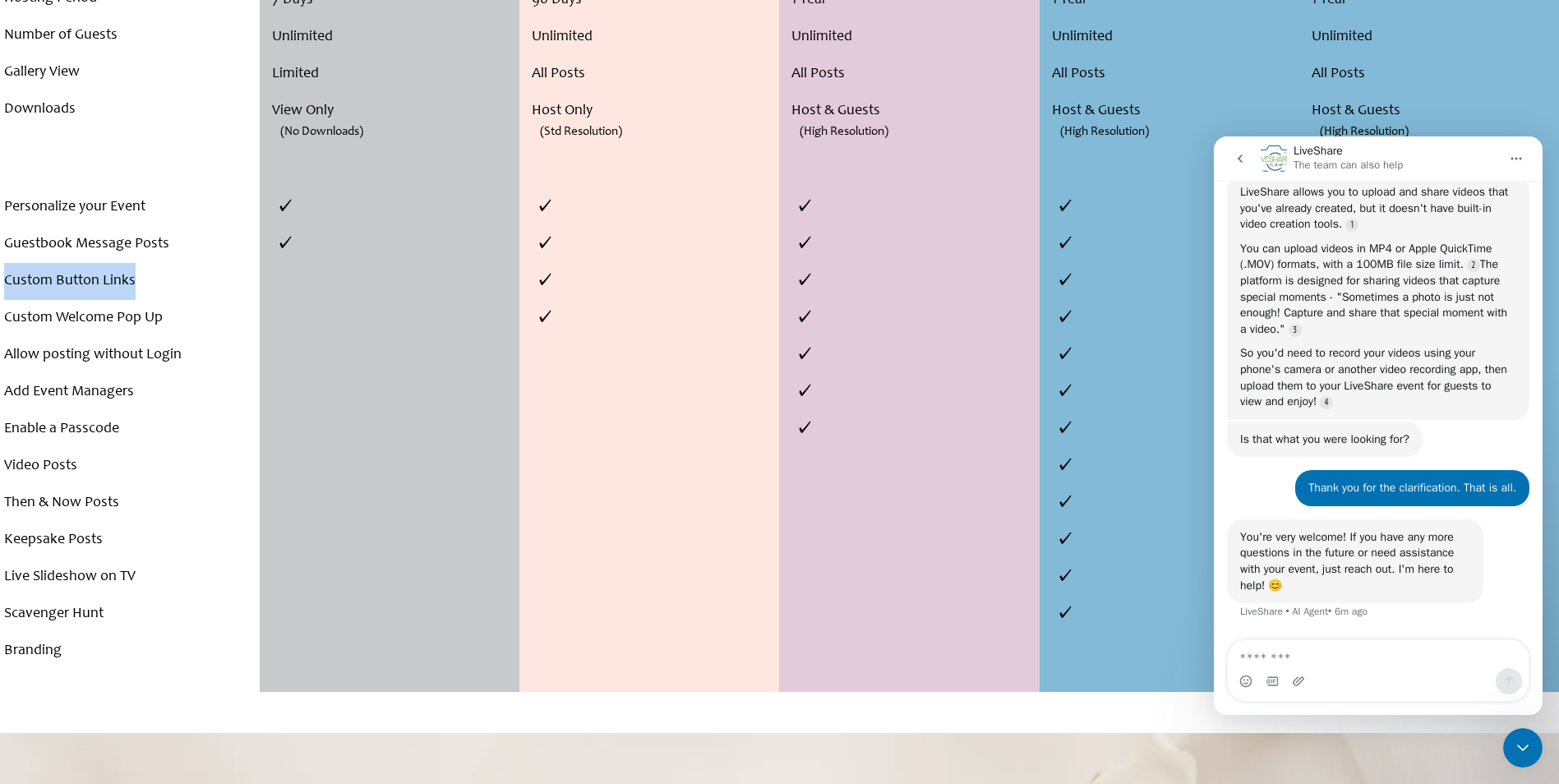 drag, startPoint x: 154, startPoint y: 281, endPoint x: 7, endPoint y: 276, distance: 147.08501 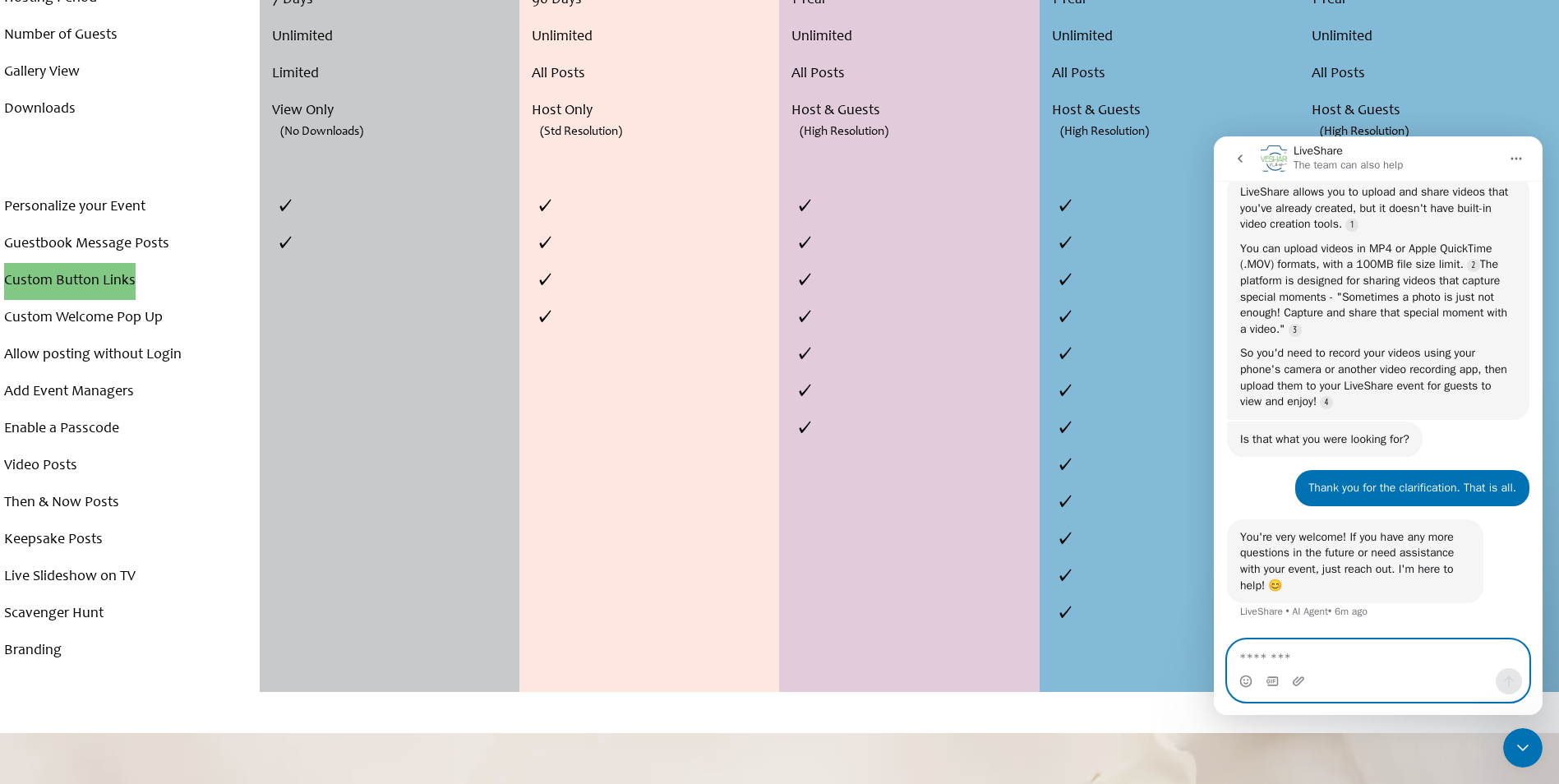 click at bounding box center (1378, 654) 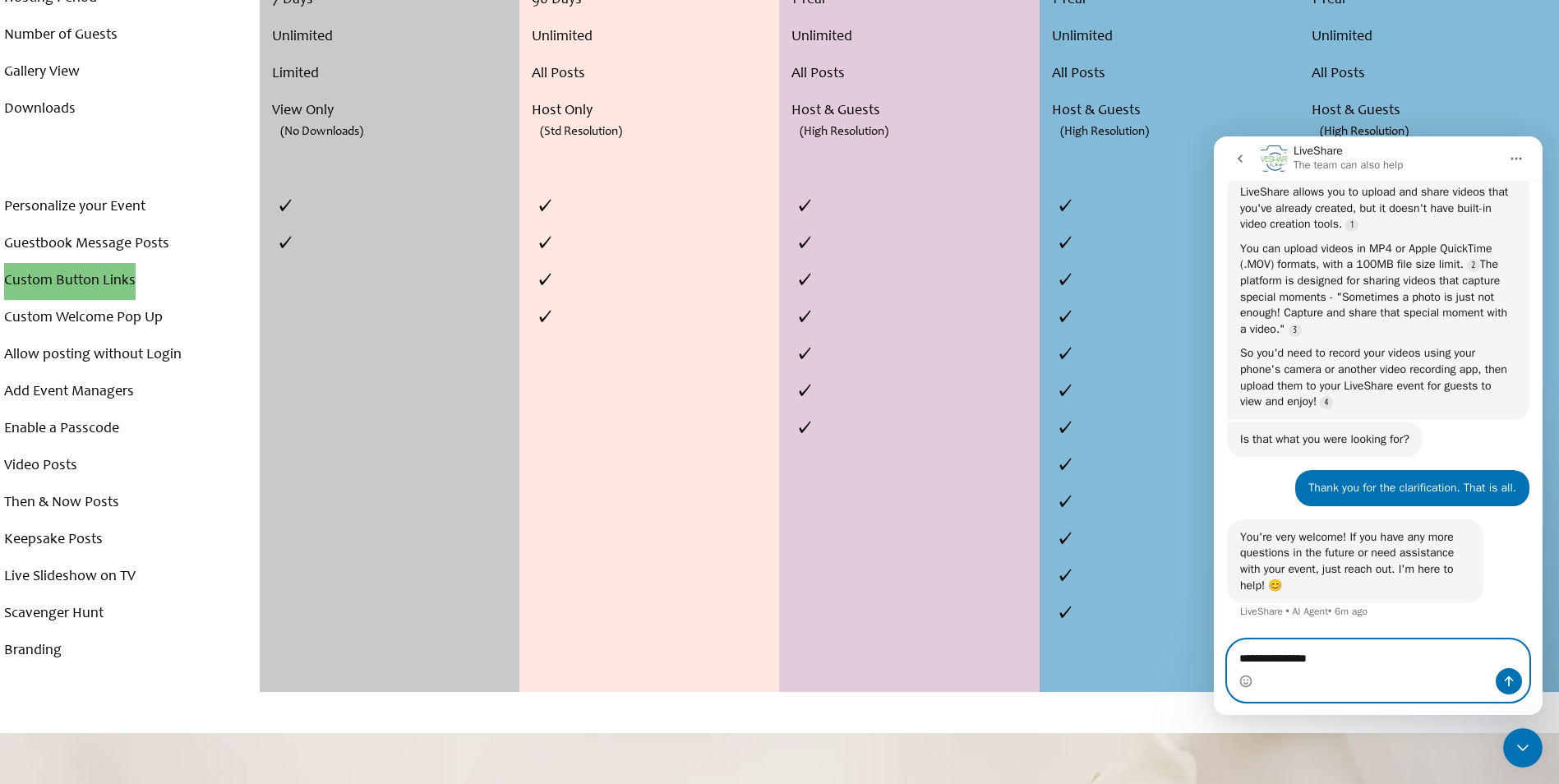 paste on "**********" 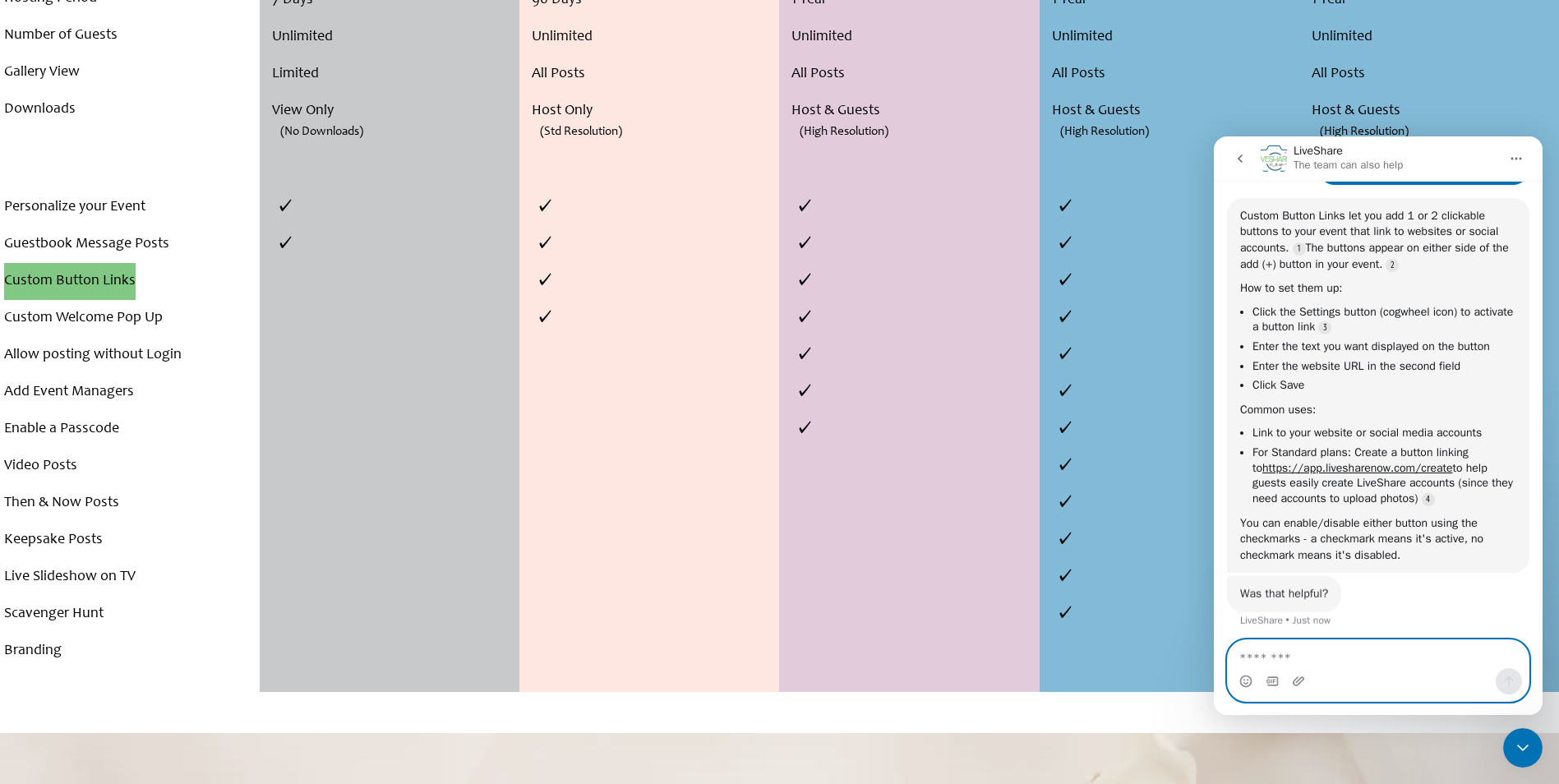scroll, scrollTop: 3877, scrollLeft: 0, axis: vertical 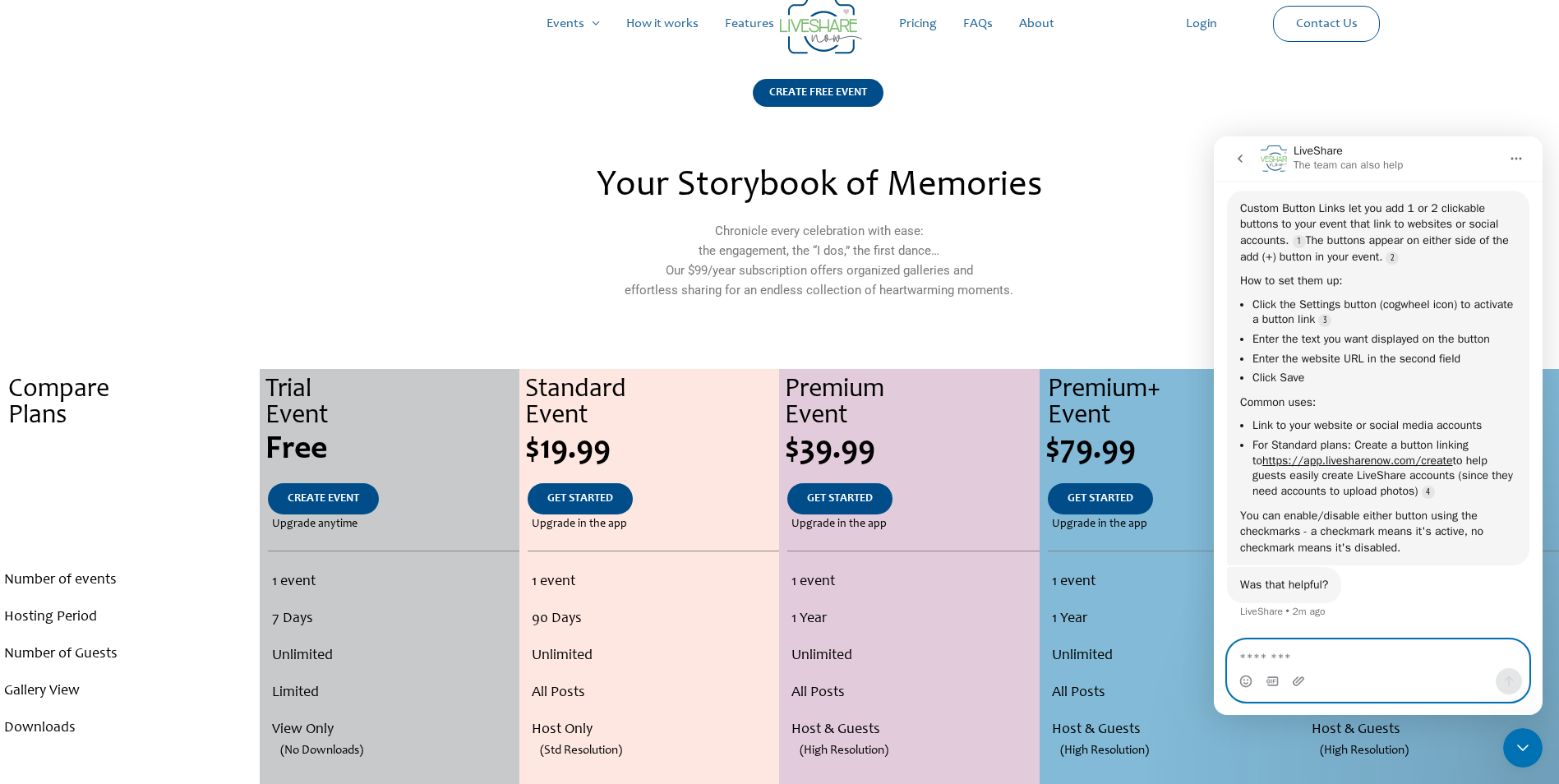 click at bounding box center [1378, 654] 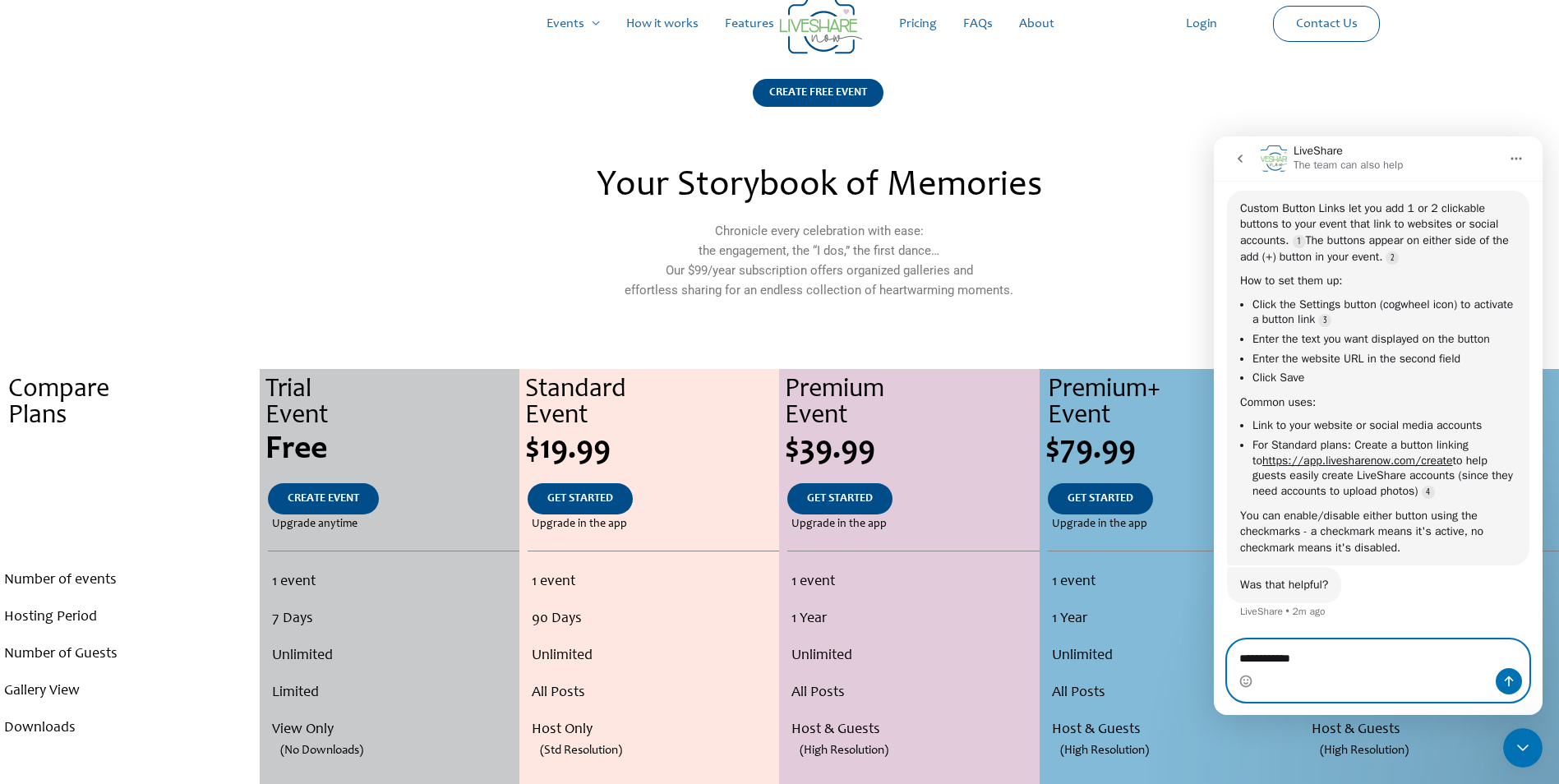 type on "**********" 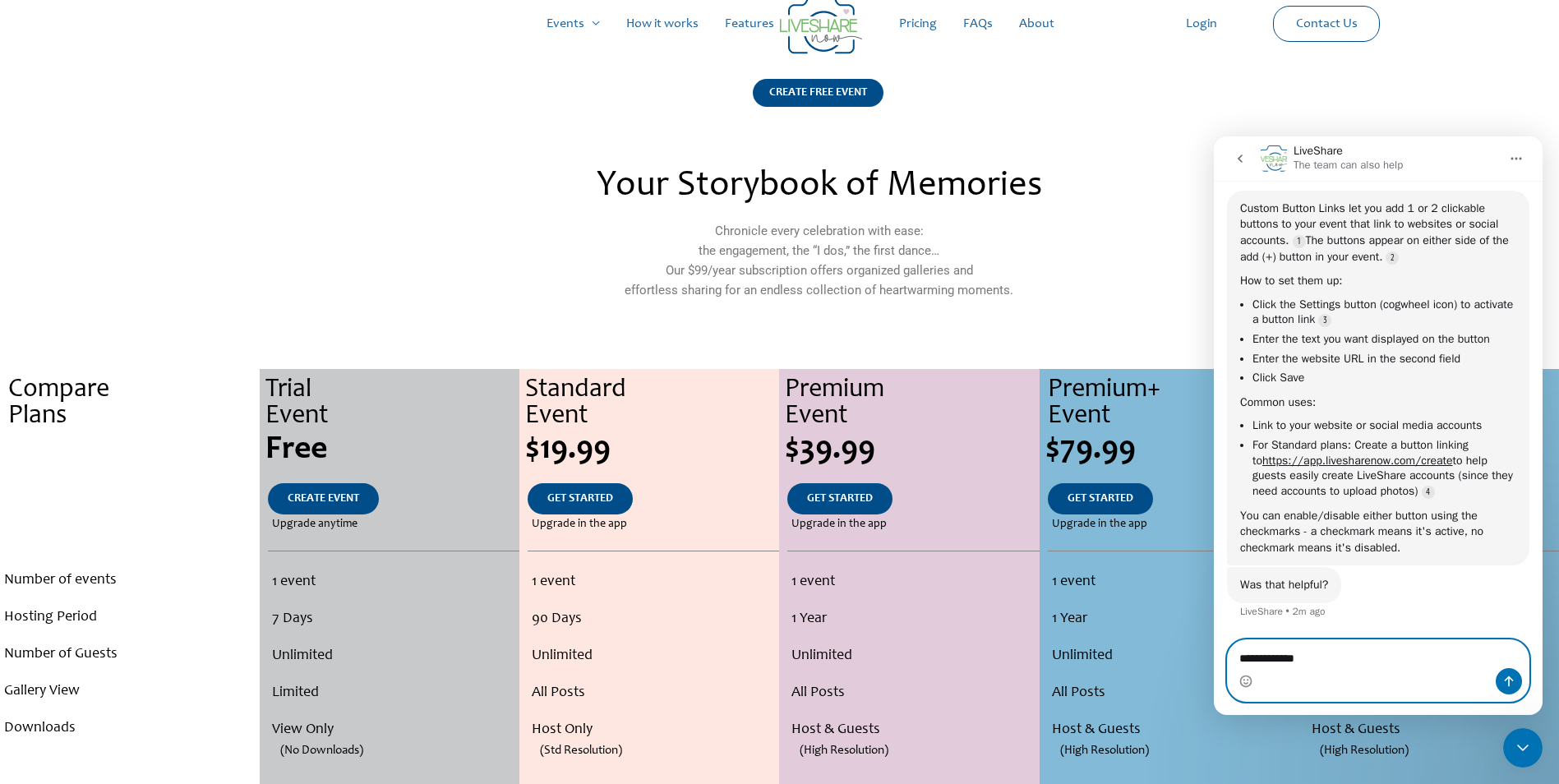 type 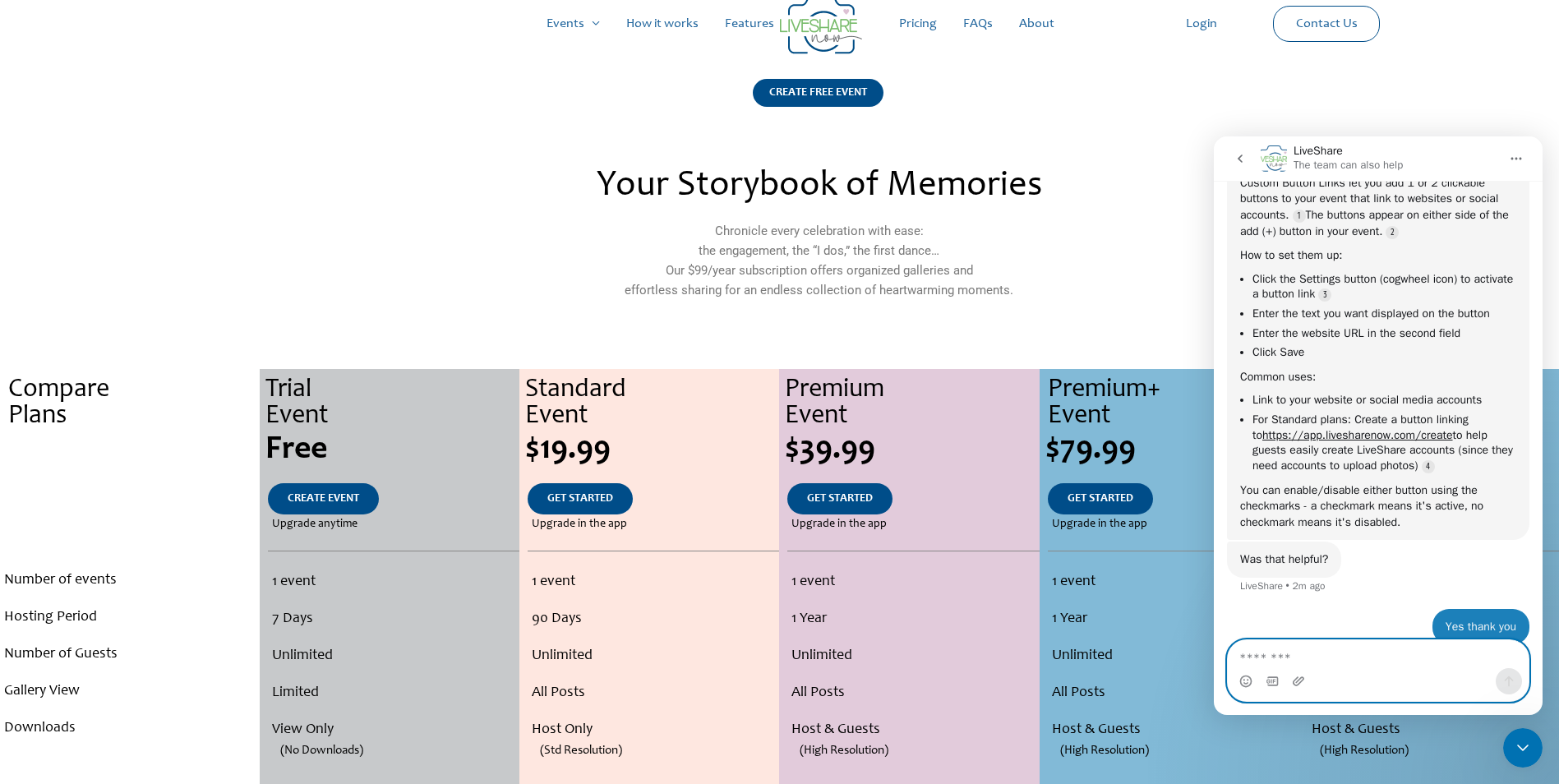 scroll, scrollTop: 3979, scrollLeft: 0, axis: vertical 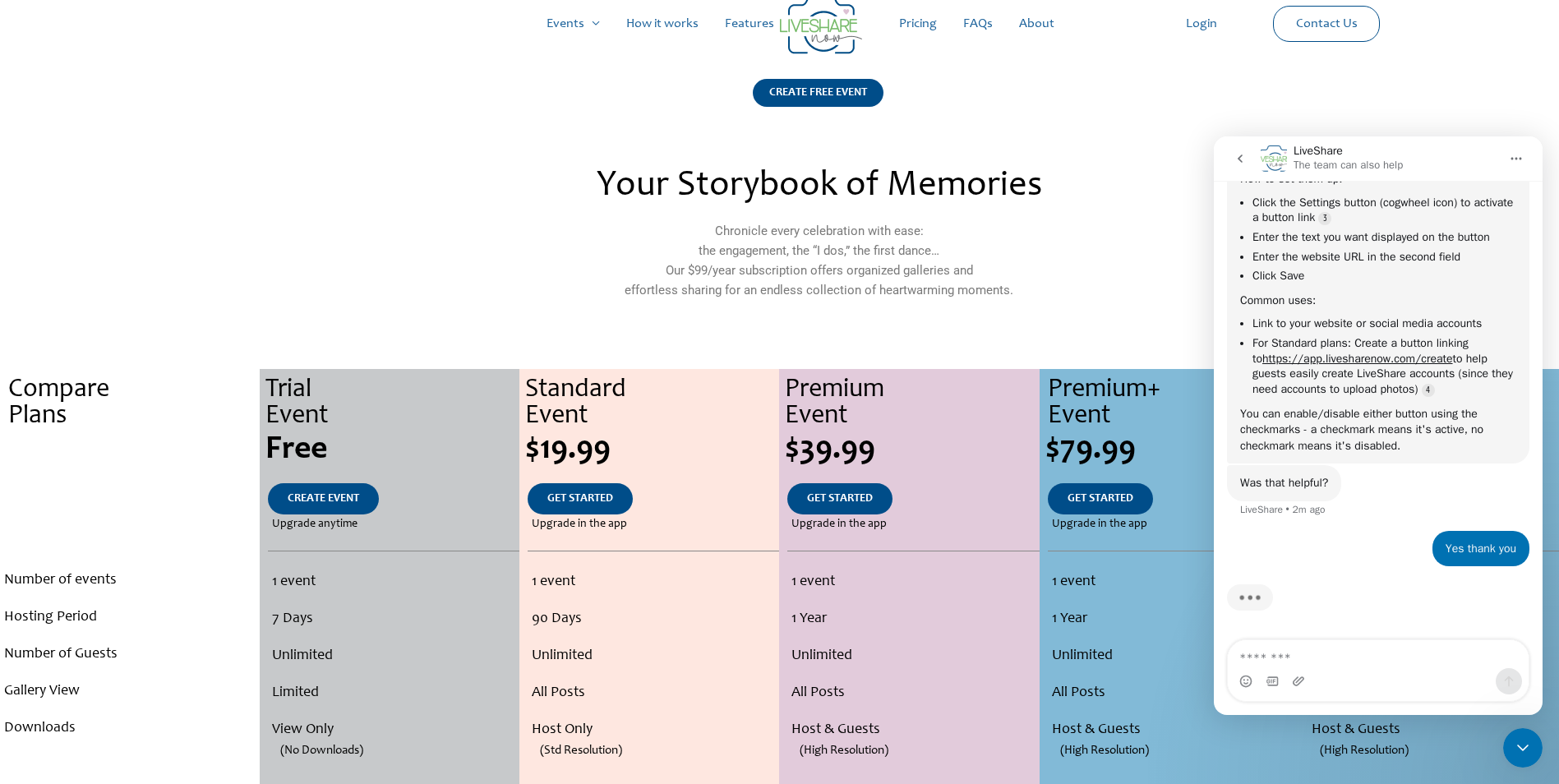 click 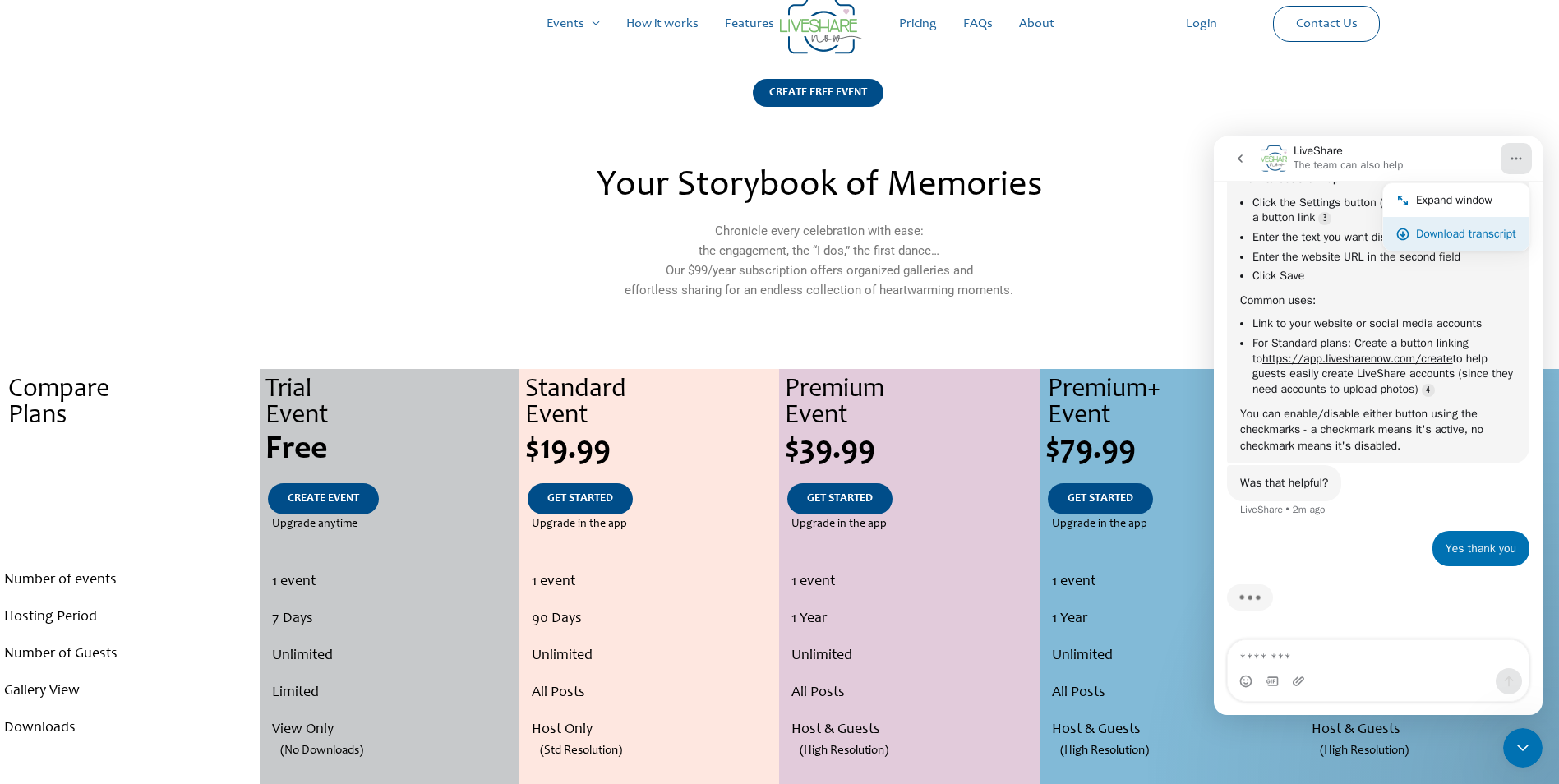 click on "Download transcript" at bounding box center (1466, 233) 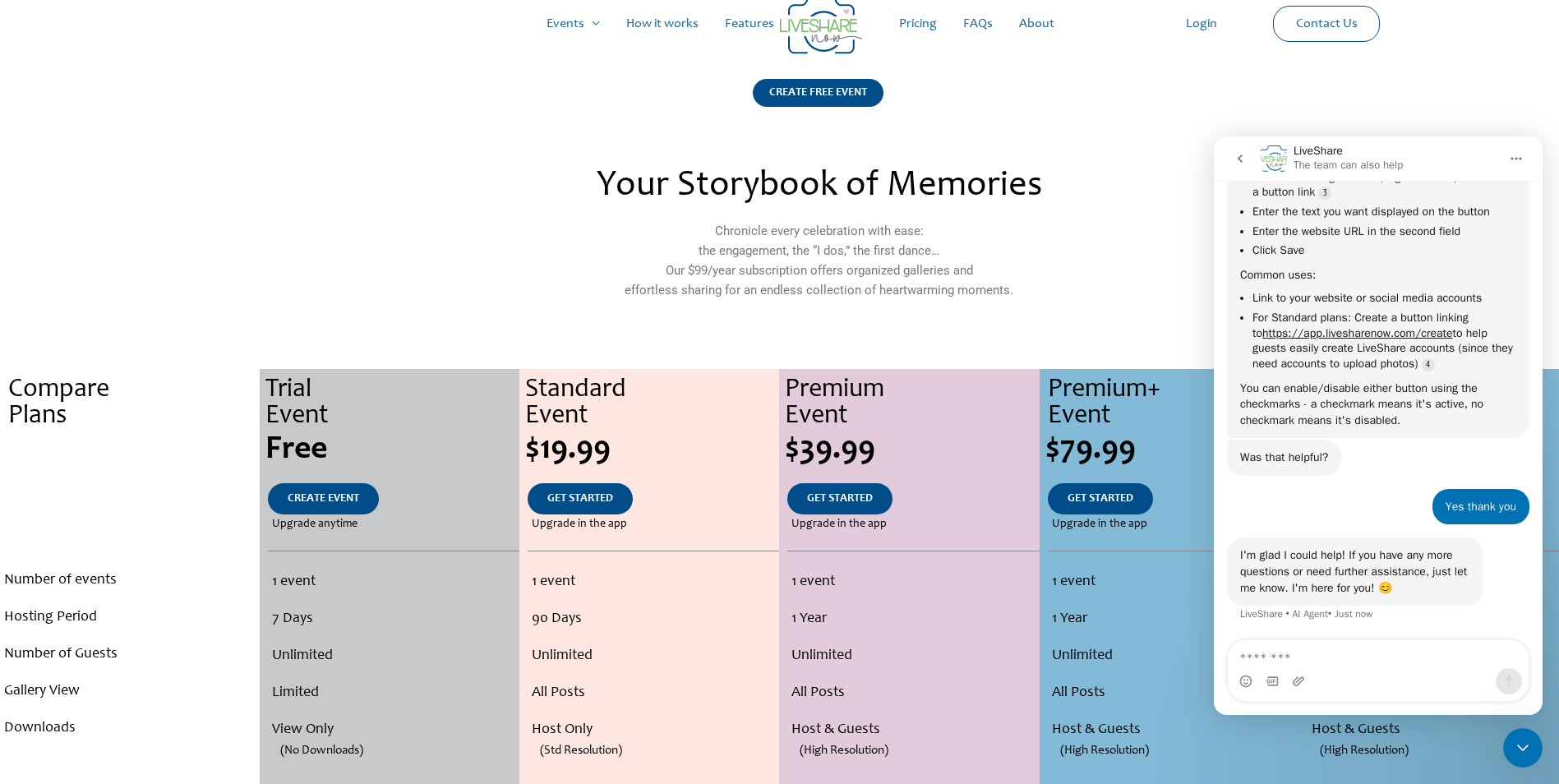 scroll, scrollTop: 4007, scrollLeft: 0, axis: vertical 